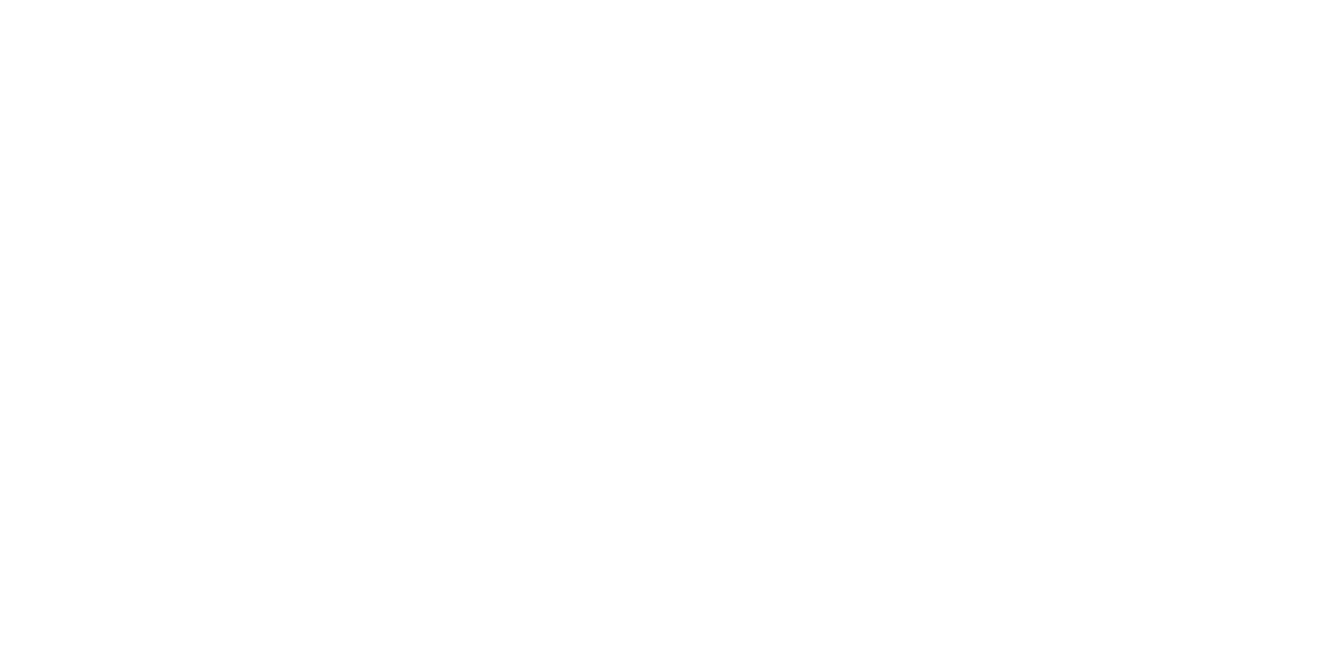 scroll, scrollTop: 0, scrollLeft: 0, axis: both 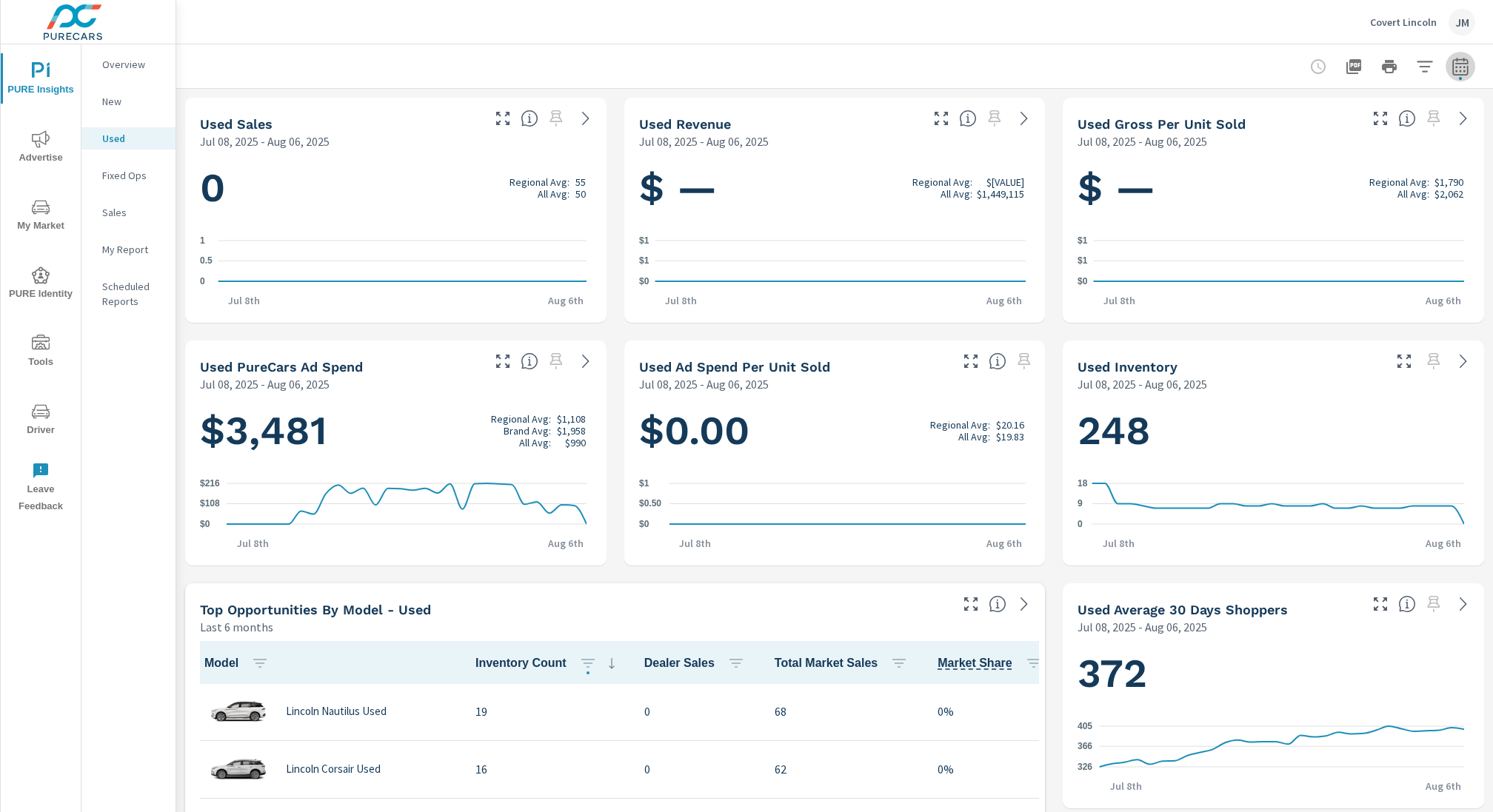 click 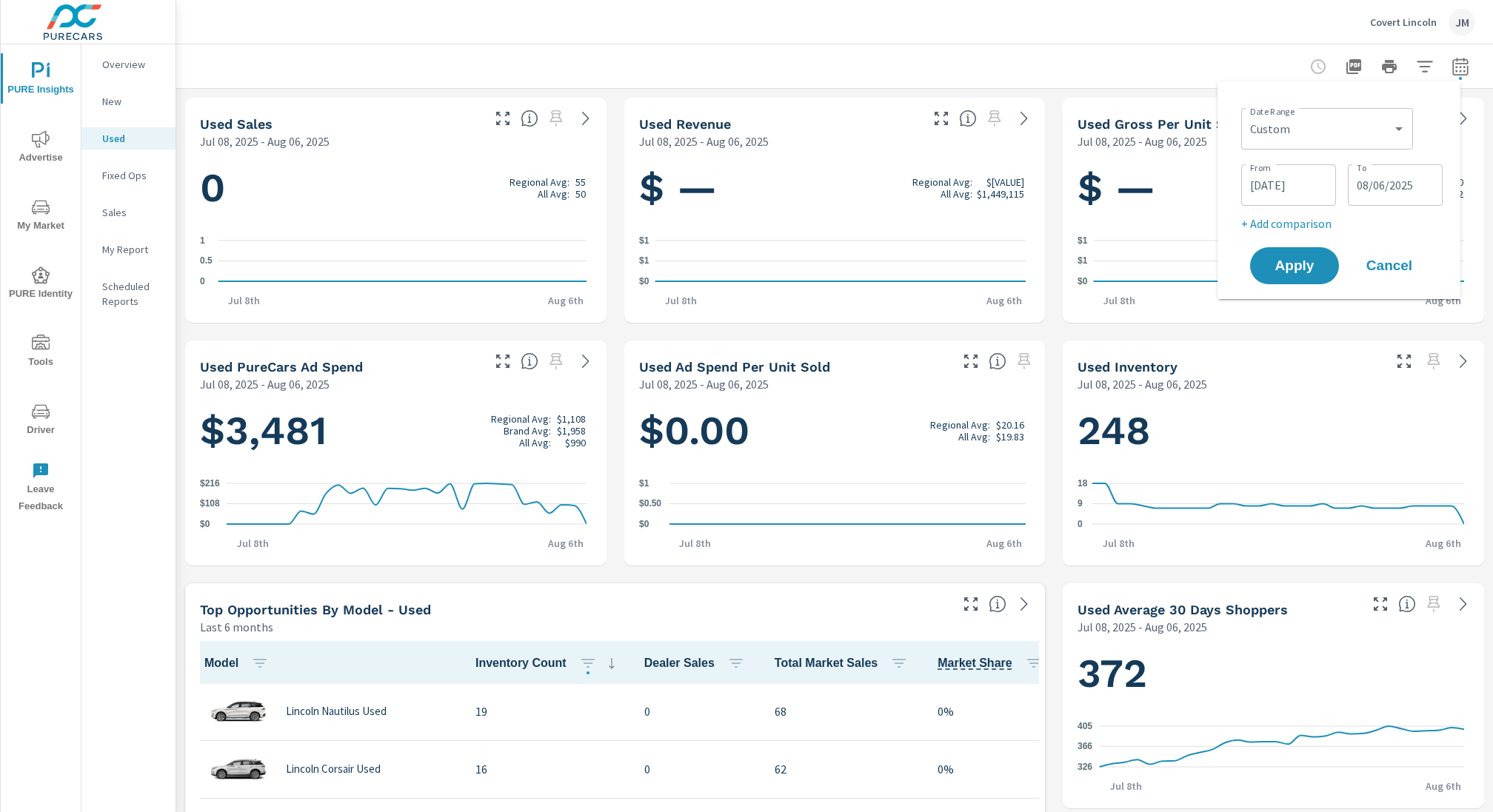 click on "[DATE]" at bounding box center (1289, 185) 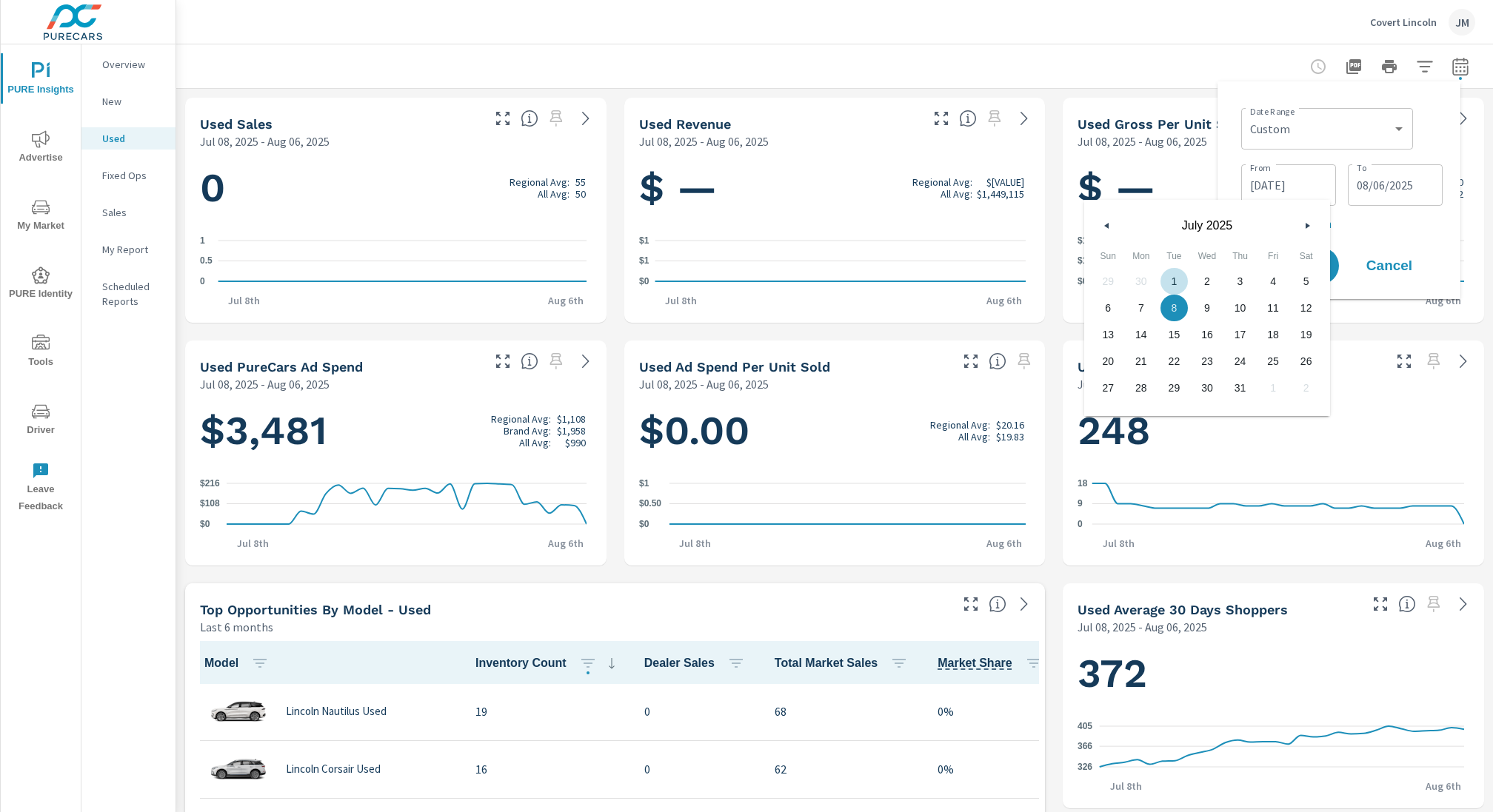 click on "1" at bounding box center [1174, 281] 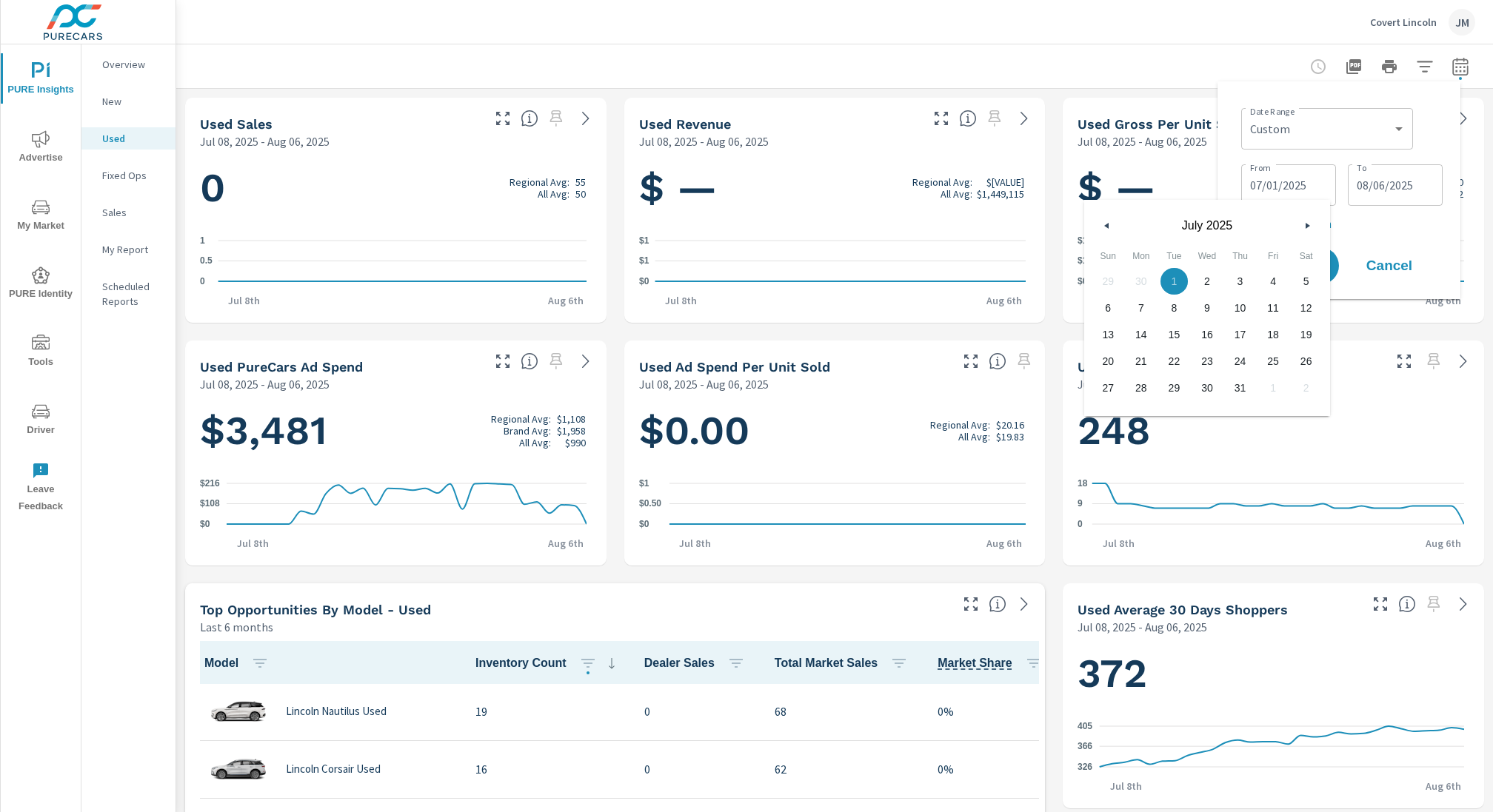click on "08/06/2025" at bounding box center [1395, 185] 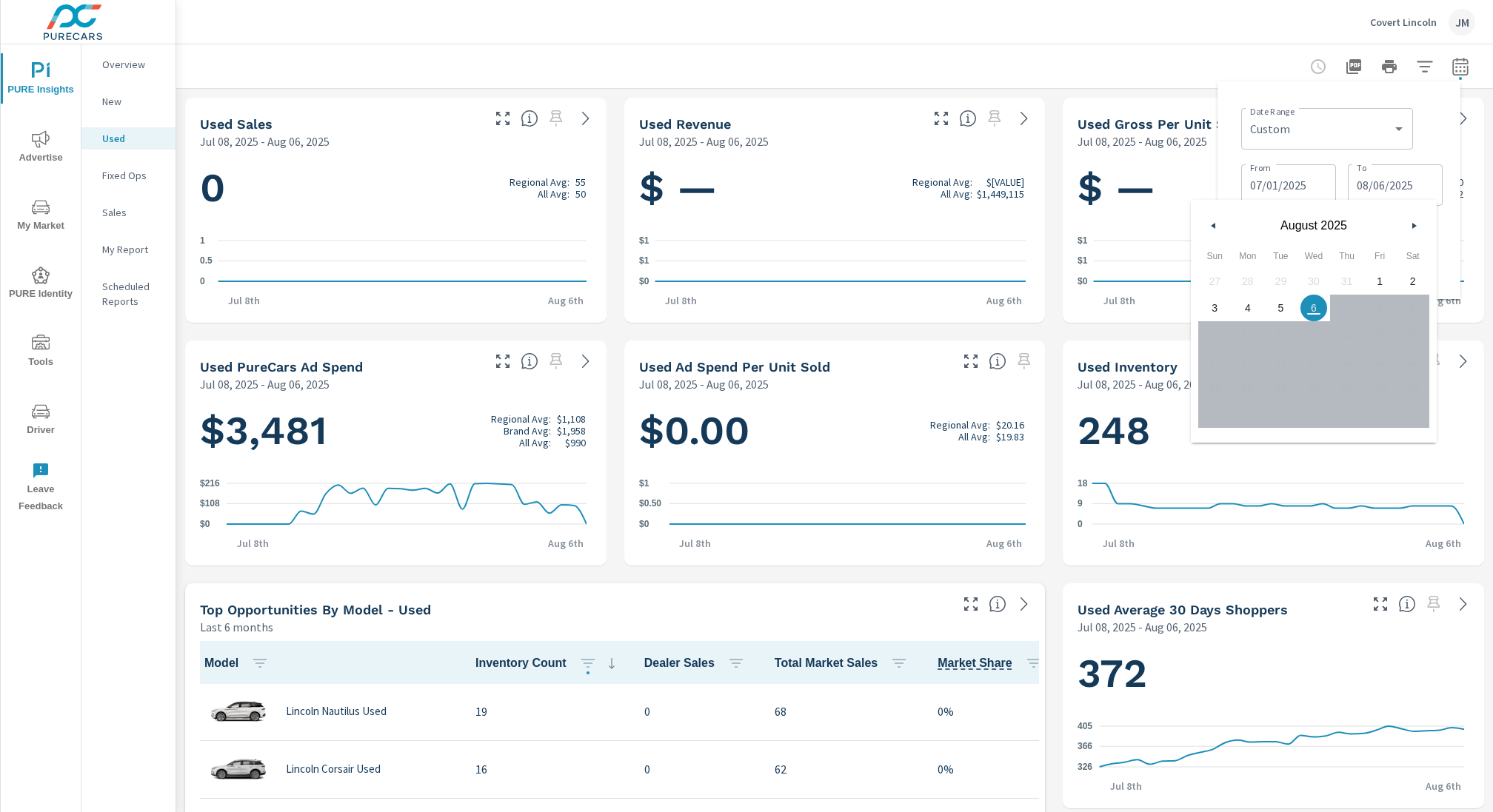 click on "[MONTH]   [YEAR]" at bounding box center (1314, 222) 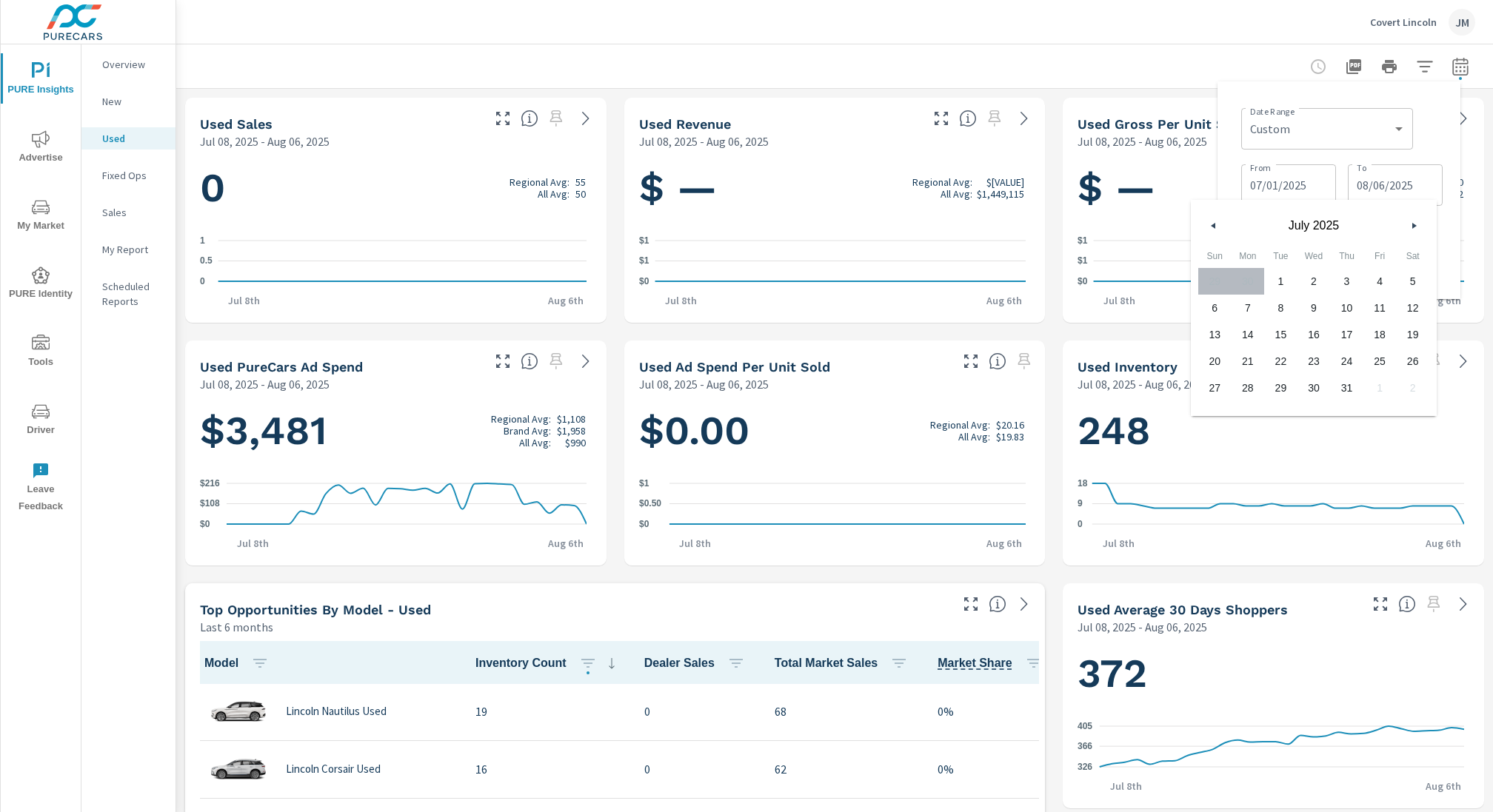click on "31" at bounding box center (1346, 388) 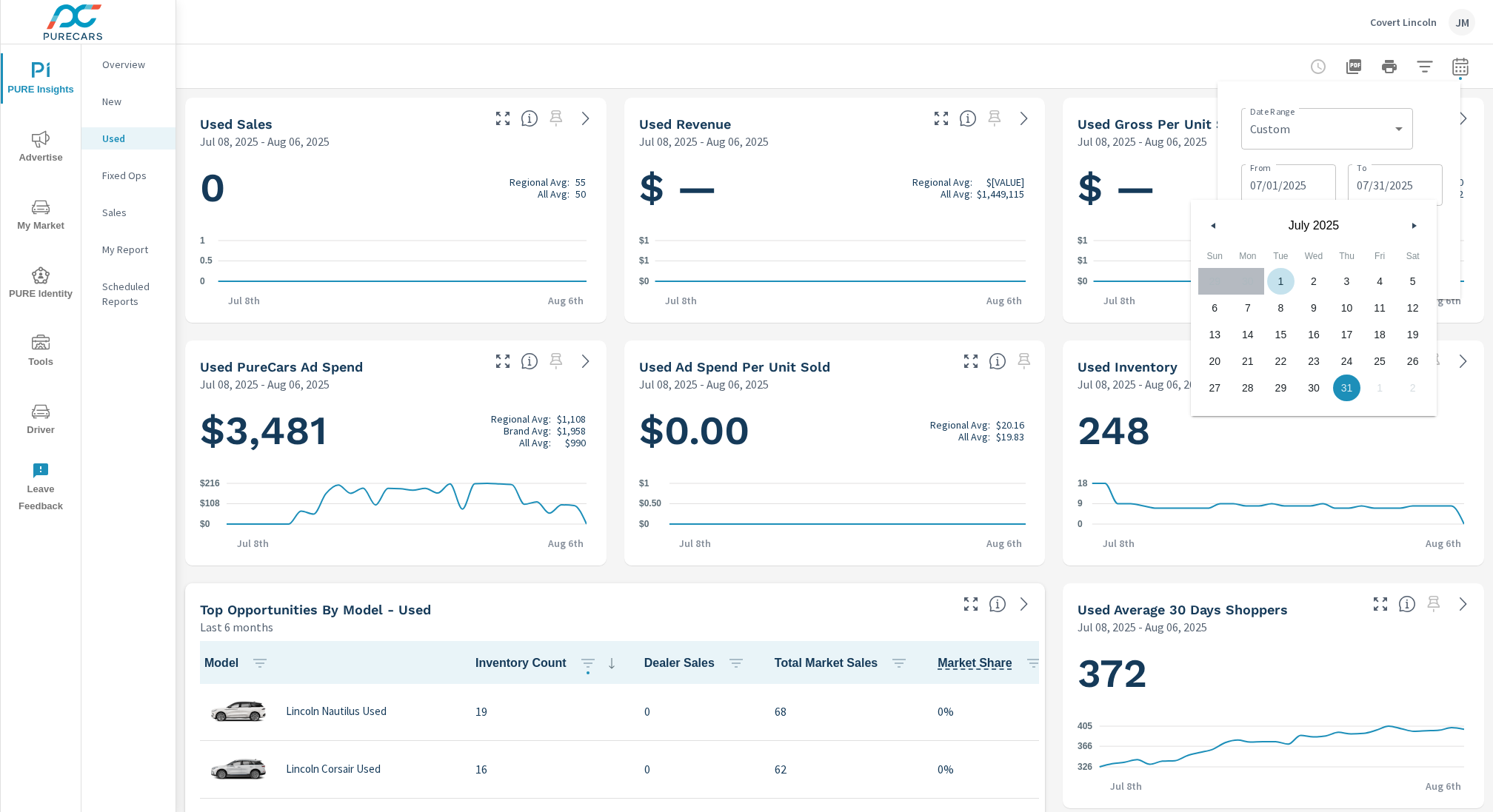click on "Date Range Custom Yesterday Last week Last 7 days Last 14 days Last 30 days Last 45 days Last 60 days Last 90 days Last 180 days Last 365 days Month to date Last month Last 2 months Last 3 months Last 6 months Last 9 months Last 12 months Year to date Last year ​" at bounding box center [1342, 127] 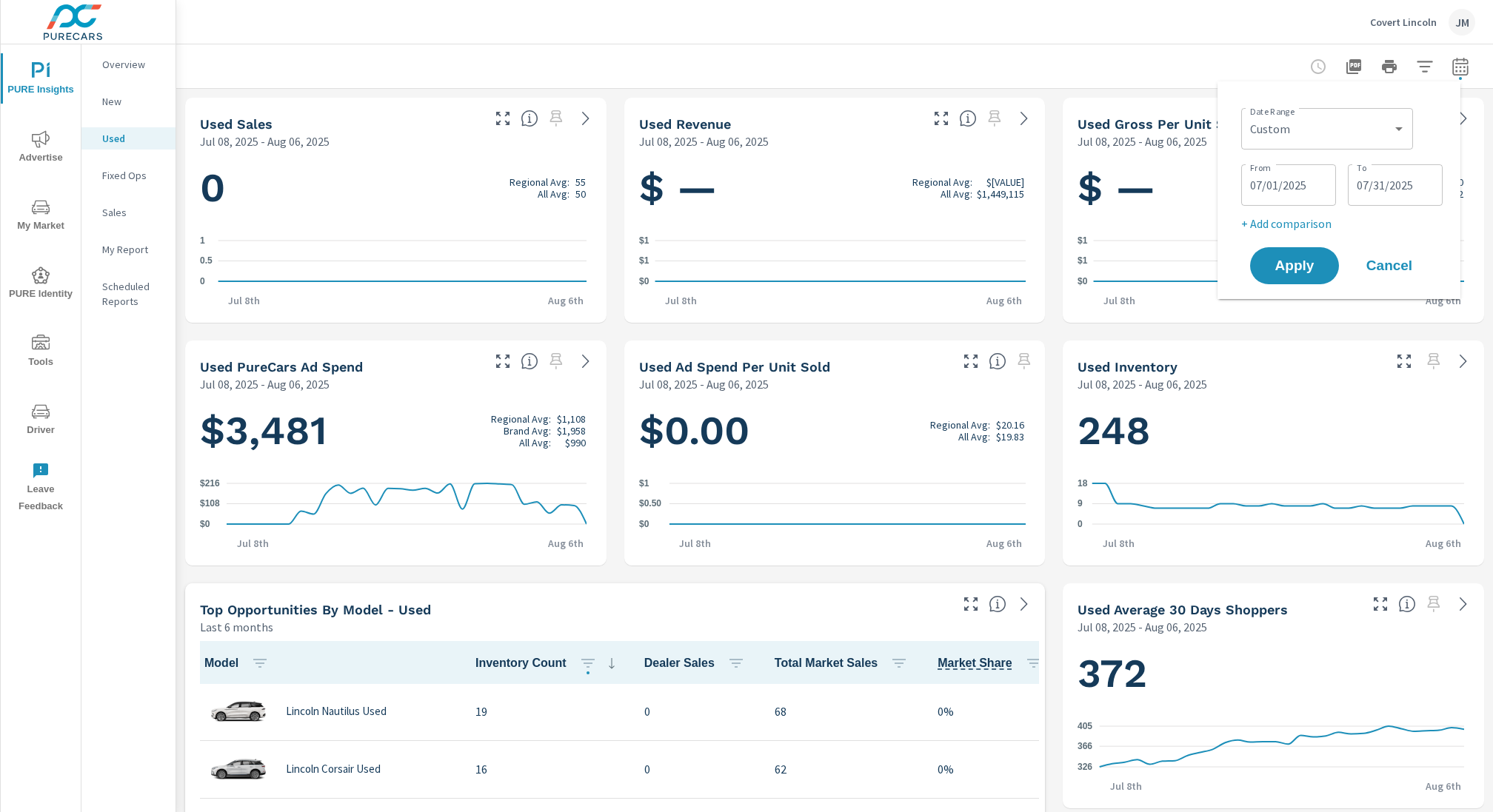click on "Date Range Custom Yesterday Last week Last 7 days Last 14 days Last 30 days Last 45 days Last 60 days Last 90 days Last 180 days Last 365 days Month to date Last month Last 2 months Last 3 months Last 6 months Last 9 months Last 12 months Year to date Last year ​" at bounding box center [1342, 127] 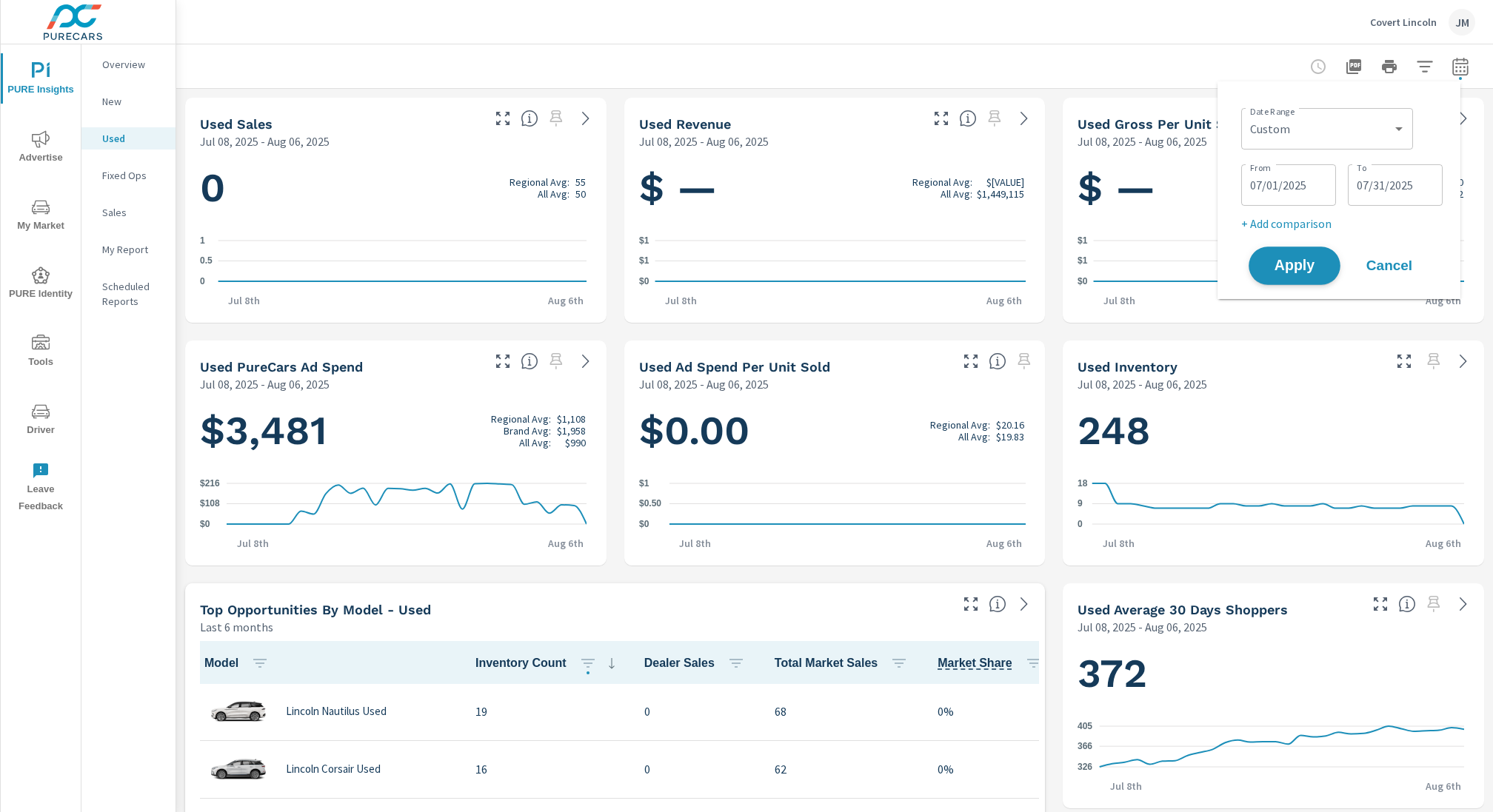 click on "Apply" at bounding box center [1295, 266] 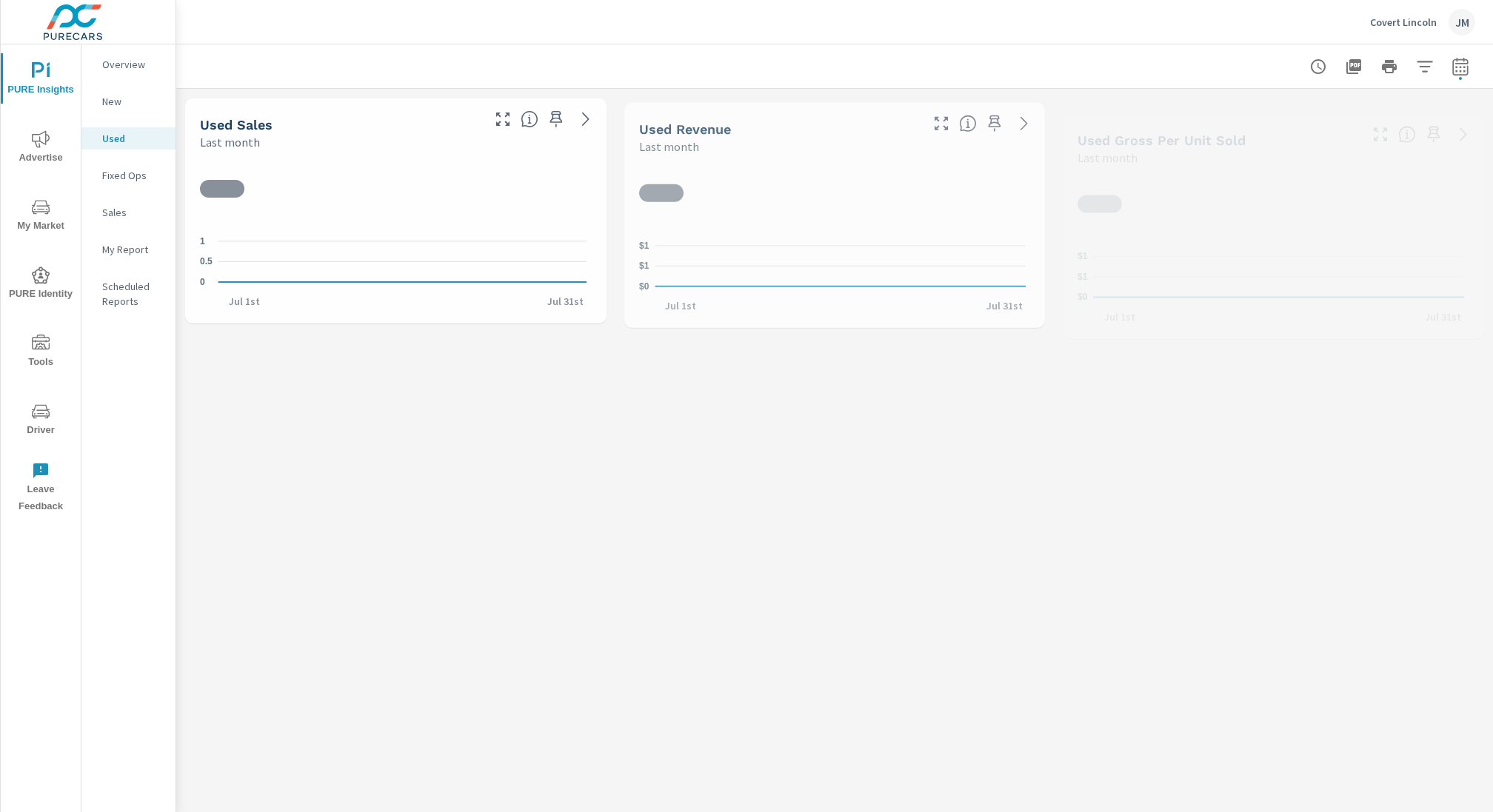 scroll, scrollTop: 1, scrollLeft: 0, axis: vertical 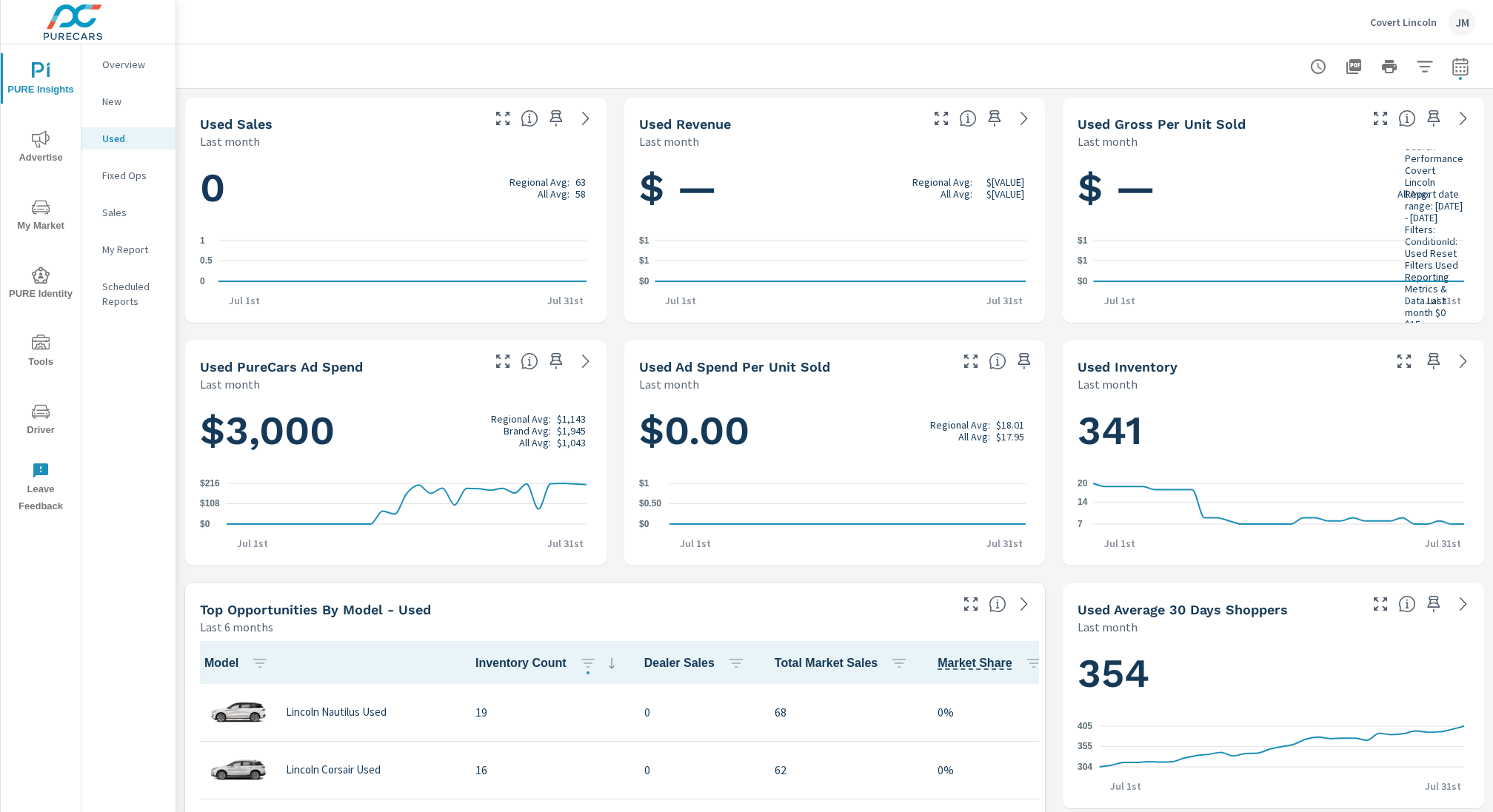 click on "Overview New Used Fixed Ops Sales My Report Scheduled Reports" at bounding box center [128, 189] 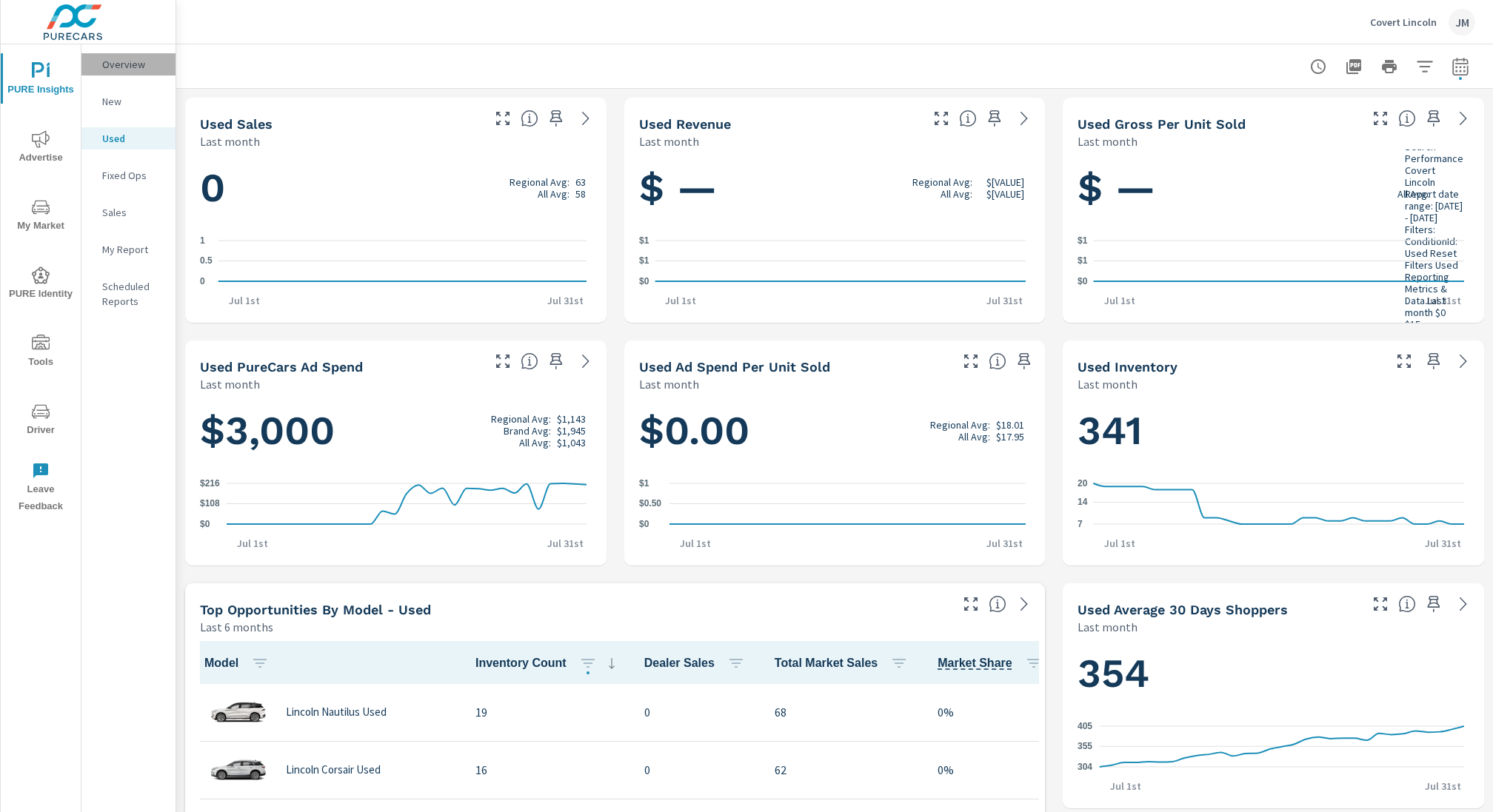 click on "Overview" at bounding box center (133, 64) 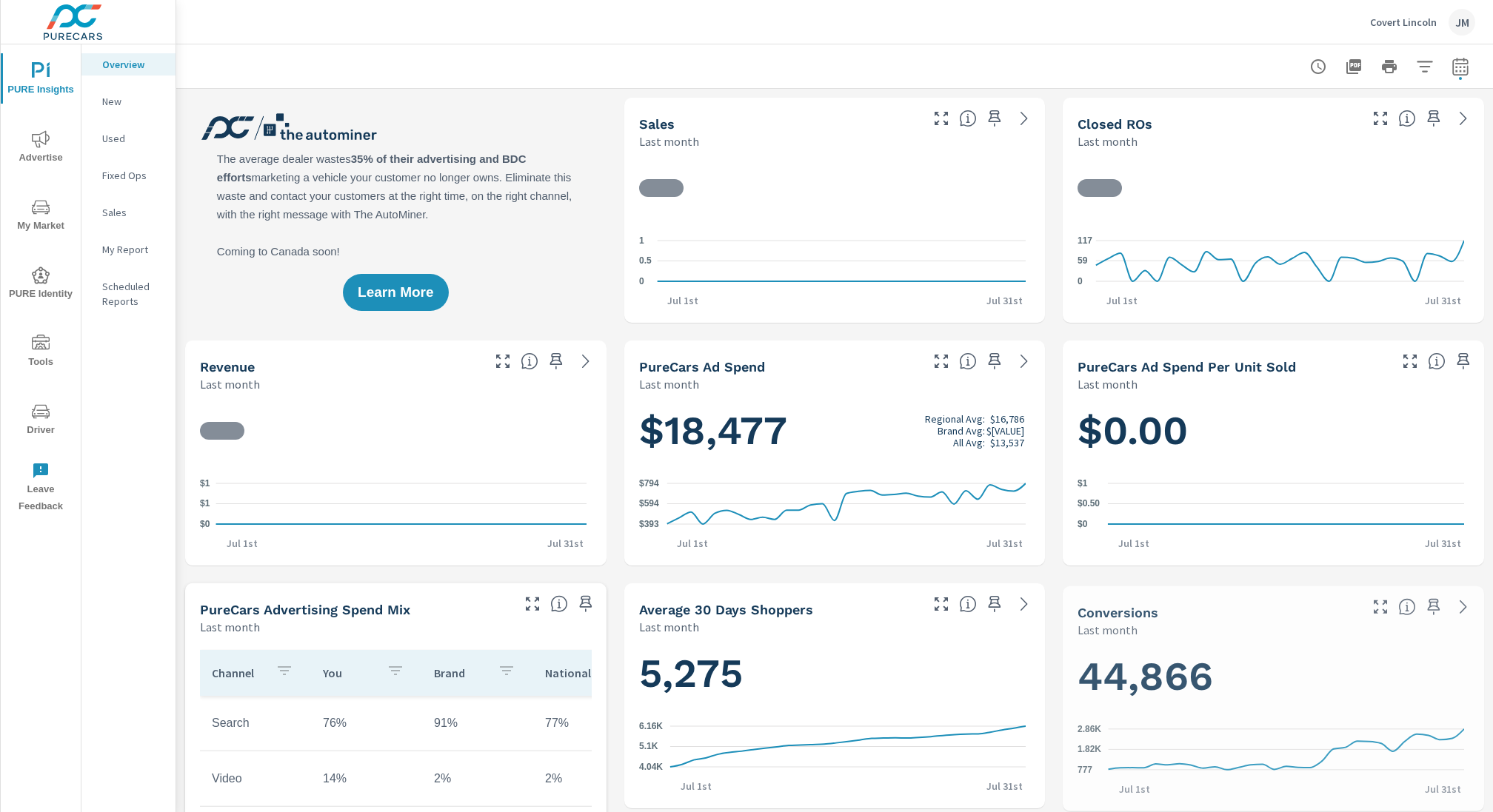 scroll, scrollTop: 1, scrollLeft: 0, axis: vertical 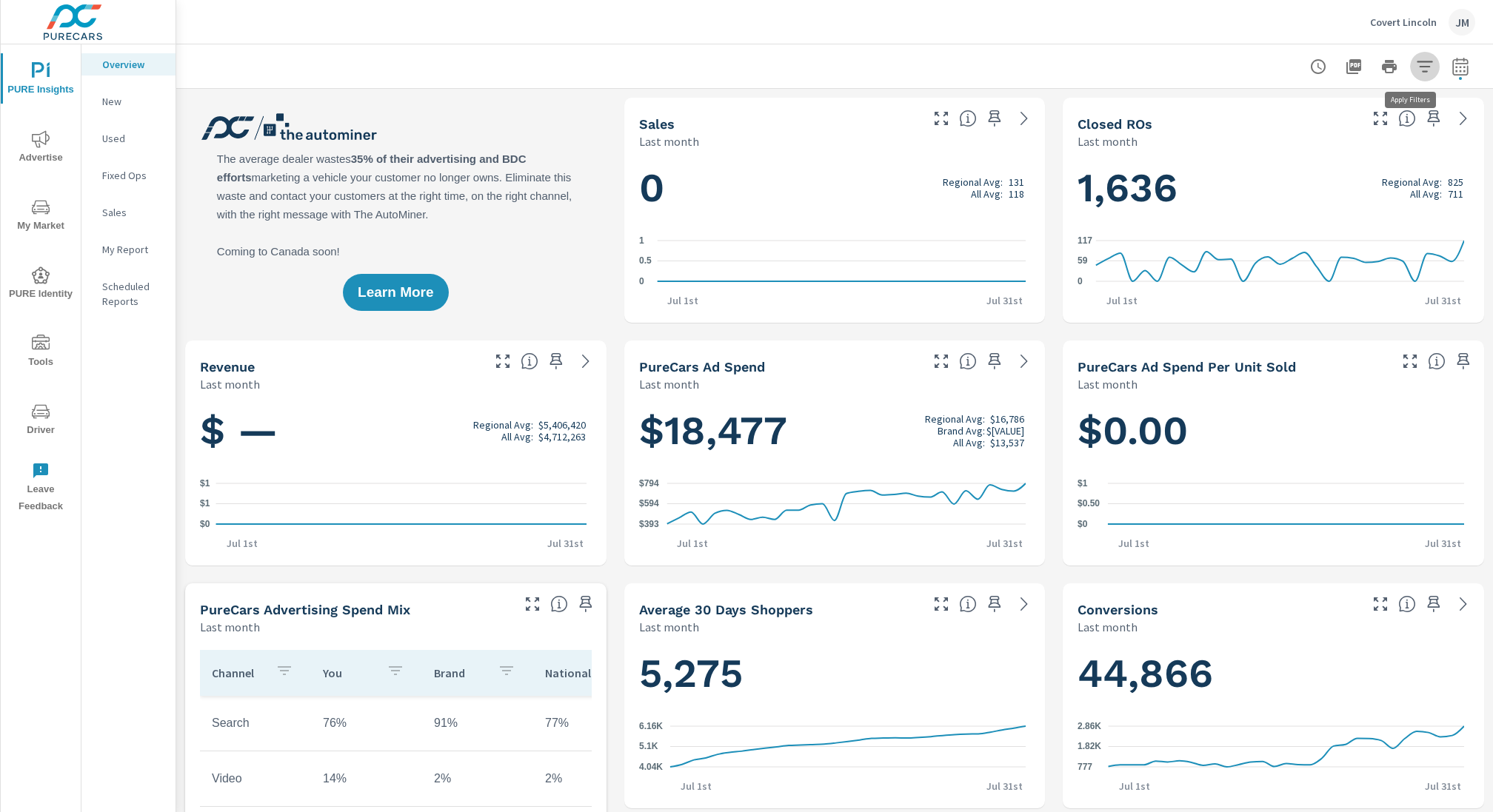 click 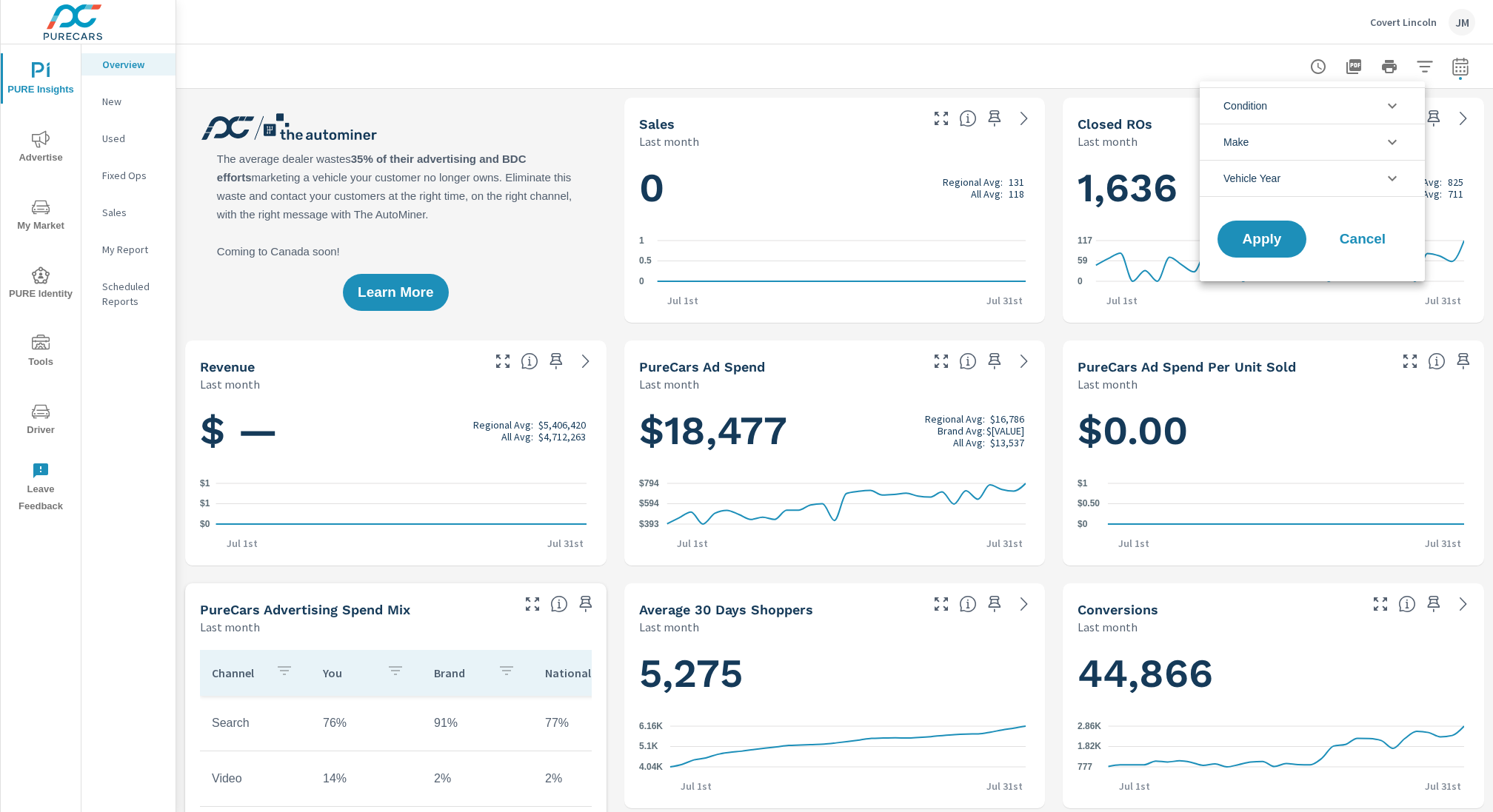 click on "Condition" at bounding box center [1312, 105] 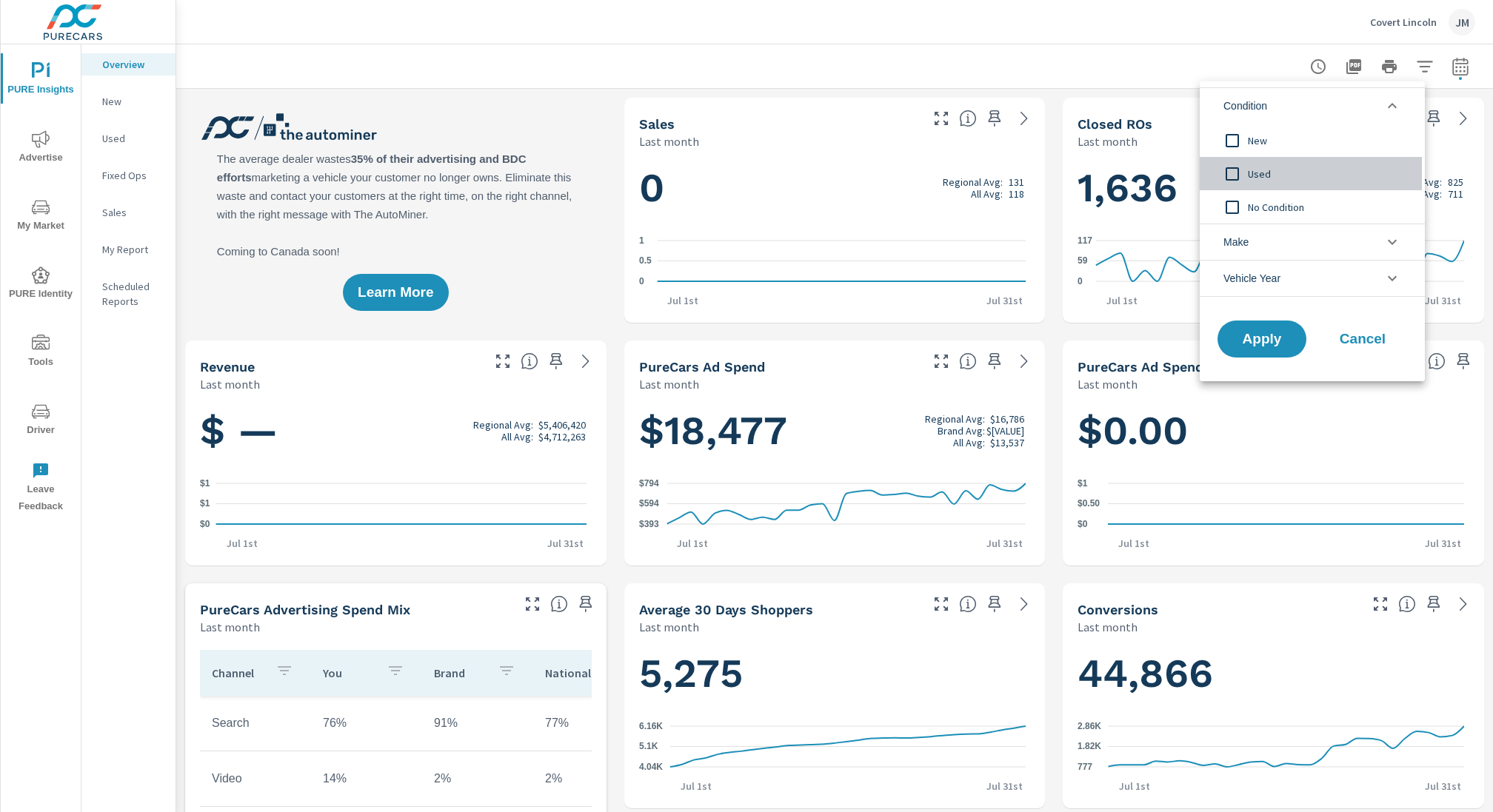 click at bounding box center [1232, 174] 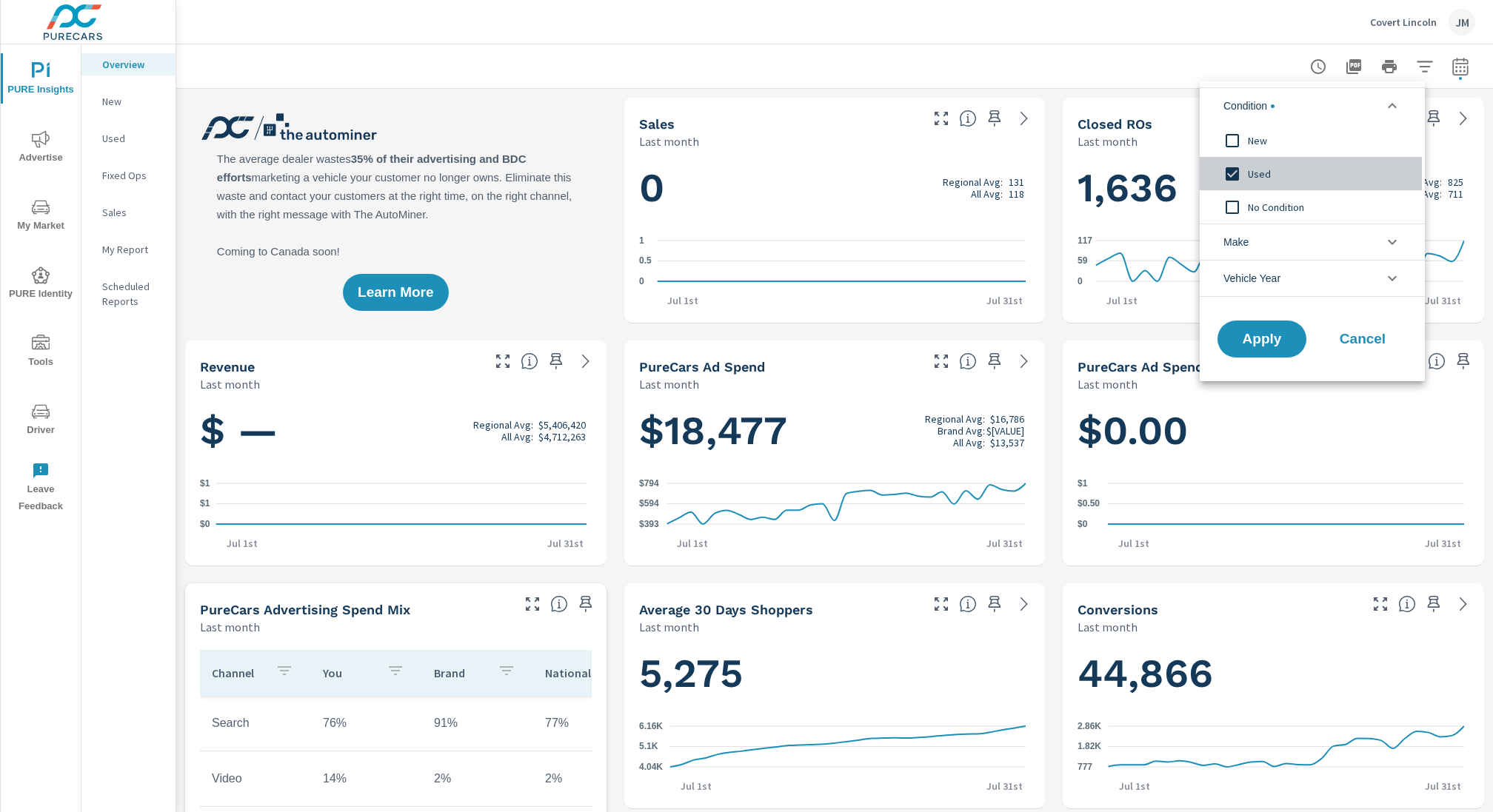 click at bounding box center [1232, 174] 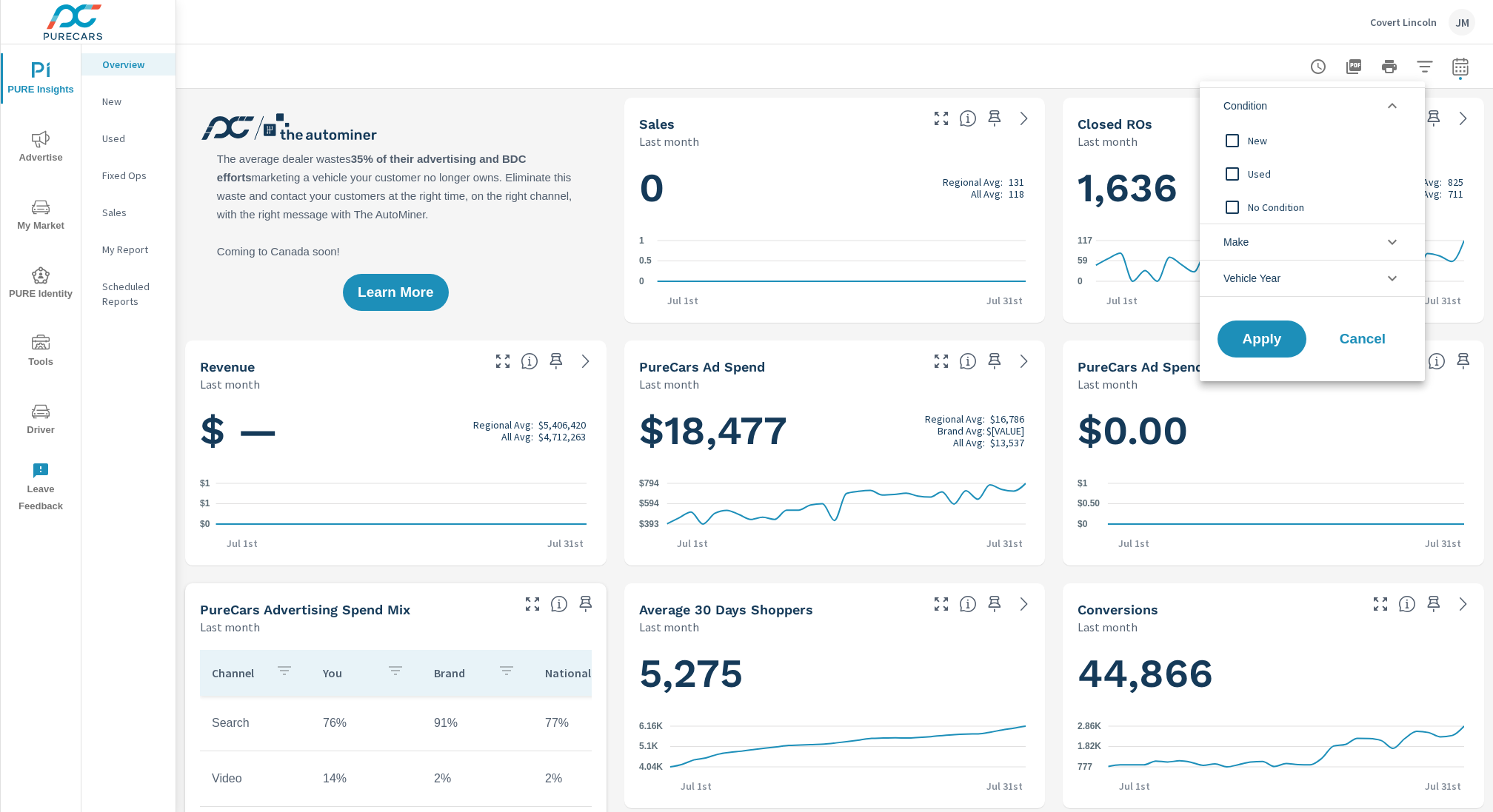 click at bounding box center [1232, 207] 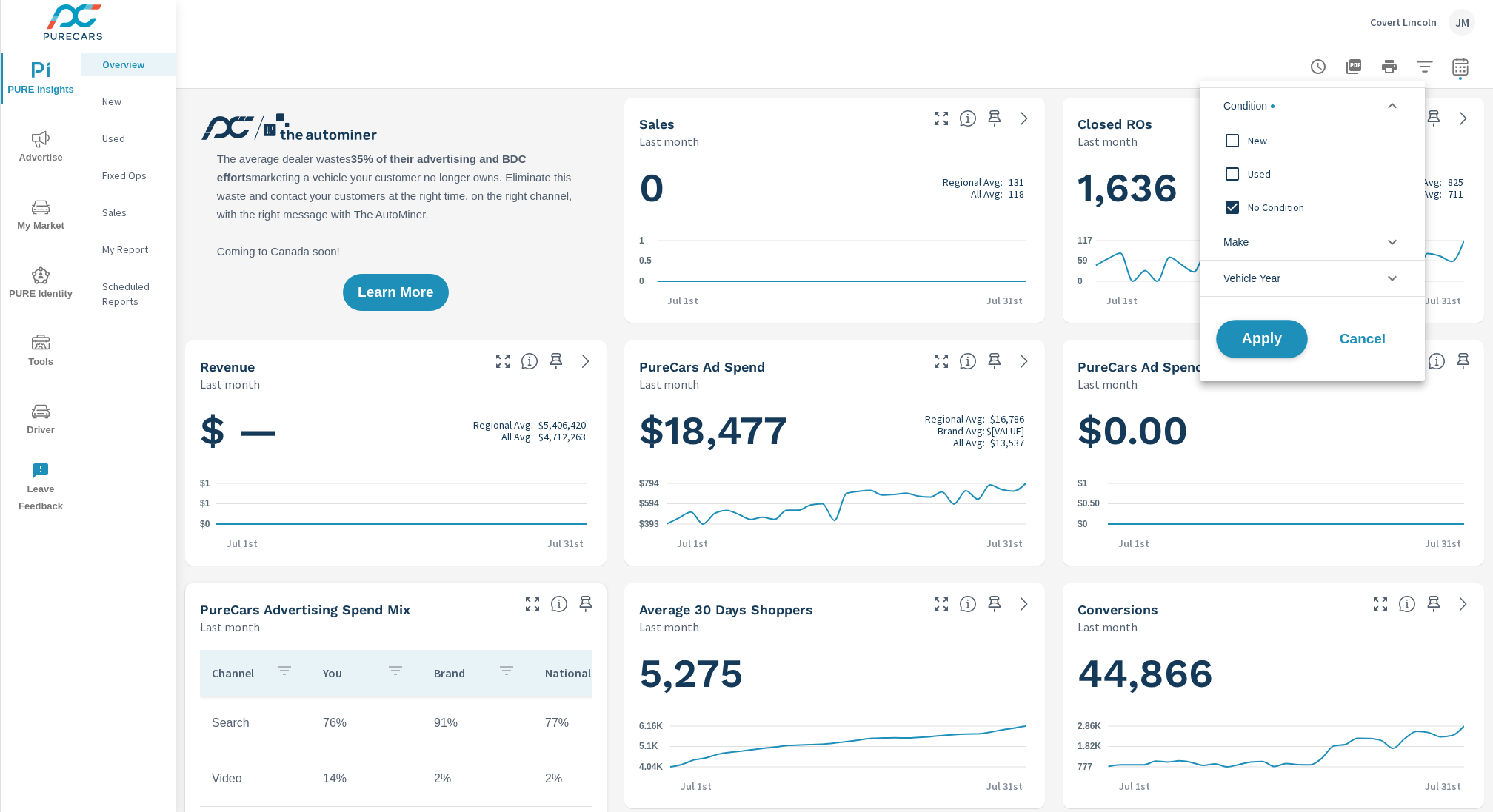 click on "Apply" at bounding box center (1262, 339) 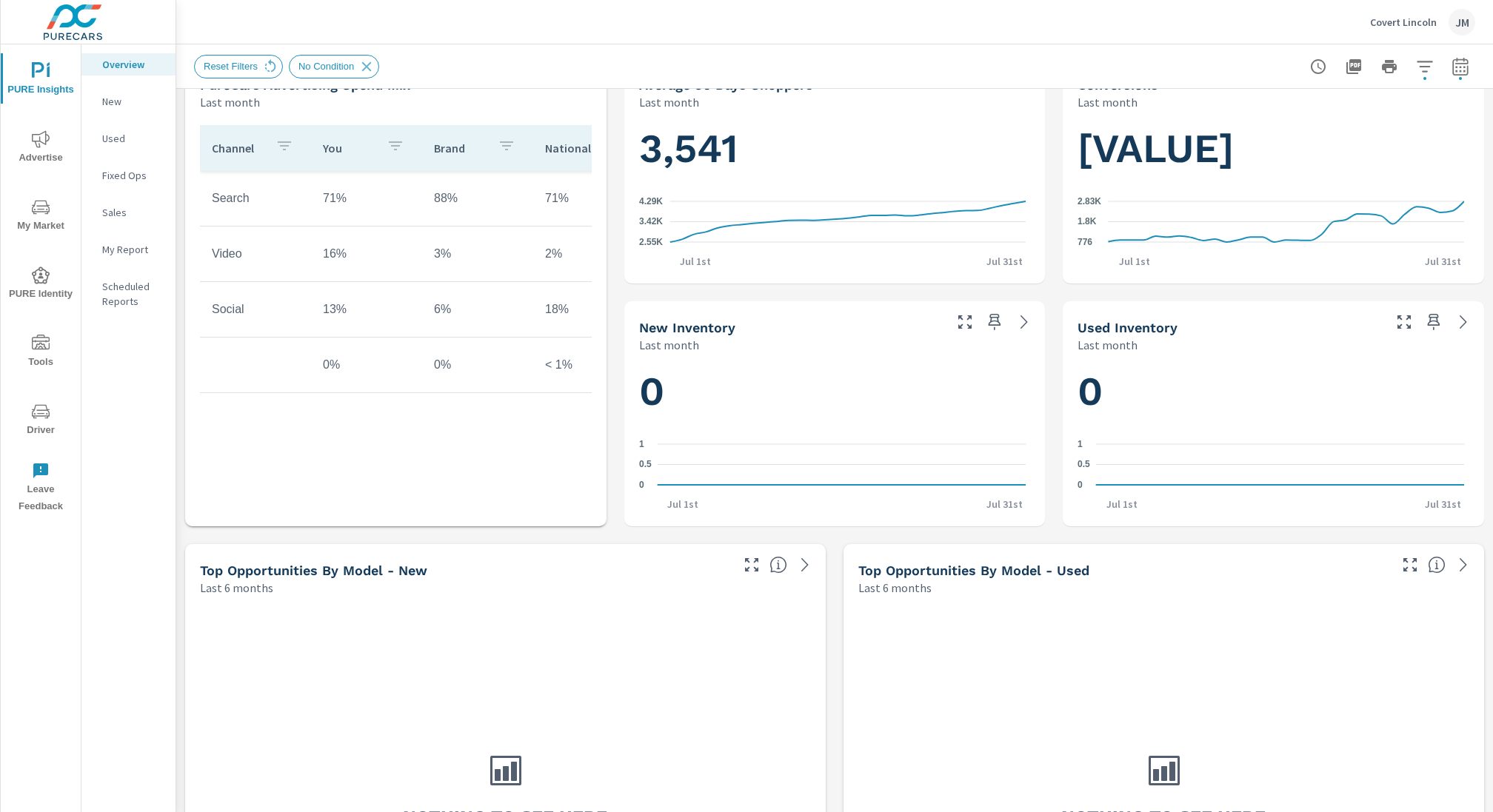 scroll, scrollTop: 519, scrollLeft: 0, axis: vertical 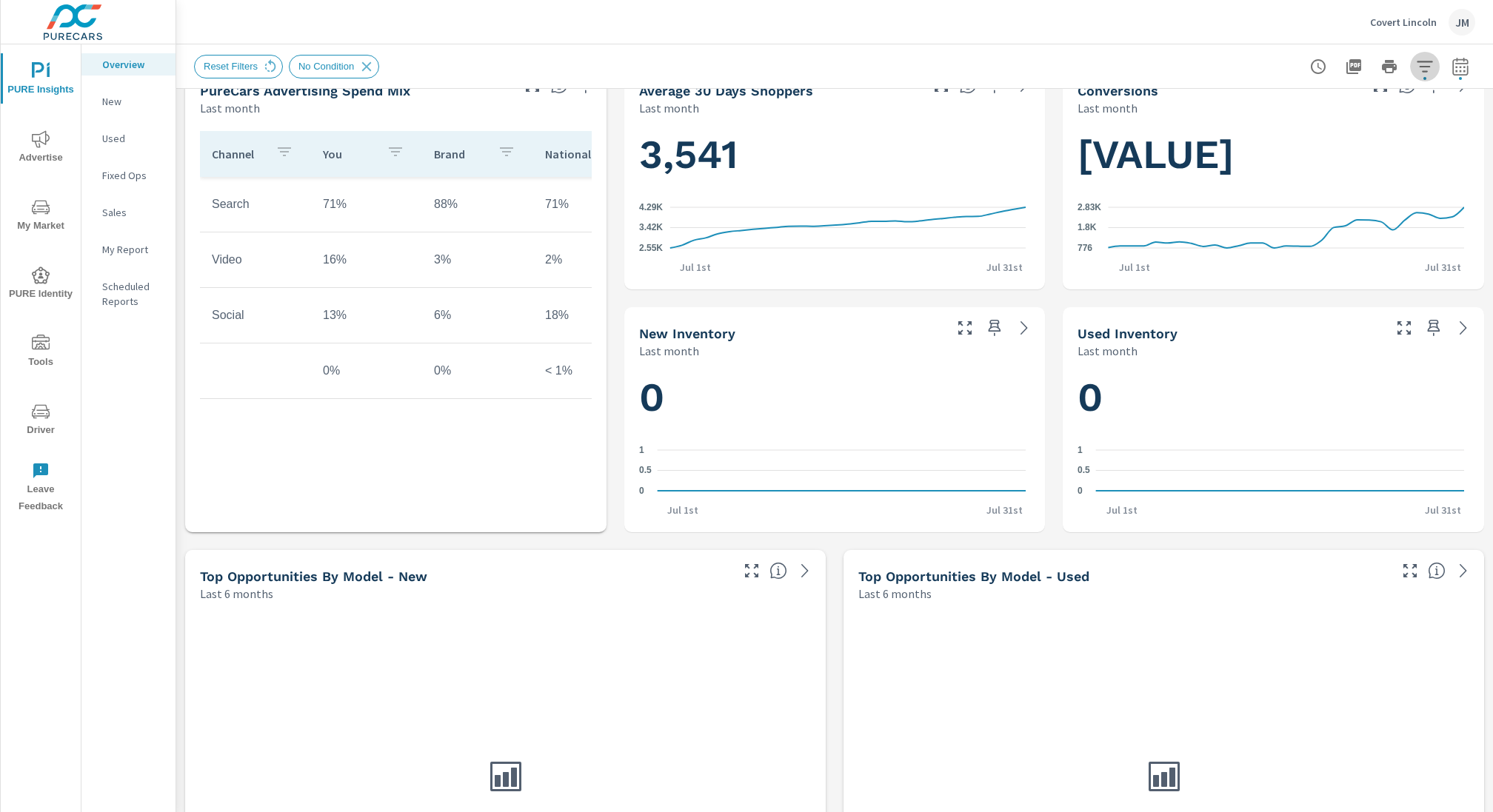 click 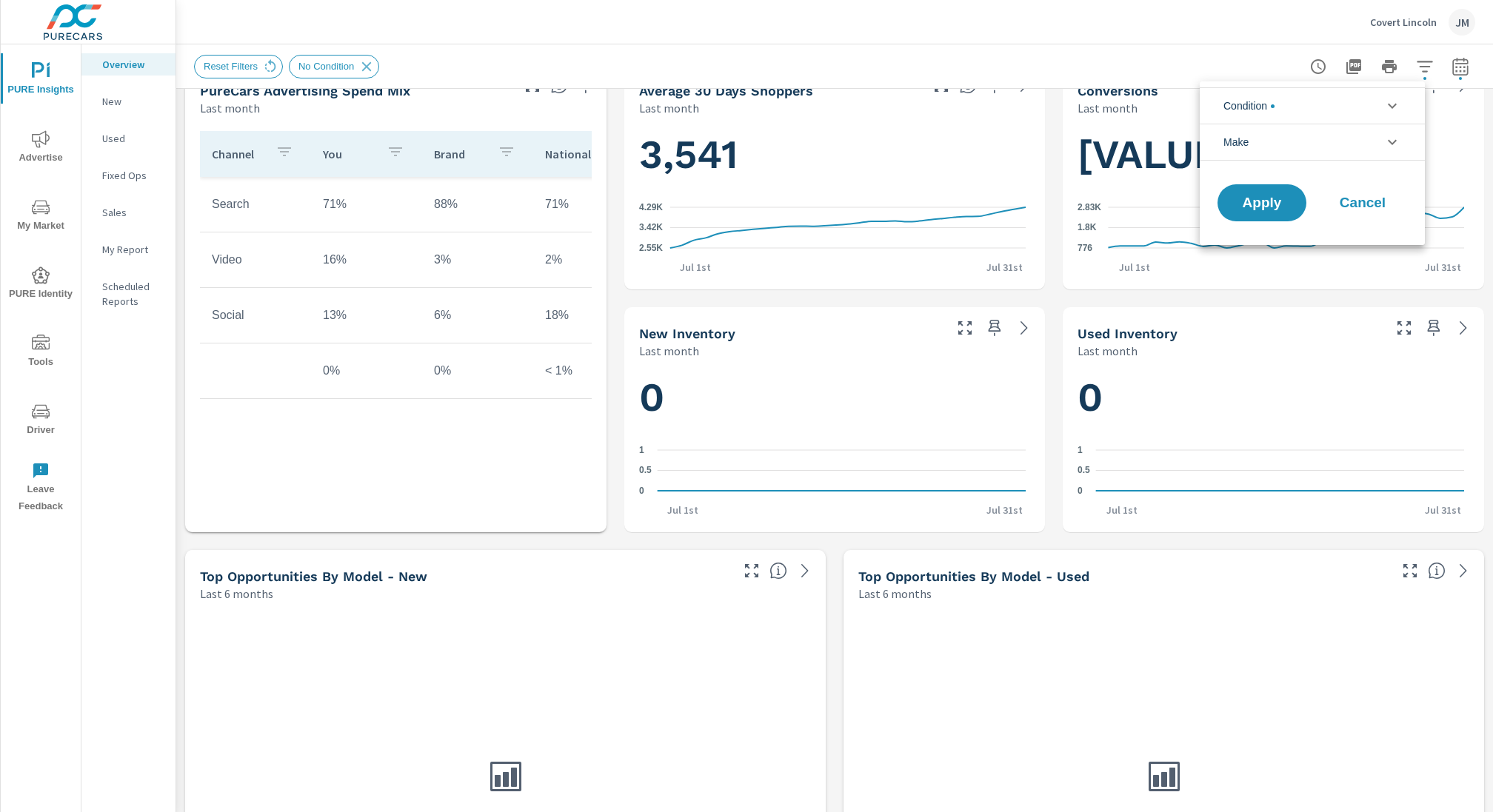 scroll, scrollTop: 67, scrollLeft: 0, axis: vertical 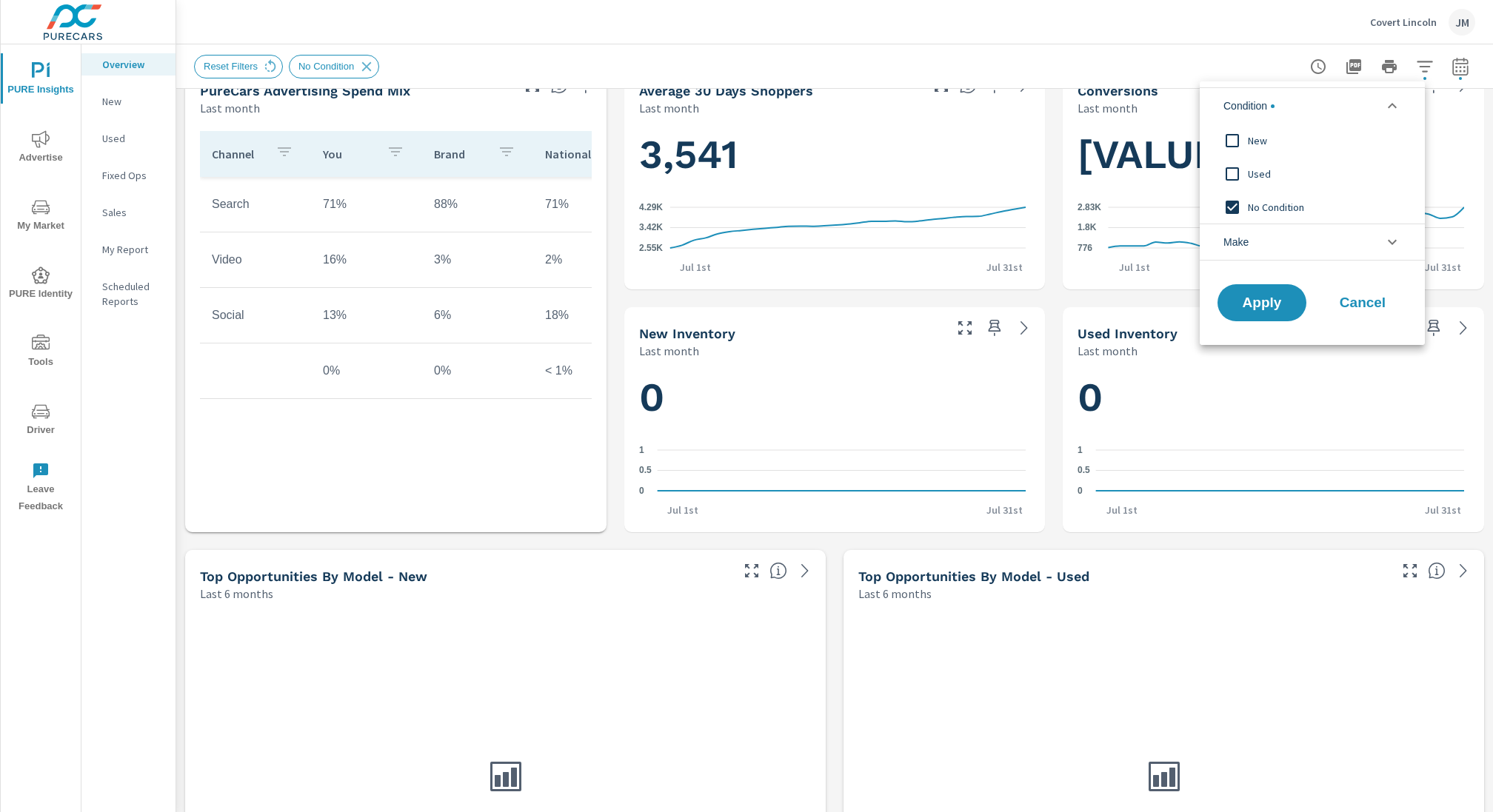 click at bounding box center [1232, 174] 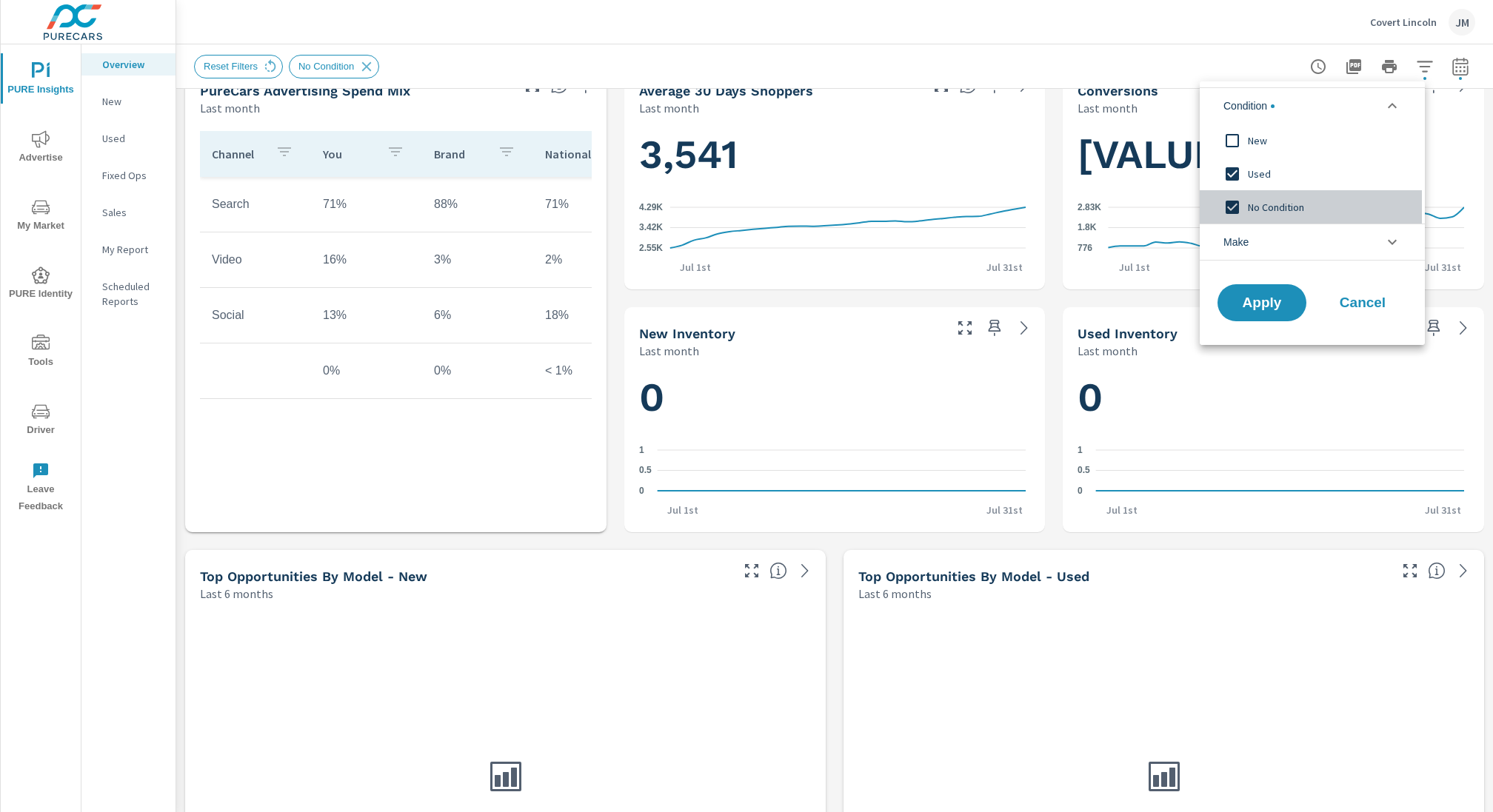 click at bounding box center [1232, 207] 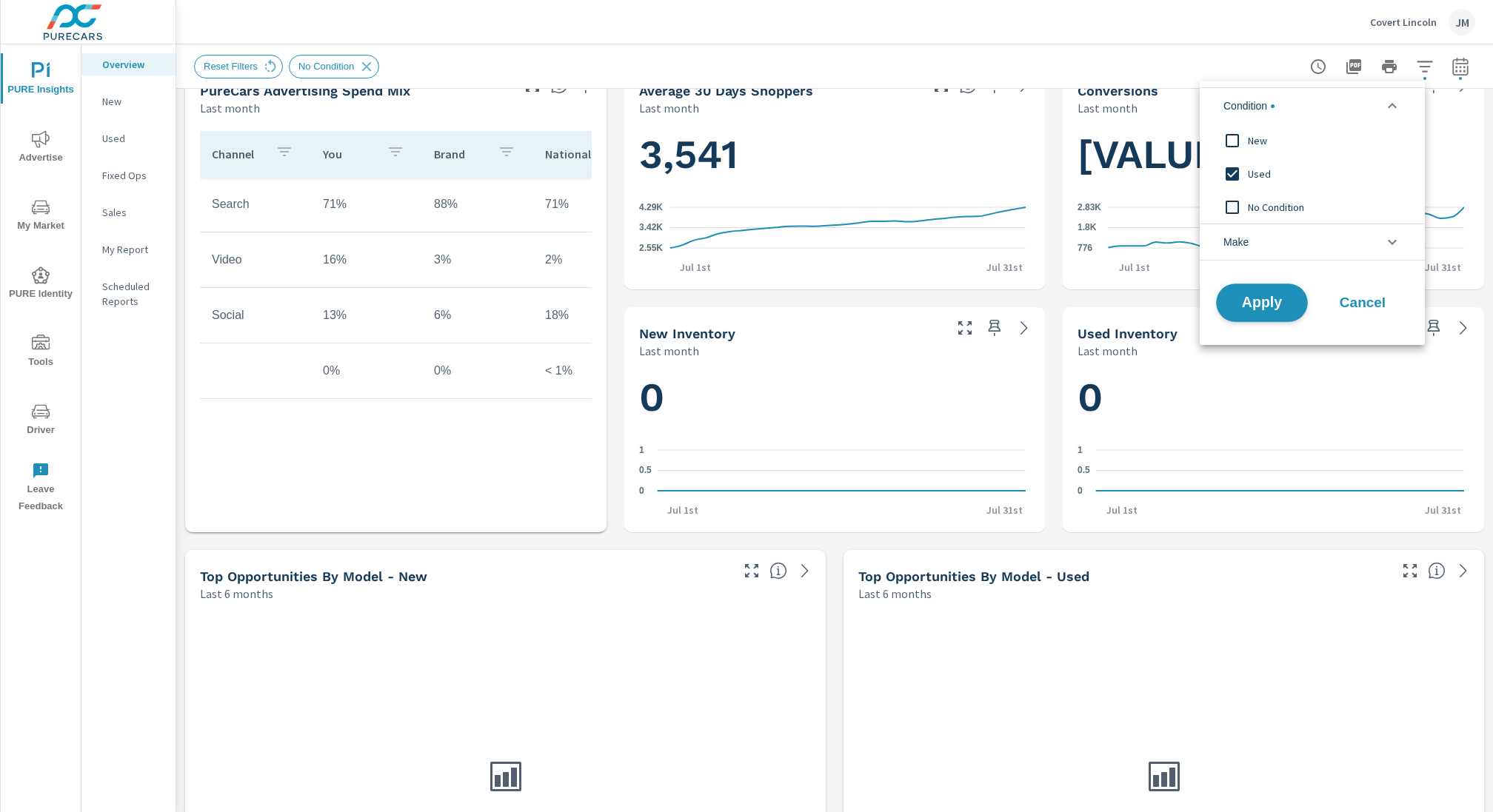 click on "Apply" at bounding box center [1262, 303] 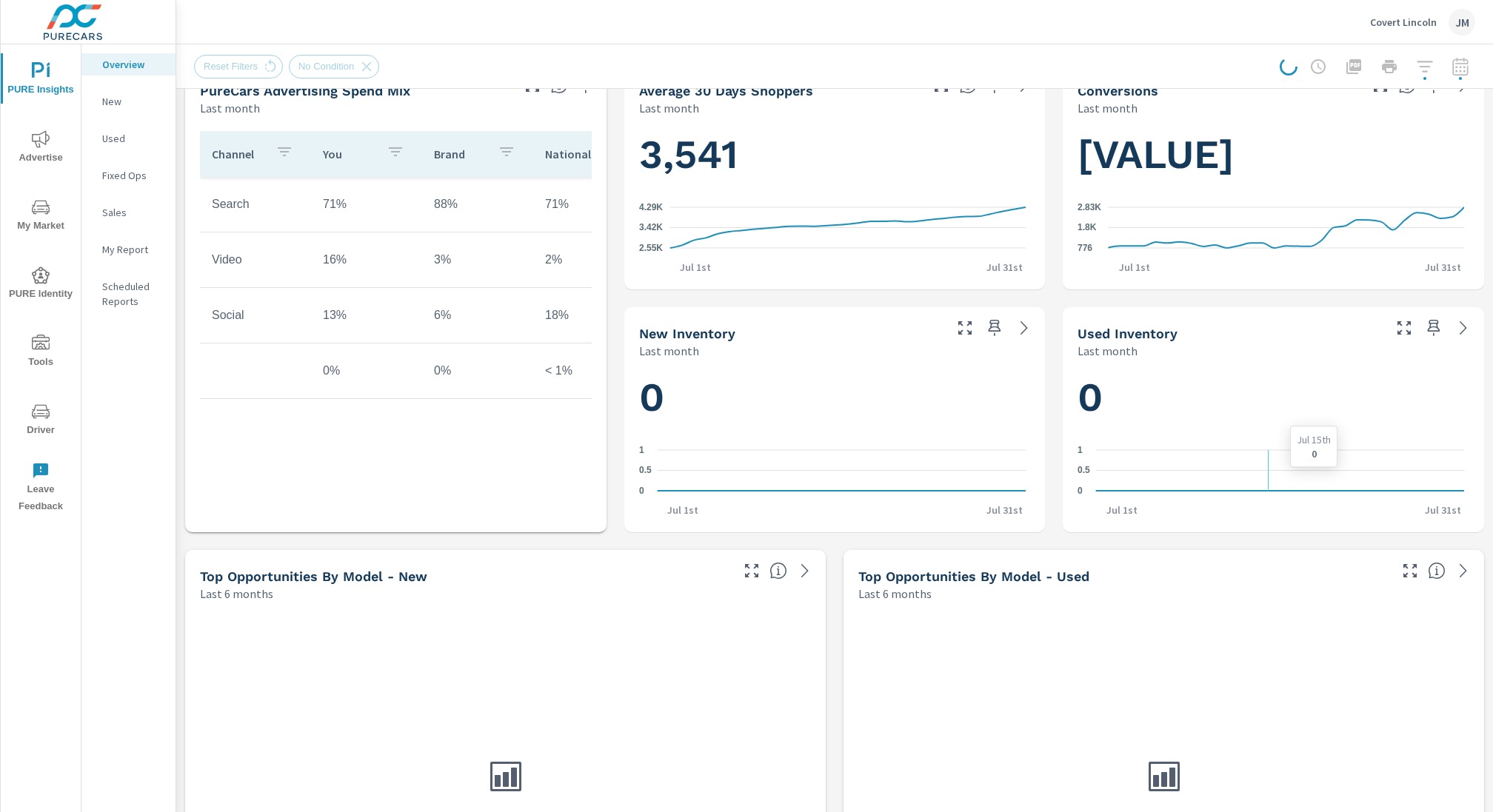 scroll, scrollTop: 972, scrollLeft: 0, axis: vertical 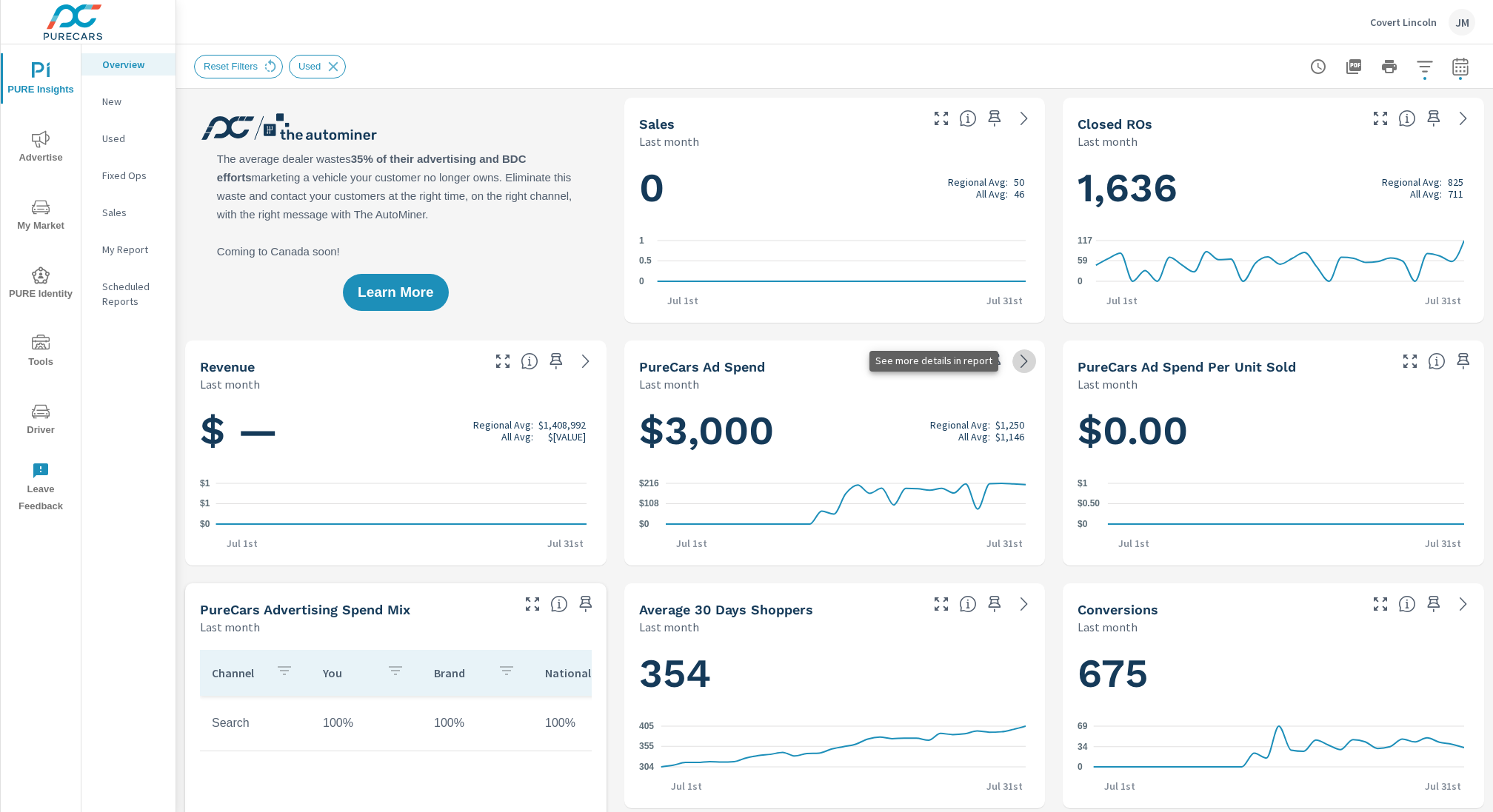 click 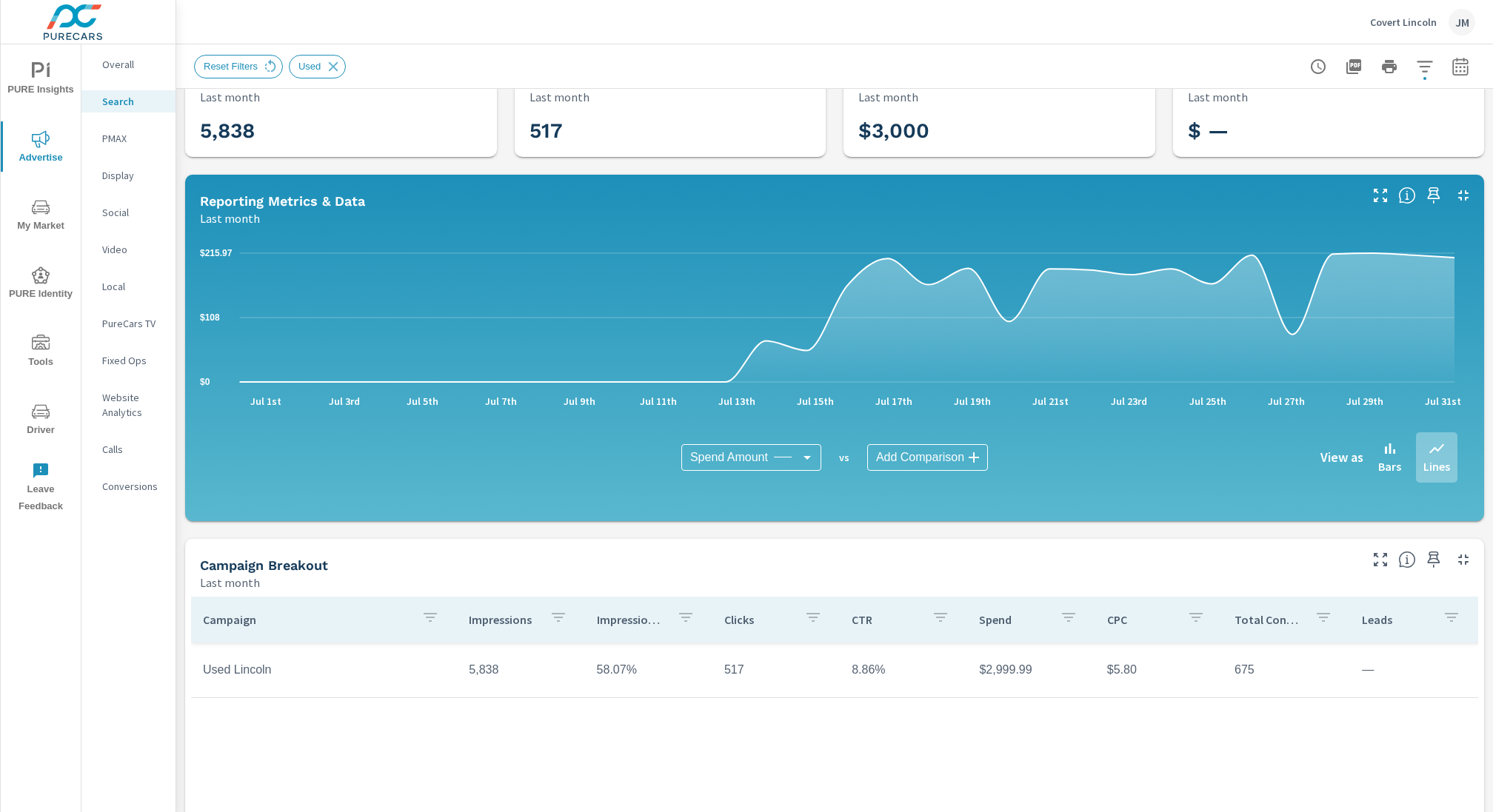 scroll, scrollTop: 55, scrollLeft: 0, axis: vertical 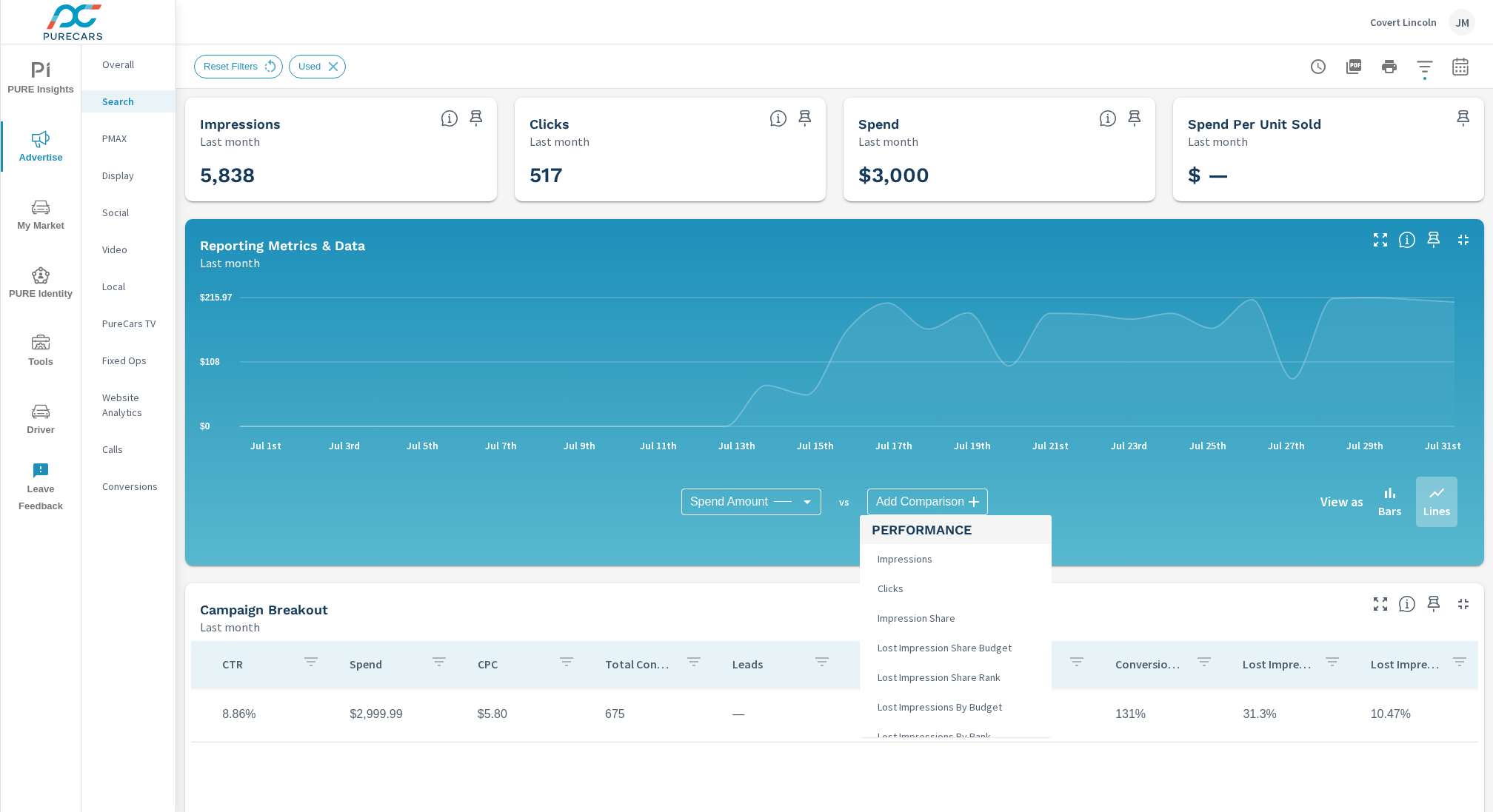 click on "PURE Insights Advertise My Market PURE Identity Tools Driver Leave Feedback Overall Search PMAX Display Social Video Local PureCars TV Fixed Ops Website Analytics Calls Conversions Covert Lincoln JM Search Performance Covert Lincoln Report date range:
[DATE] -
[DATE]
Filters: ConditionId: Used Reset Filters Used Impressions Last month 5,838 Clicks Last month 517 Spend Last month $3,000 Spend Per Unit Sold Last month $ — Reporting Metrics & Data Last month $0    $108    $[VALUE]    Jul 1st Jul 3rd Jul 5th Jul 7th Jul 9th Jul 11th Jul 13th Jul 15th Jul 17th Jul 19th Jul 21st Jul 23rd Jul 25th Jul 27th Jul 29th Jul 31st Spend Amount Spend Amount ​ vs Add Comparison ​ View as Bars Lines Campaign Breakout Last month Campaign Impressions Impression Share Clicks CTR Spend CPC Total Conversions Leads Actions Spend/Conversion Conversion Rate Lost Impression Share Rank Lost Impression Share Budget Used Lincoln 5,838 58.07% 517 8.86% $5.80" at bounding box center (746, 406) 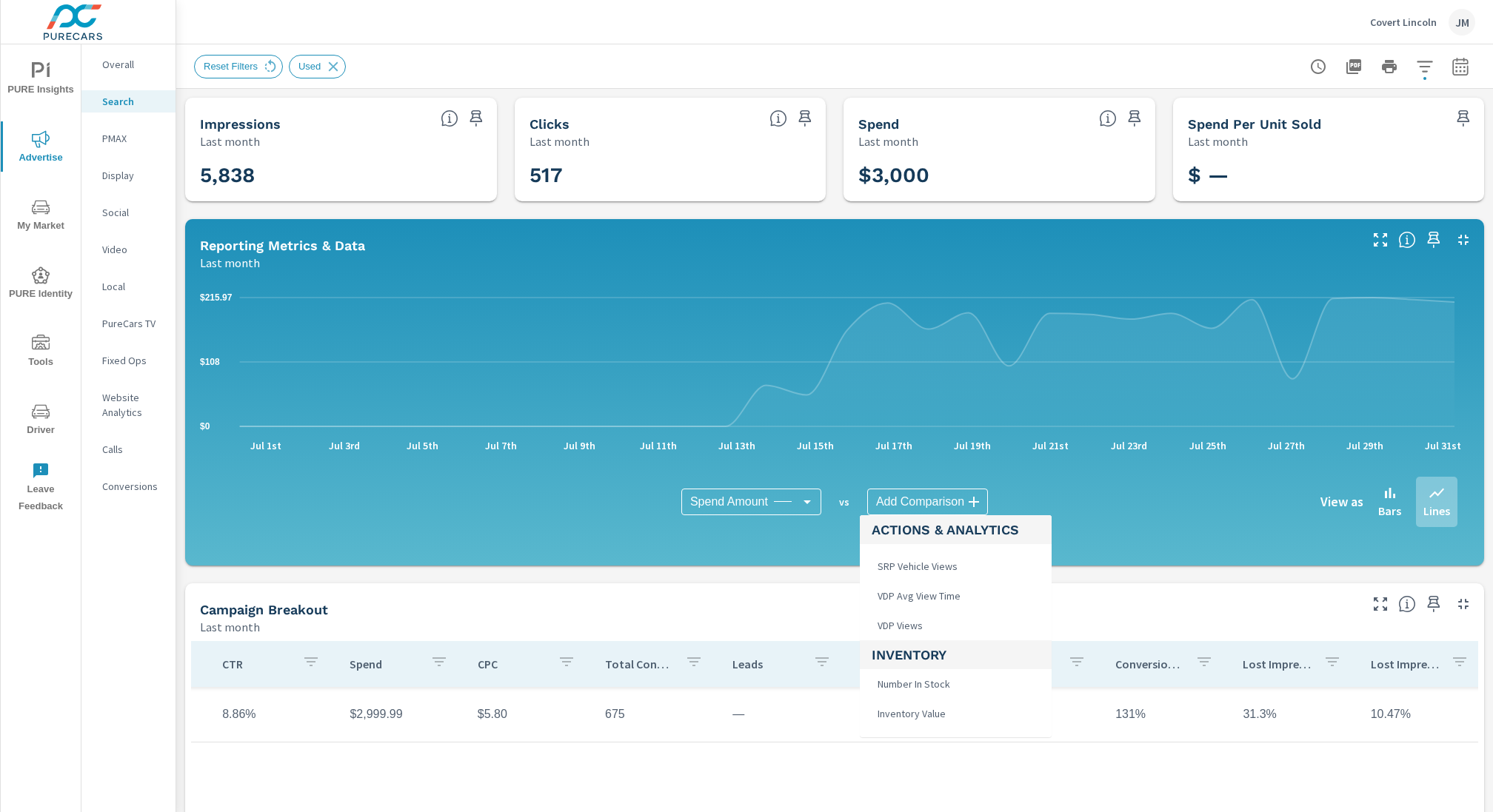 scroll, scrollTop: 525, scrollLeft: 0, axis: vertical 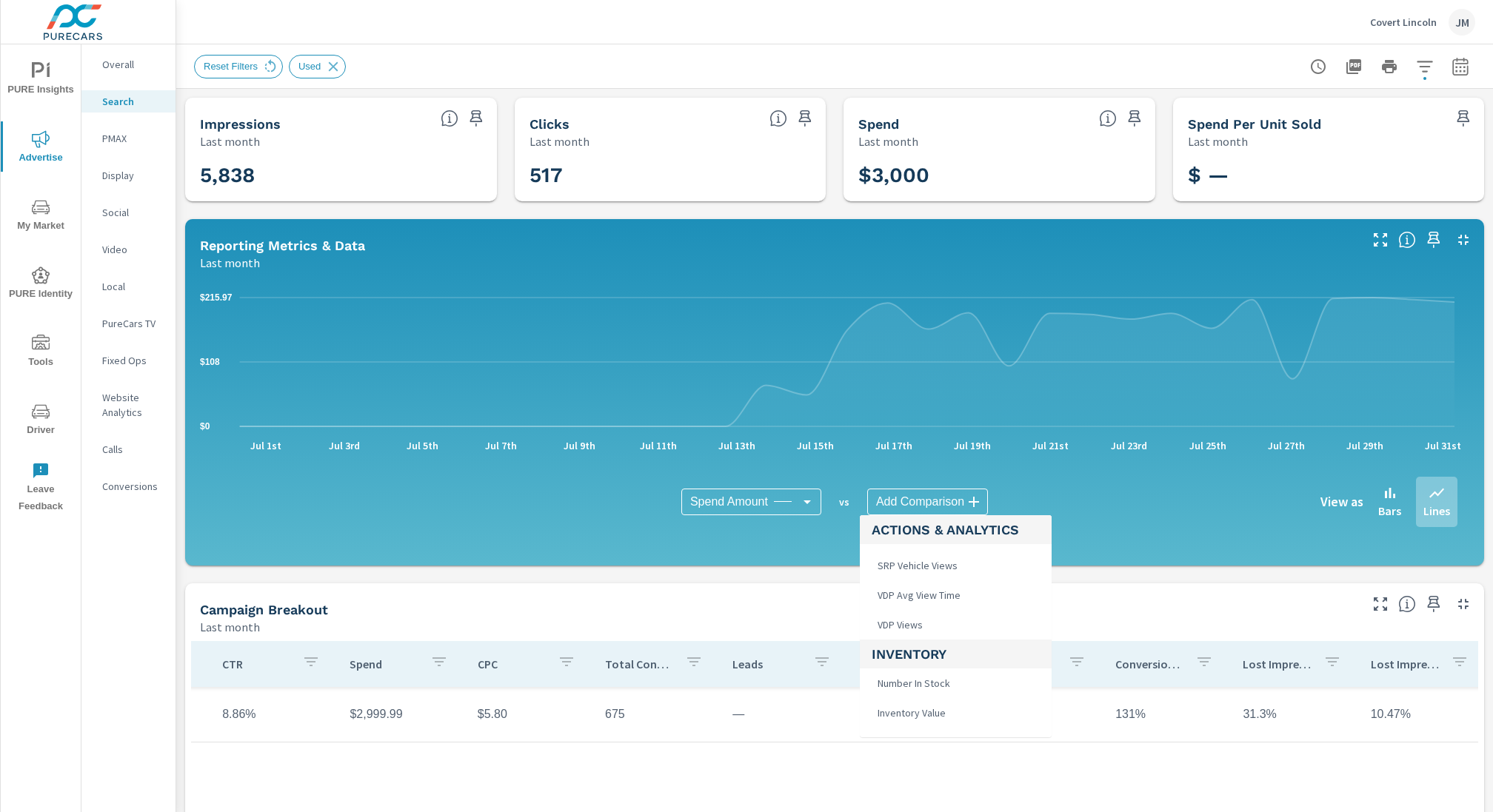 click on "VDP Views" at bounding box center [955, 625] 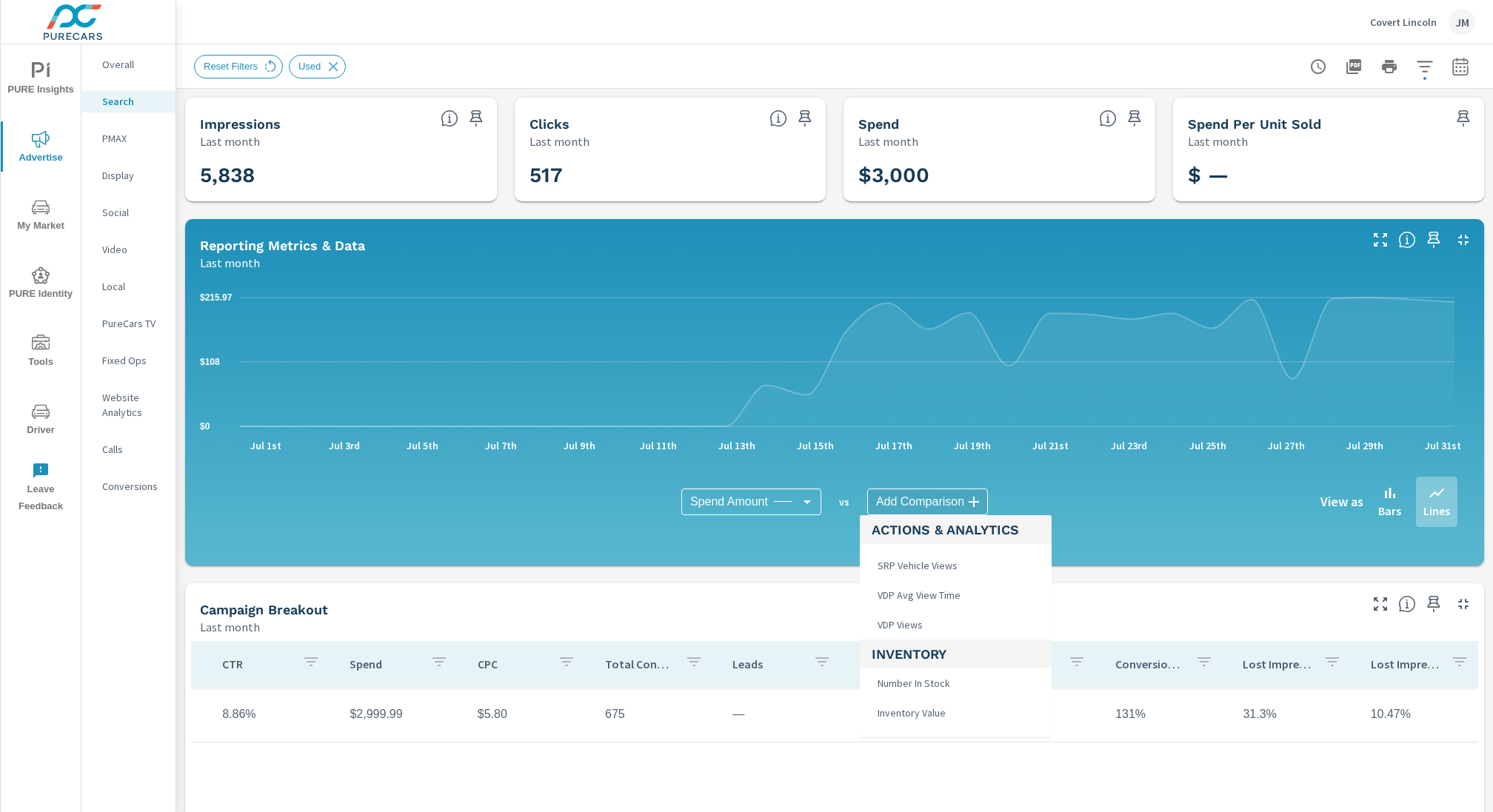type on "VDP Views" 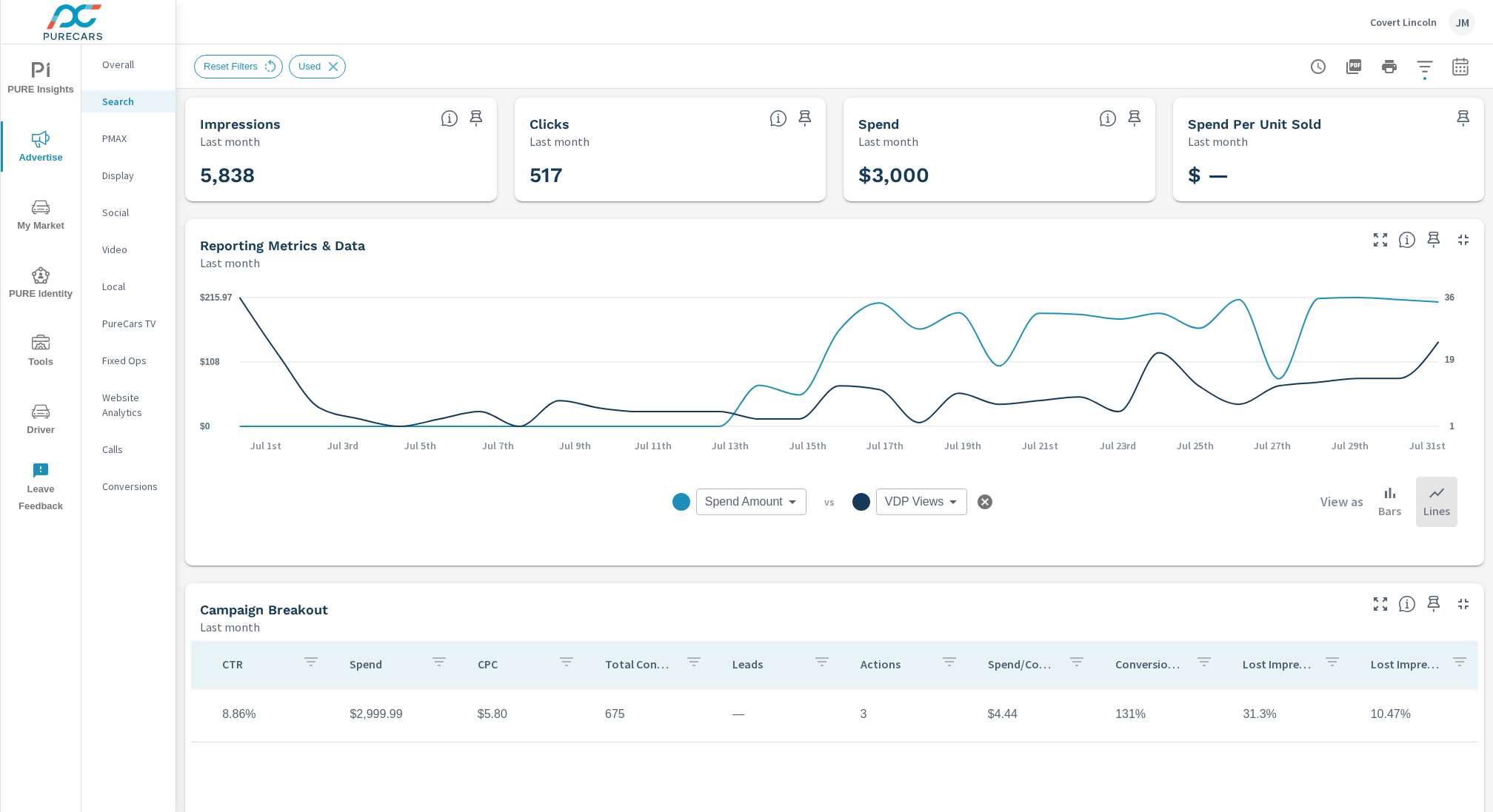 click on "PURE Insights Advertise My Market PURE Identity Tools Driver Leave Feedback Overall Search PMAX Display Social Video Local PureCars TV Fixed Ops Website Analytics Calls Conversions Covert Lincoln JM Search Performance Covert Lincoln Report date range:
[DATE] -
[DATE]
Filters: ConditionId: Used Reset Filters Used Impressions Last month 5,838 Clicks Last month 517 Spend Last month $3,000 Spend Per Unit Sold Last month $ — Reporting Metrics & Data Last month $0    $108    $[VALUE]       1    19    36 [DATE] [DATE] [DATE] [DATE] [DATE] [DATE] [DATE] [DATE] [DATE] [DATE] [DATE] [DATE] [DATE] [DATE] [DATE] [DATE] Spend Amount Spend Amount ​ vs VDP Views VDP Views ​ View as Bars Lines Campaign Breakout Last month Campaign Impressions Impression Share Clicks CTR Spend CPC Total Conversions Leads Actions Spend/Conversion Conversion Rate Lost Impression Share Rank Lost Impression Share Budget 5,838 517 3" at bounding box center [746, 406] 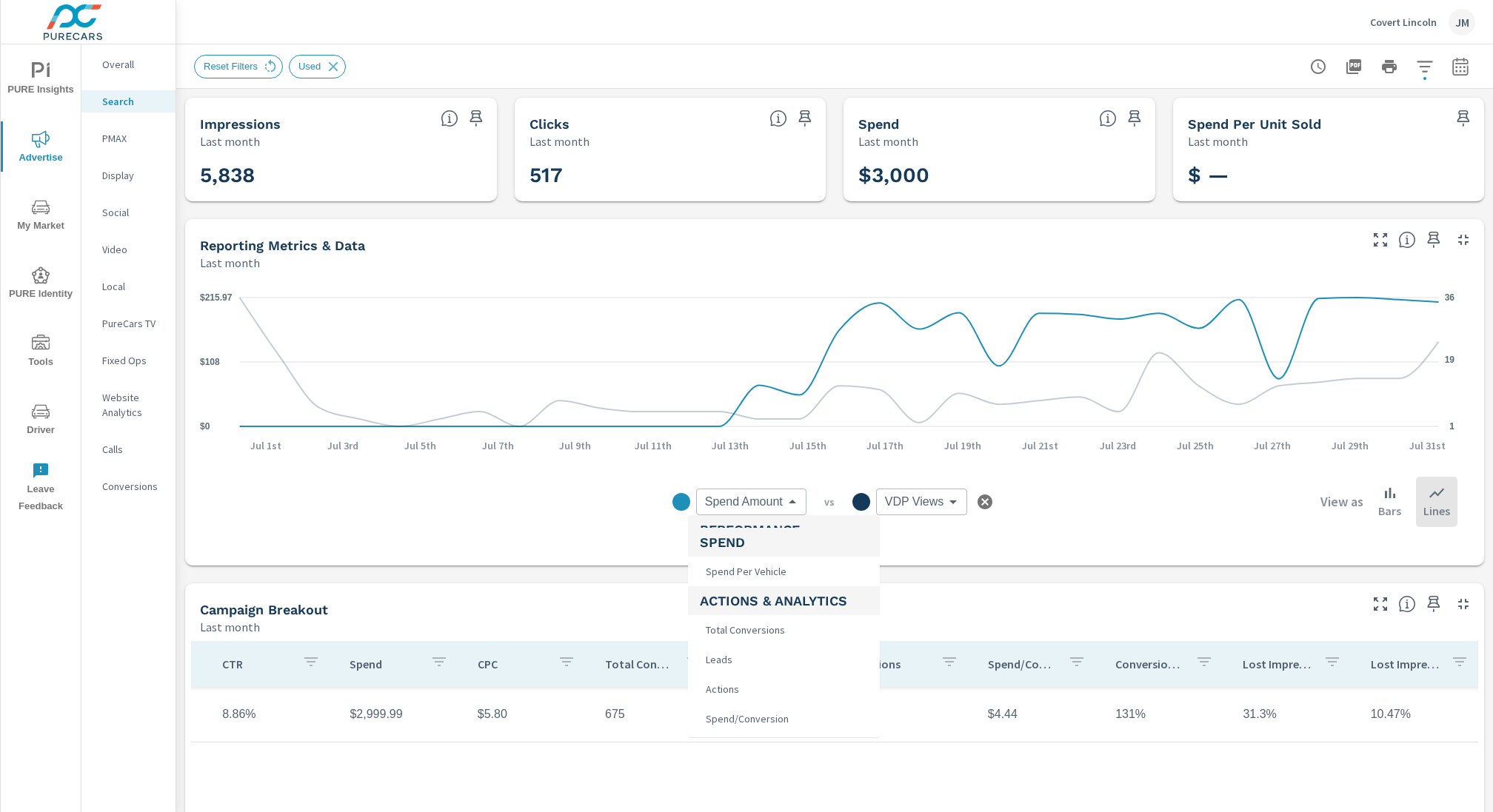 scroll, scrollTop: 280, scrollLeft: 0, axis: vertical 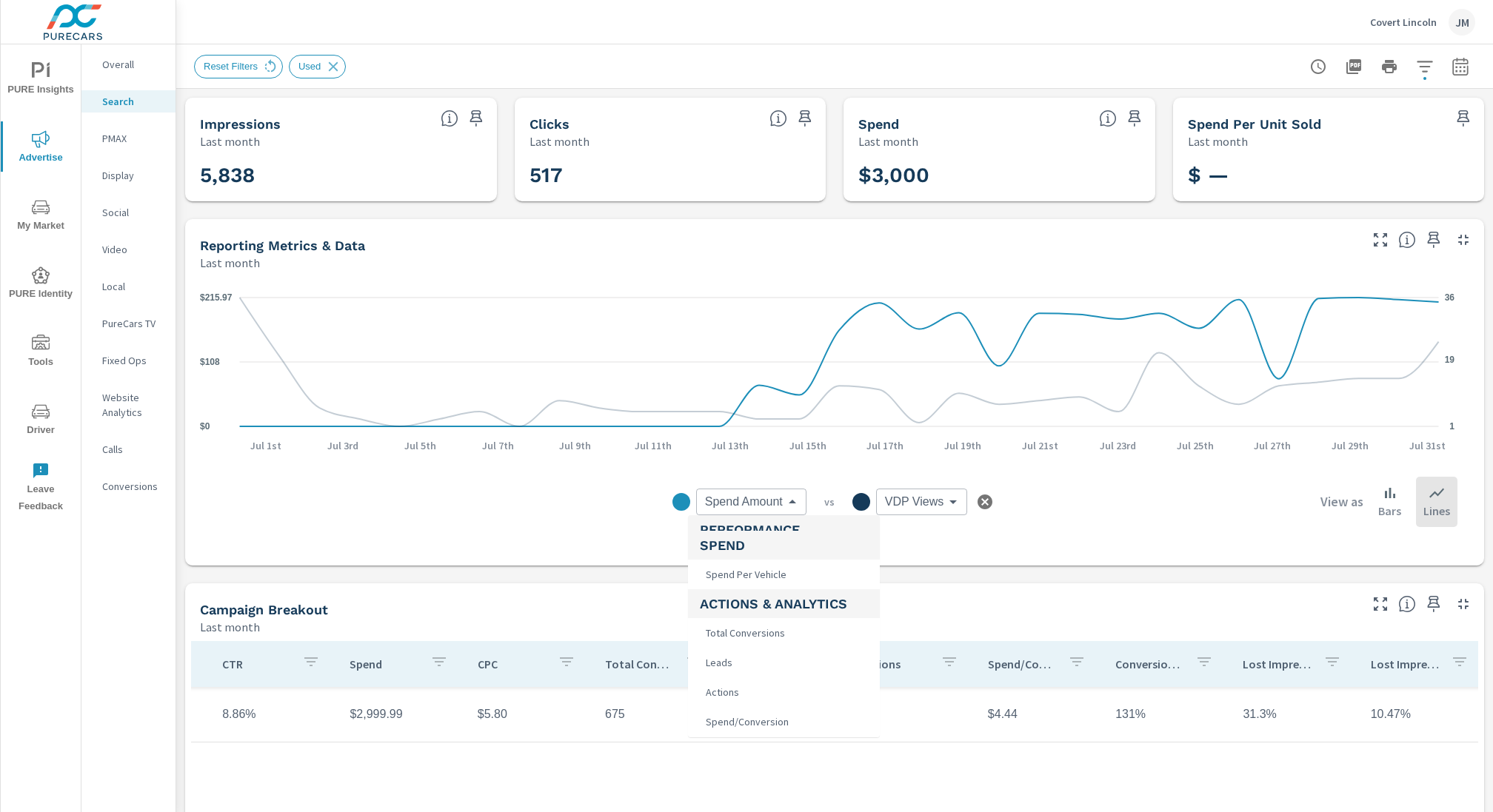 click on "Spend Per Vehicle" at bounding box center [744, 574] 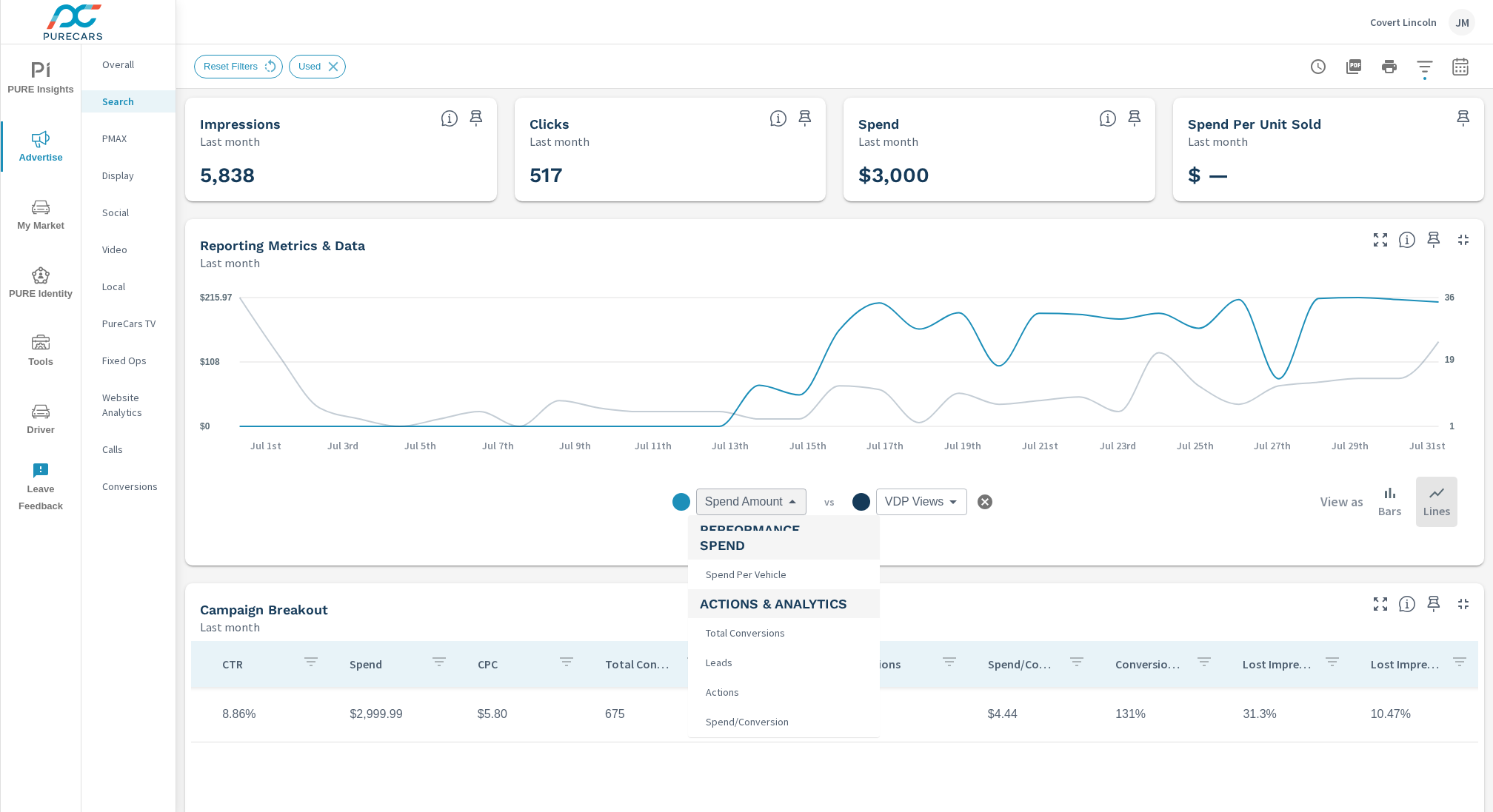 type on "Spend Per Vehicle" 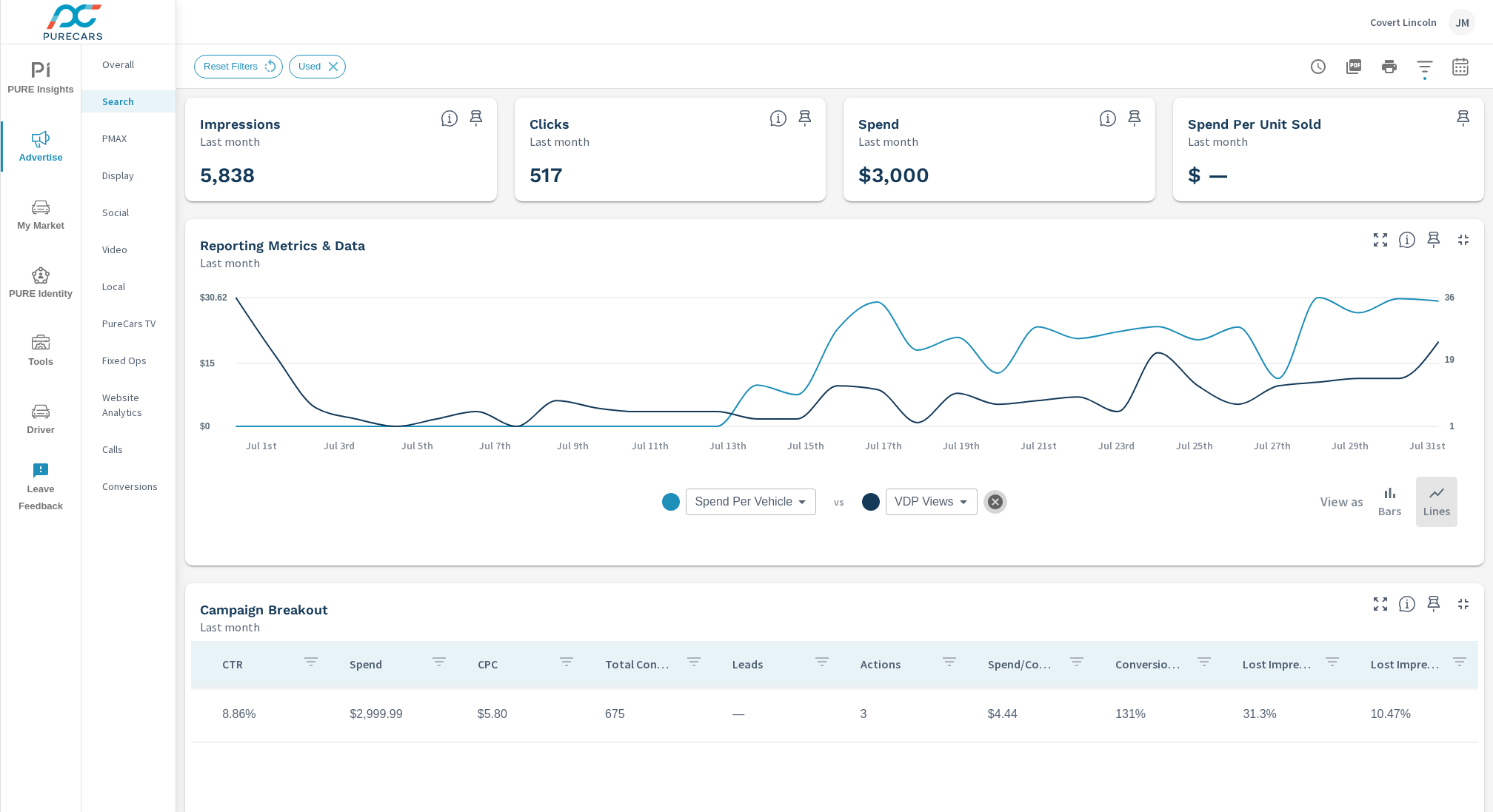 click 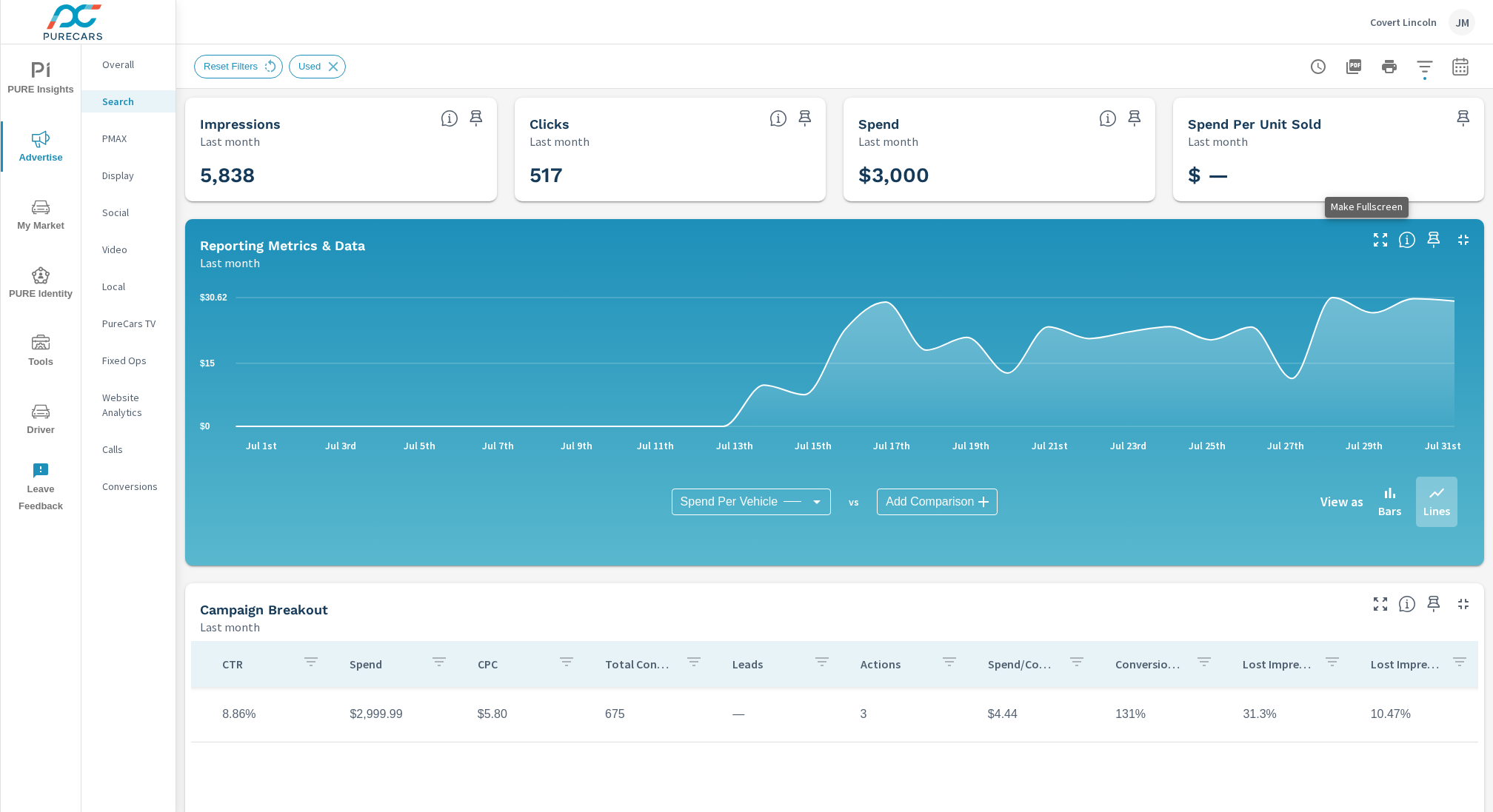click 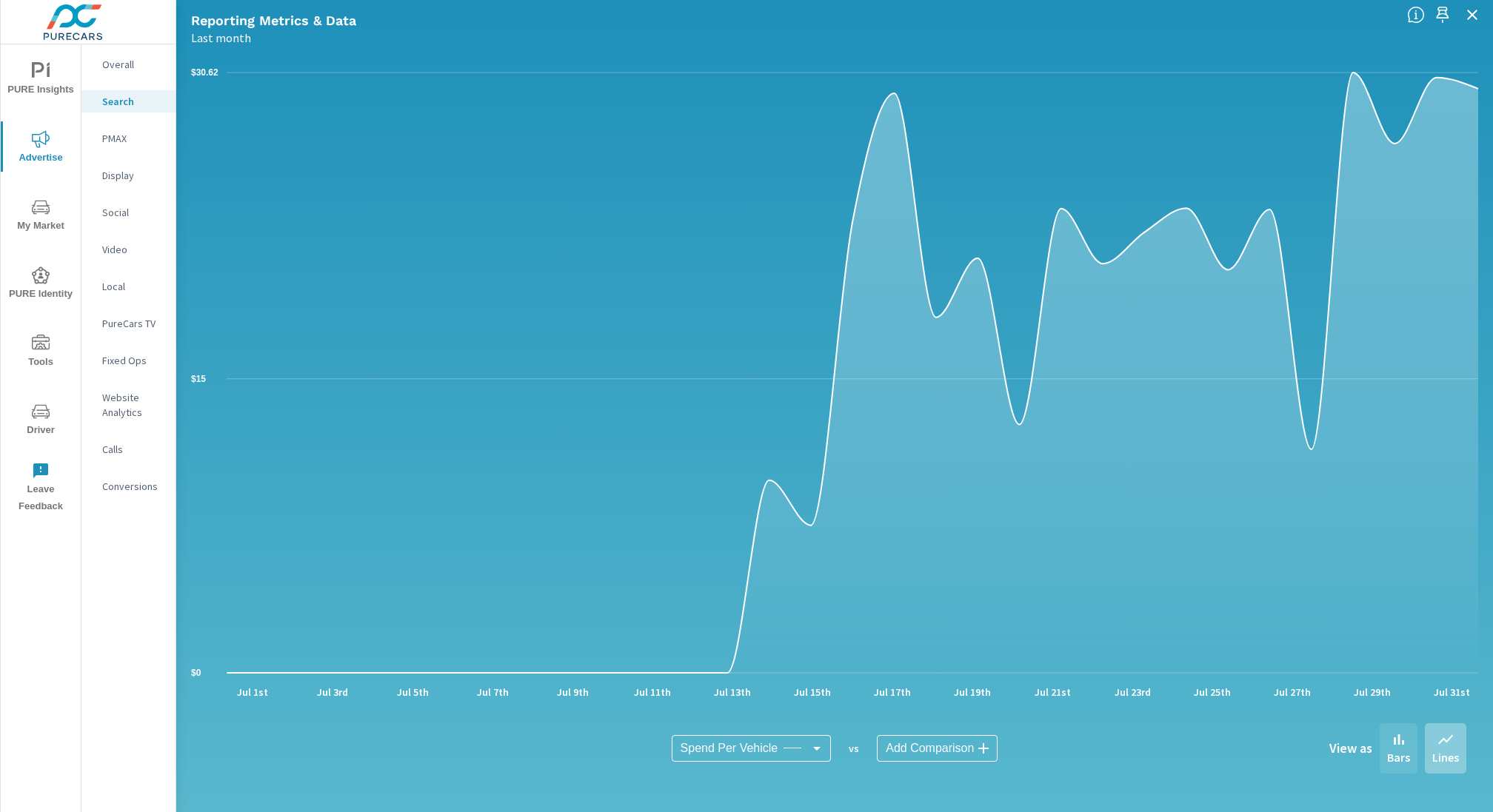 click on "Bars" at bounding box center (1398, 757) 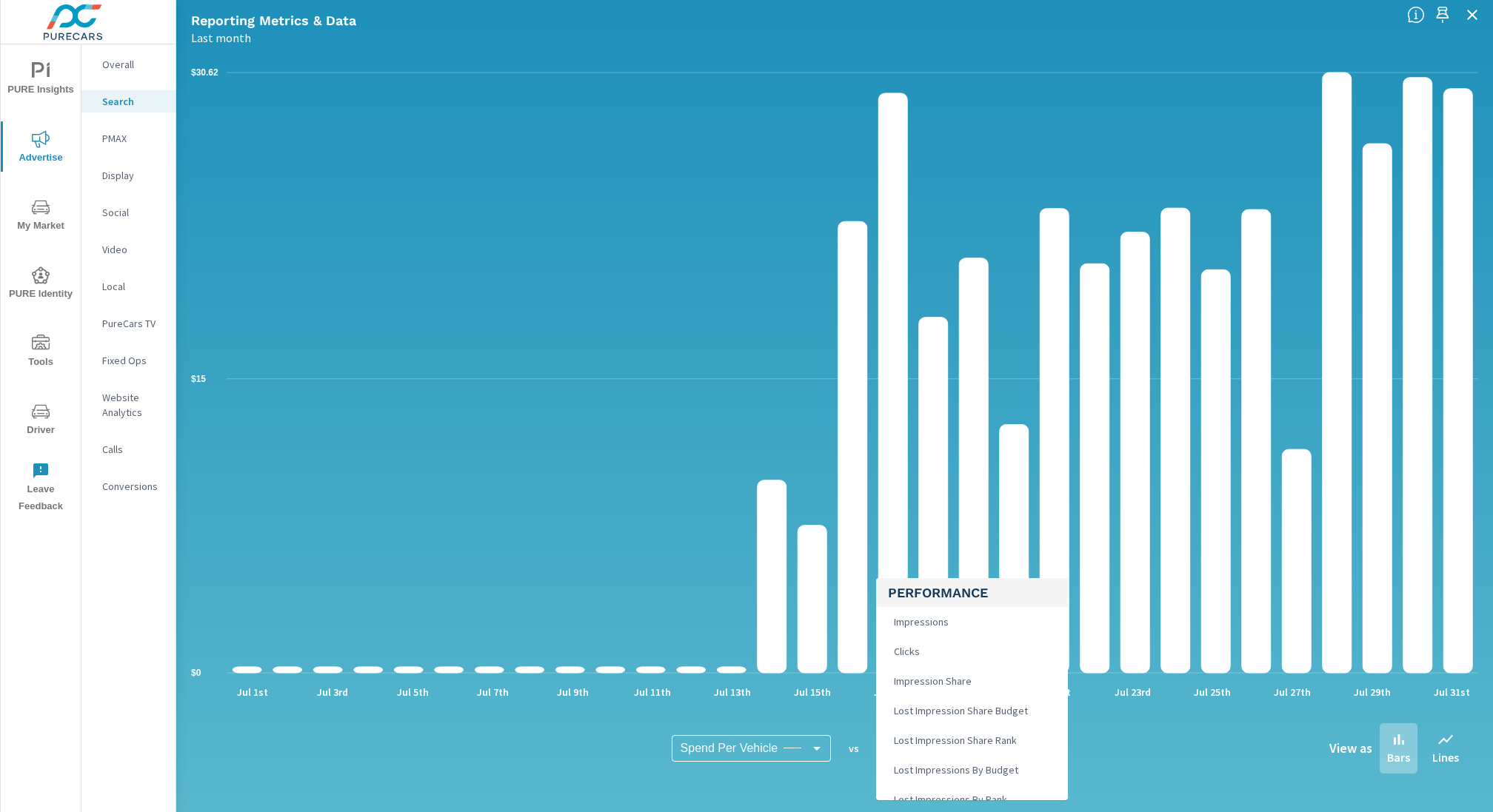 click on "PURE Insights Advertise My Market PURE Identity Tools Driver Leave Feedback Overall Search PMAX Display Social Video Local PureCars TV Fixed Ops Website Analytics Calls Conversions Covert Lincoln JM Search Performance Covert Lincoln Report date range:
[DATE] -
[DATE]
Filters: ConditionId: Used Reset Filters Used Reporting Metrics & Data Last month $0    $15    $30.62    [DATE] [DATE] [DATE] [DATE] [DATE] [DATE] [DATE] [DATE] [DATE] [DATE] [DATE] [DATE] [DATE] [DATE] [DATE] [DATE] [DATE] Spend Per Vehicle Spend Per Vehicle ​ vs Add Comparison VDP Views ​ View as Bars Lines
Performance Impressions Clicks Impression Share Lost Impression Share Budget Lost Impression Share Rank Lost Impressions By Budget Lost Impressions By Rank CTR CPC Spend Spend Amount Actions & Analytics Total Conversions Leads Actions Spend/Conversion Conversion Rate SRP Avg View Time SRP Vehicle Views VDP Avg View Time VDP Views Inventory" at bounding box center [746, 406] 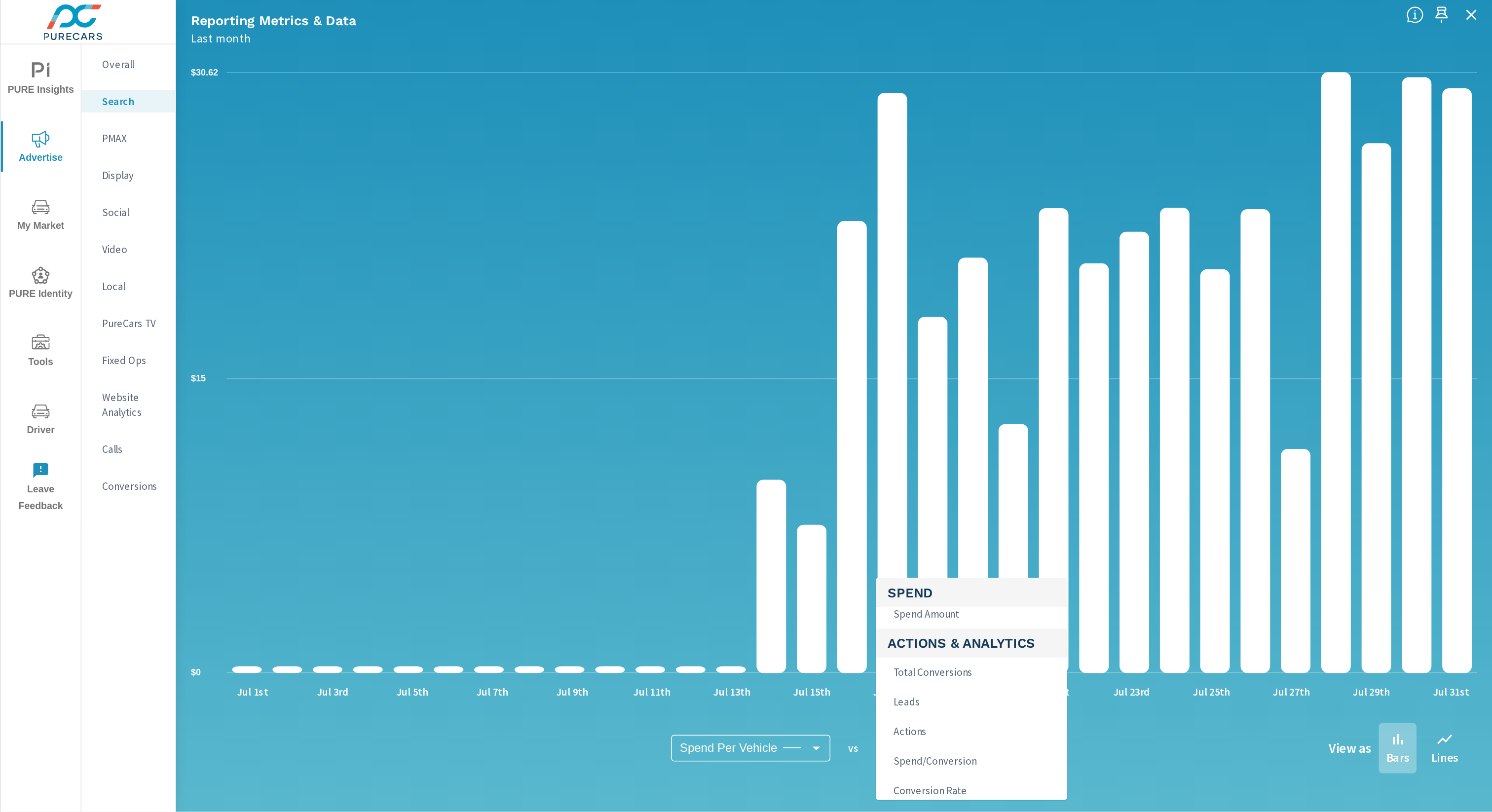 scroll, scrollTop: 205, scrollLeft: 0, axis: vertical 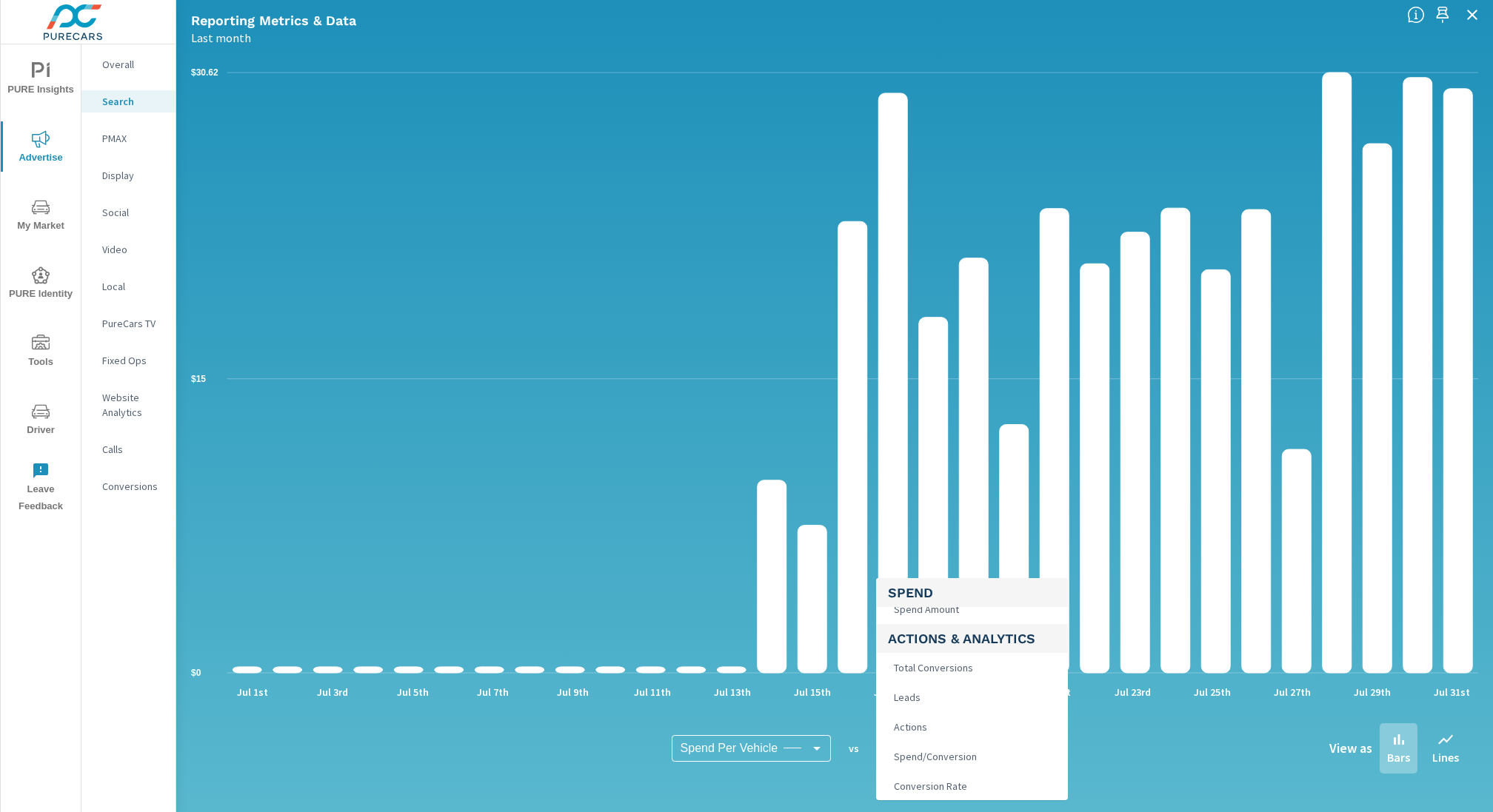 click on "Total Conversions" at bounding box center [932, 668] 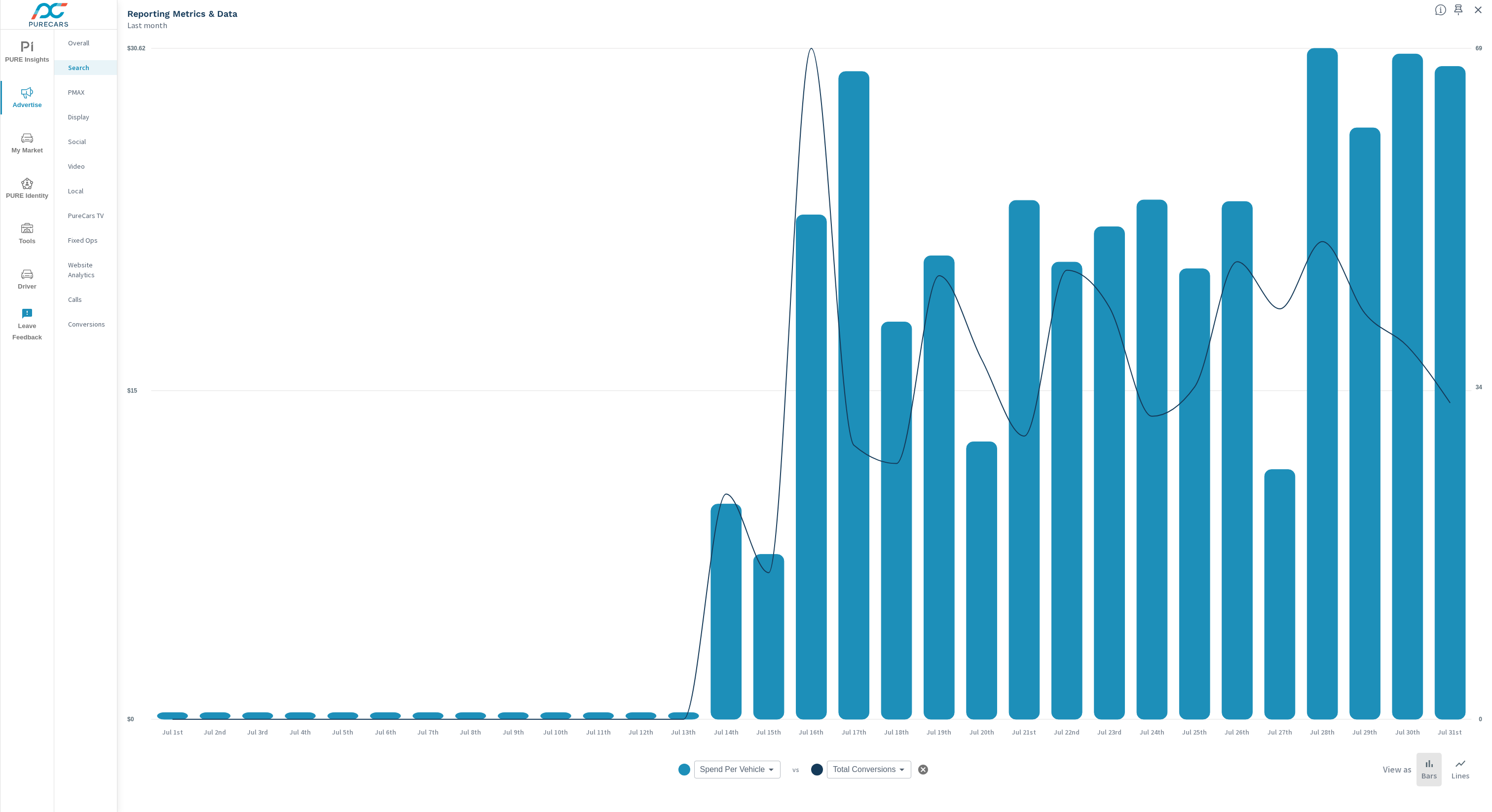click on "PURE Insights Advertise My Market PURE Identity Tools Driver Leave Feedback Overall Search PMAX Display Social Video Local PureCars TV Fixed Ops Website Analytics Calls Conversions Covert Lincoln JM Search Performance Covert Lincoln Report date range:
[DATE] -
[DATE]
Filters: ConditionId: Used Reset Filters Used Reporting Metrics & Data Last month $0    $15    $30.62       0    34    69 [DATE] [DATE] [DATE] [DATE] [DATE] [DATE] [DATE] [DATE] [DATE] [DATE] [DATE] [DATE] [DATE] [DATE] [DATE] [DATE] [DATE] [DATE] [DATE] [DATE] [DATE] [DATE] [DATE] [DATE] [DATE] [DATE] [DATE] [DATE] [DATE] [DATE] [DATE] Spend Per Vehicle Spend Per Vehicle ​ vs Total Conversions Total Conversions ​ View as Bars Lines" at bounding box center (746, 406) 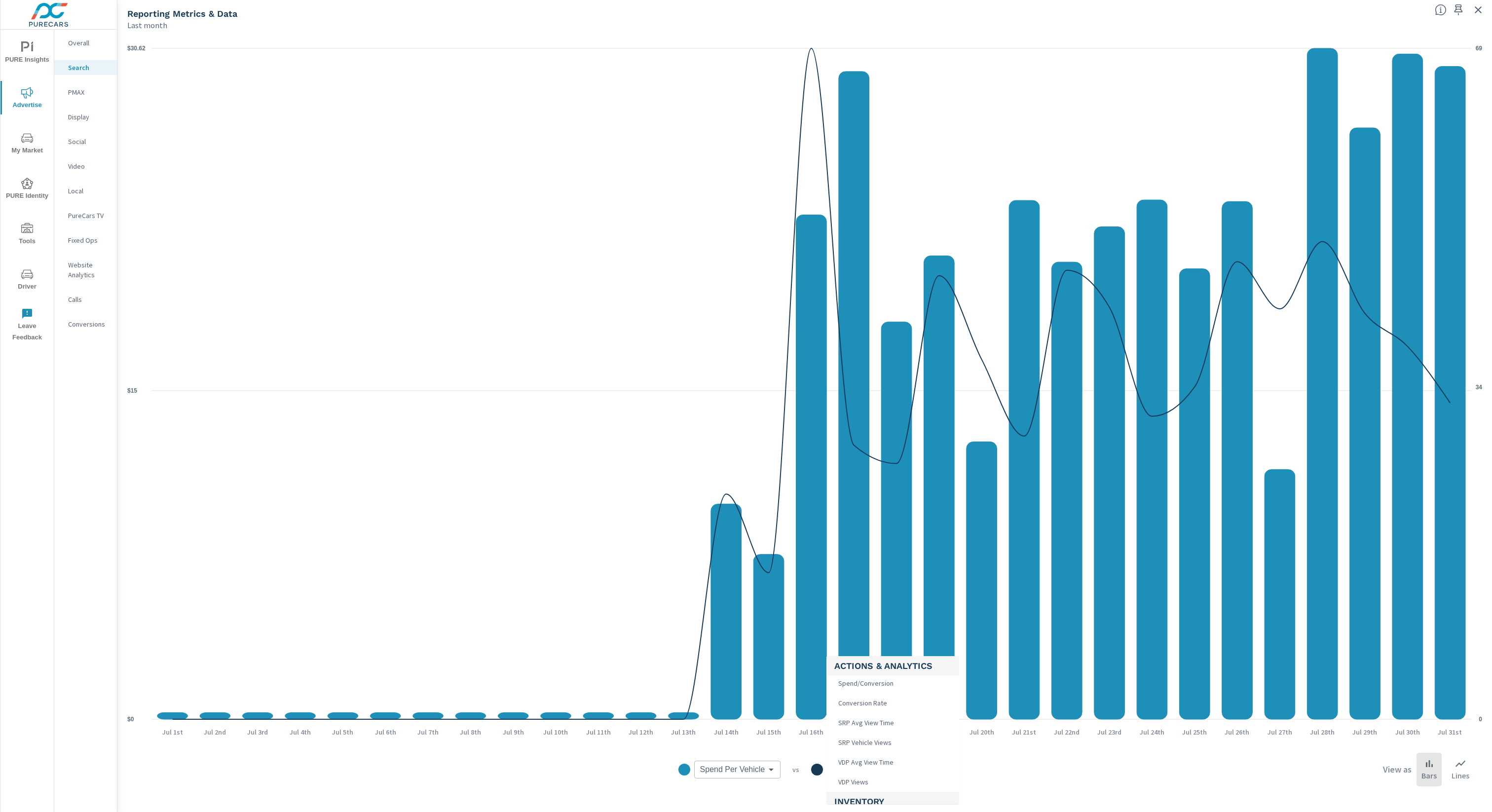 scroll, scrollTop: 282, scrollLeft: 0, axis: vertical 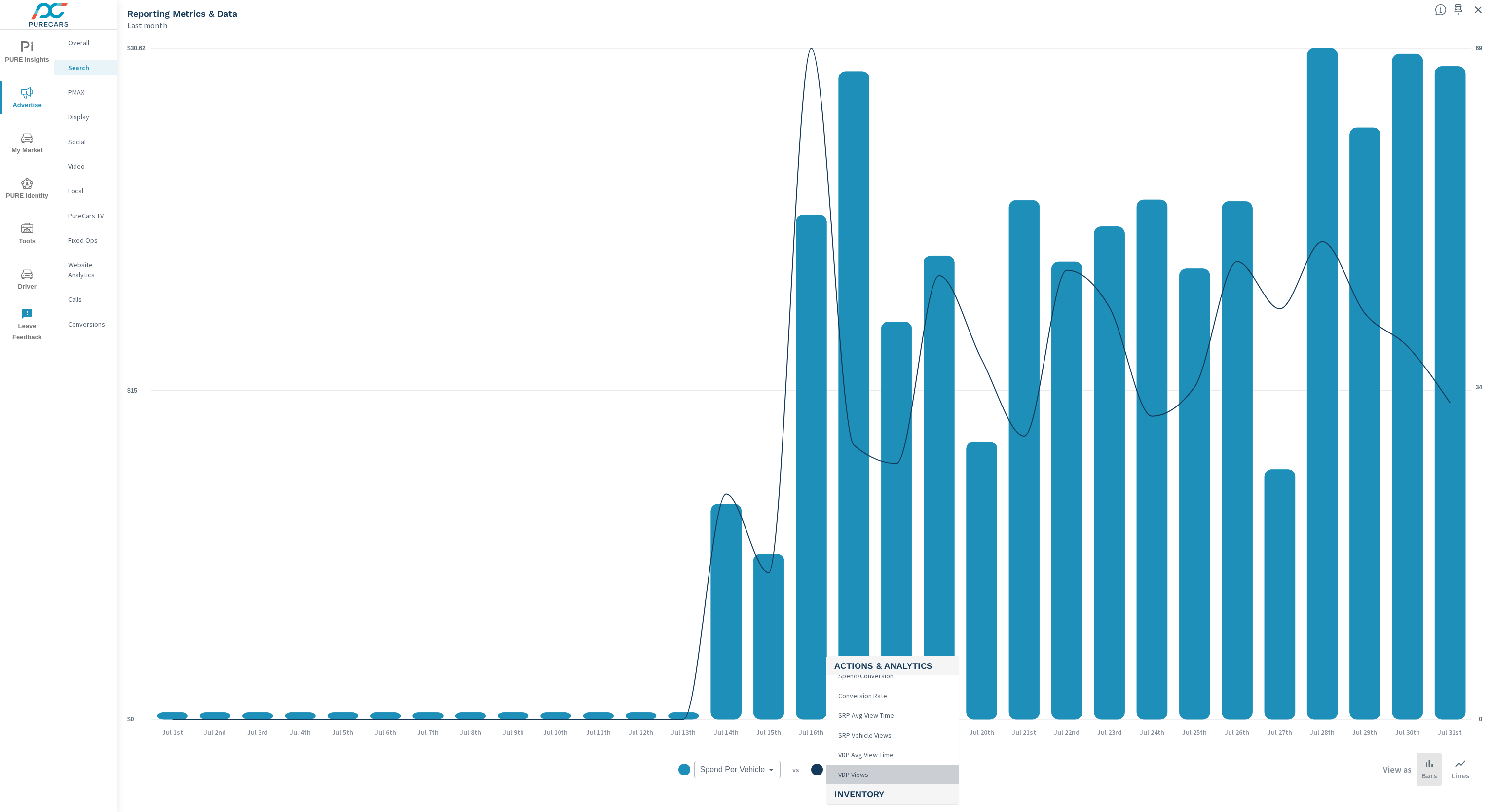 click on "VDP Views" at bounding box center (893, 775) 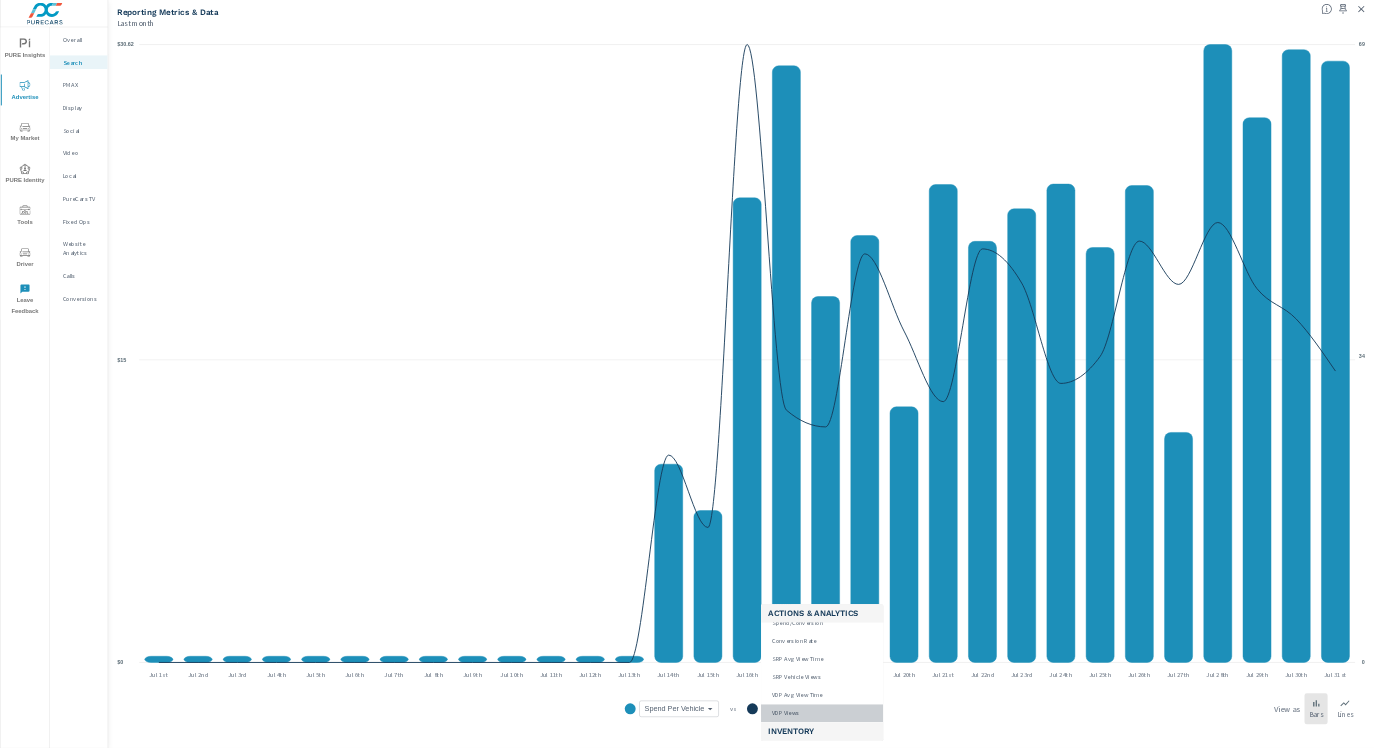 scroll, scrollTop: 617, scrollLeft: 0, axis: vertical 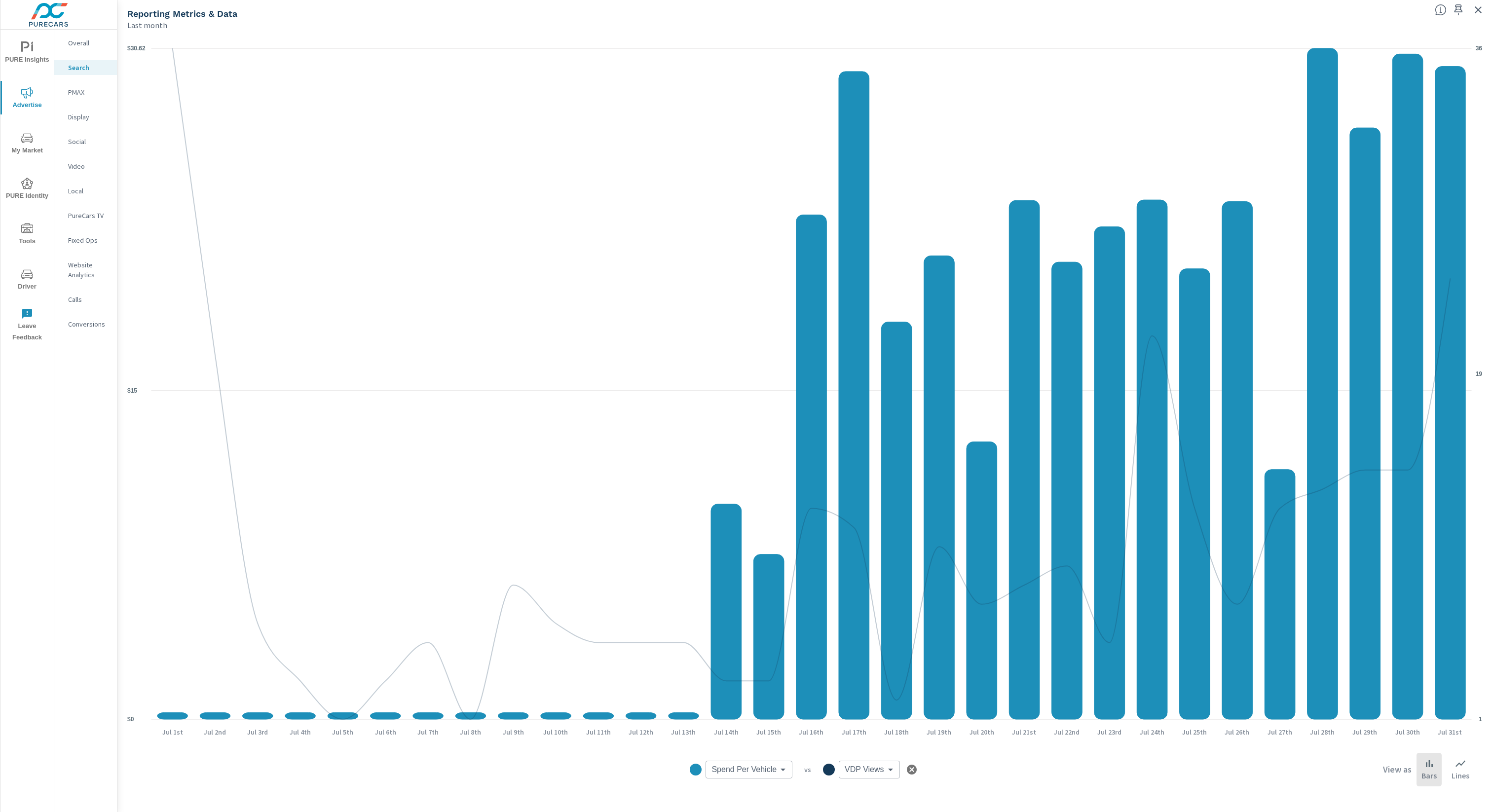 click on "PURE Insights Advertise My Market PURE Identity Tools Driver Leave Feedback Overall Search PMAX Display Social Video Local PureCars TV Fixed Ops Website Analytics Calls Conversions Covert Lincoln JM Search Performance Covert Lincoln Report date range:
[DATE] -
[DATE]
Filters: ConditionId: Used Reset Filters Used Reporting Metrics & Data Last month $0    $15    $30.62       1    19    36 [DATE] [DATE] [DATE] [DATE] [DATE] [DATE] [DATE] [DATE] [DATE] [DATE] [DATE] [DATE] [DATE] [DATE] [DATE] [DATE] [DATE] [DATE] [DATE] [DATE] [DATE] [DATE] [DATE] [DATE] [DATE] [DATE] [DATE] [DATE] [DATE] [DATE] [DATE] Spend Per Vehicle Spend Per Vehicle ​ vs VDP Views VDP Views ​ View as Bars Lines" at bounding box center (746, 406) 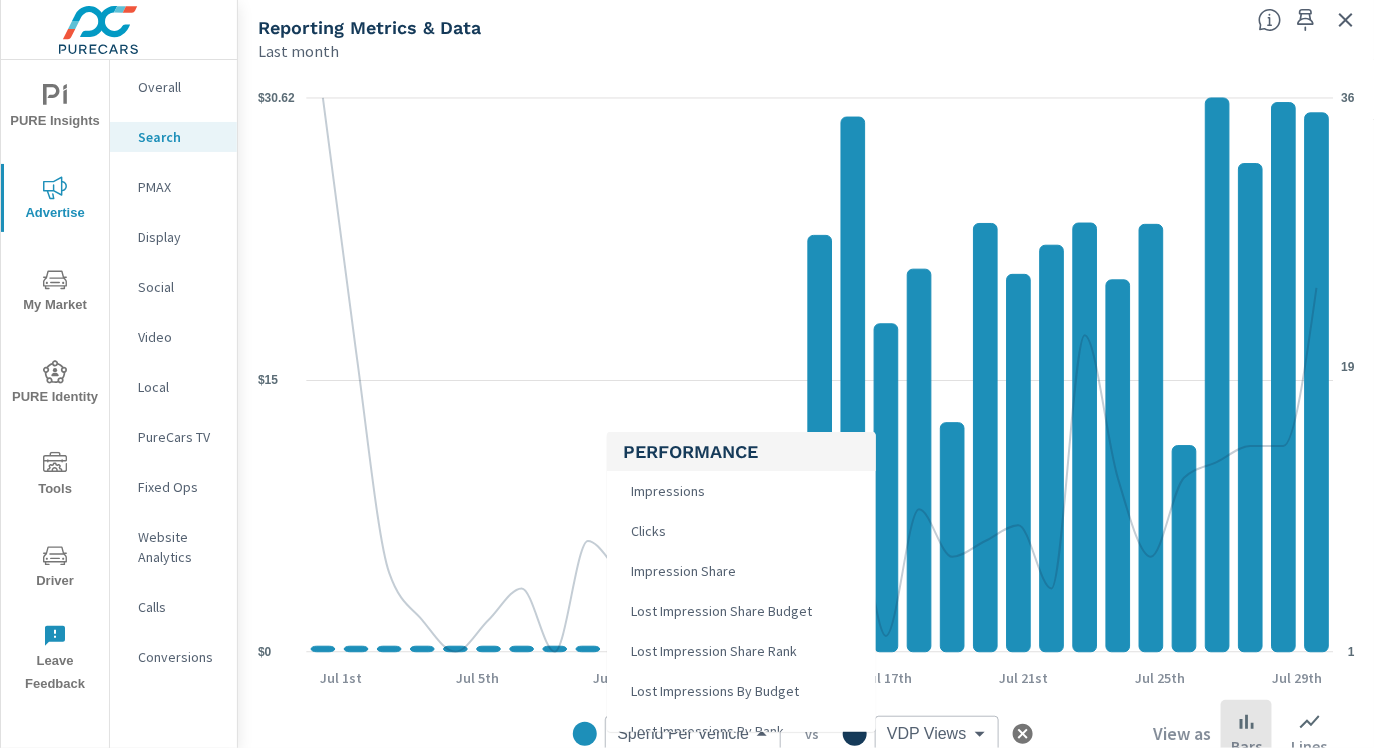 click at bounding box center [687, 374] 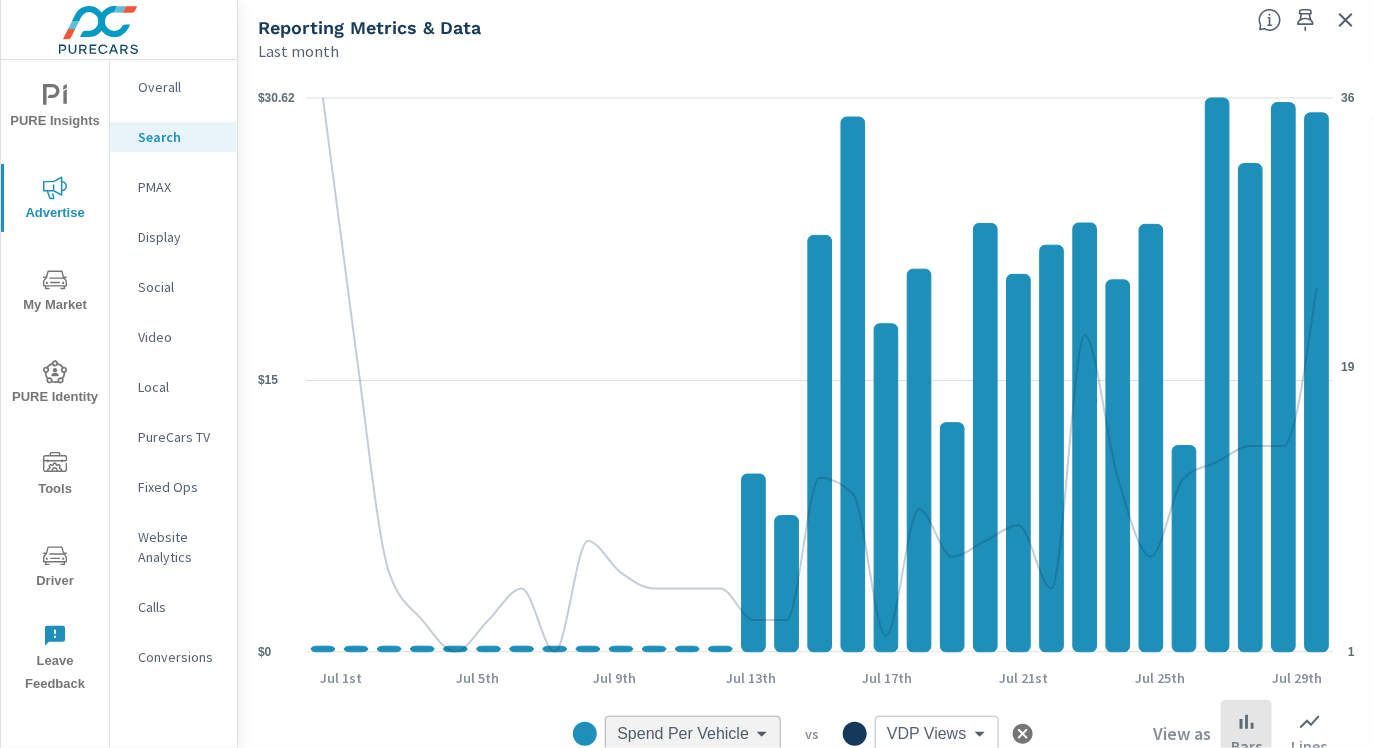 scroll, scrollTop: 4, scrollLeft: 0, axis: vertical 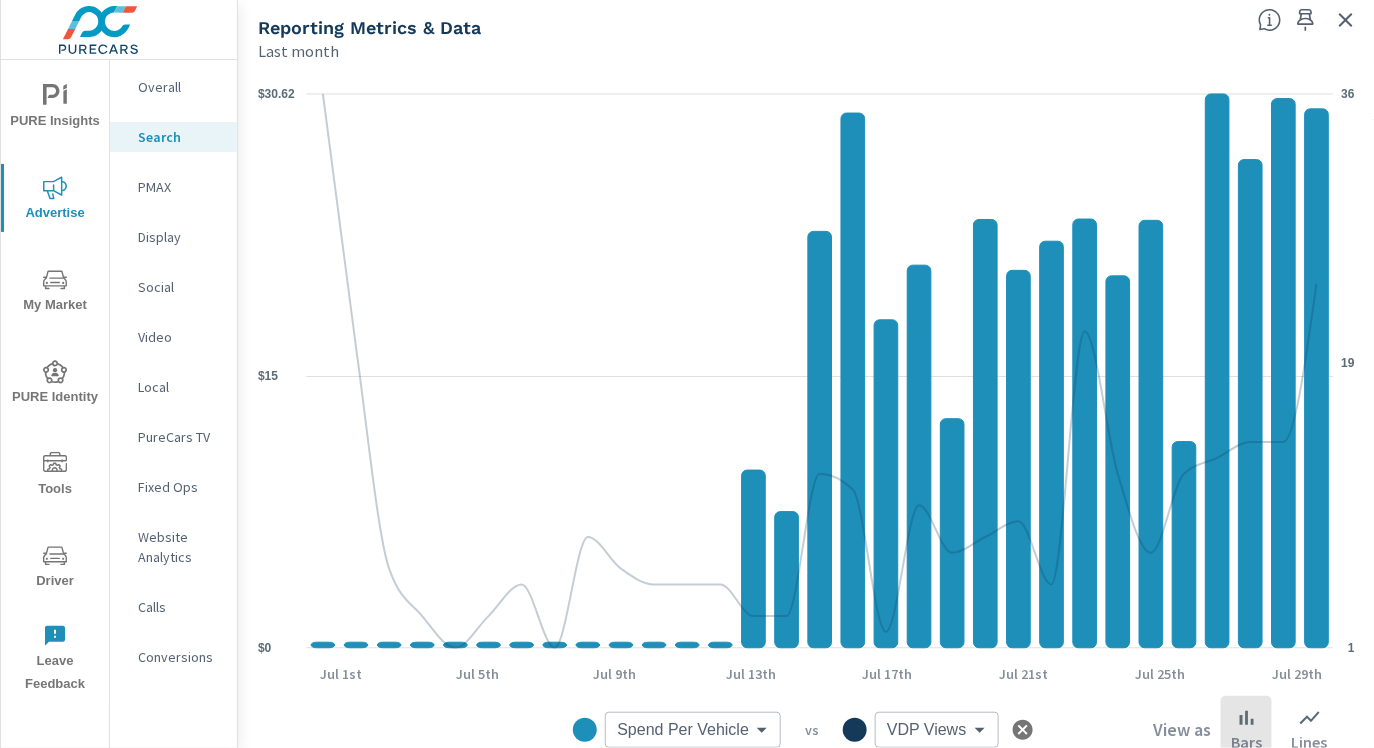 click 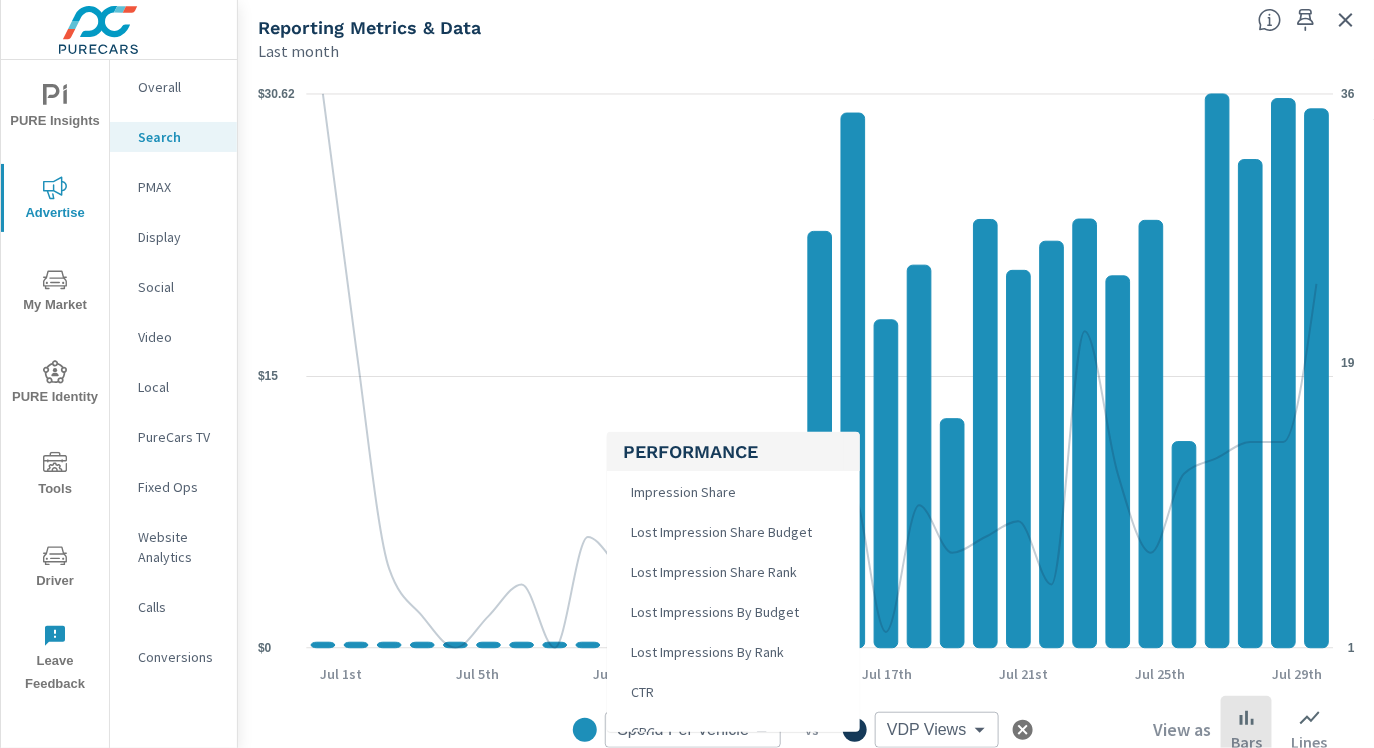 scroll, scrollTop: 0, scrollLeft: 0, axis: both 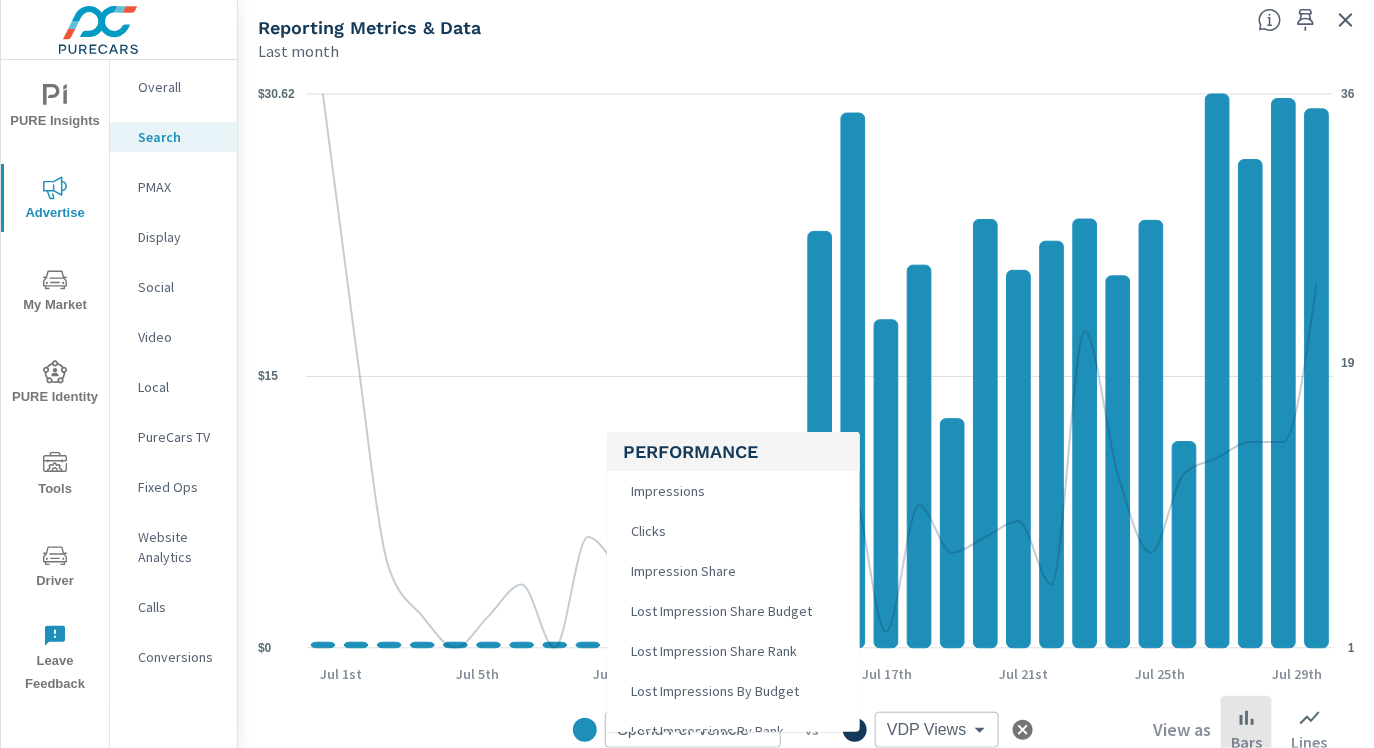 drag, startPoint x: 631, startPoint y: 491, endPoint x: 672, endPoint y: 492, distance: 41.01219 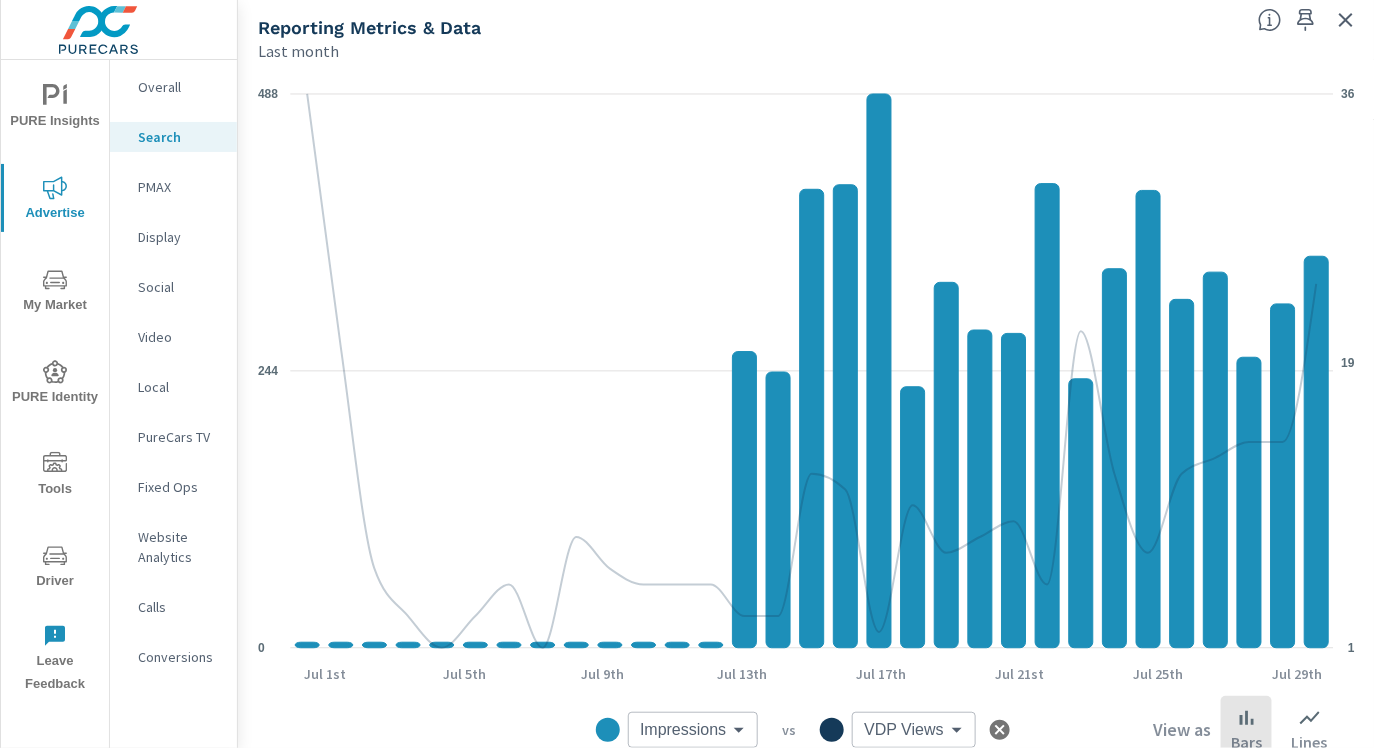 click on "PURE Insights Advertise My Market PURE Identity Tools Driver Leave Feedback Overall Search PMAX Display Social Video Local PureCars TV Fixed Ops Website Analytics Calls Conversions Covert Lincoln JM Search Performance Covert Lincoln Report date range:
[DATE] -
[DATE]
Filters: ConditionId: Used Reset Filters Used Reporting Metrics & Data Last month 0    244    488       1    19    36 [DATE] [DATE] [DATE] [DATE] [DATE] [DATE] [DATE] [DATE] Impressions Impressions ​ vs VDP Views VDP Views ​ View as Bars Lines" at bounding box center [687, 374] 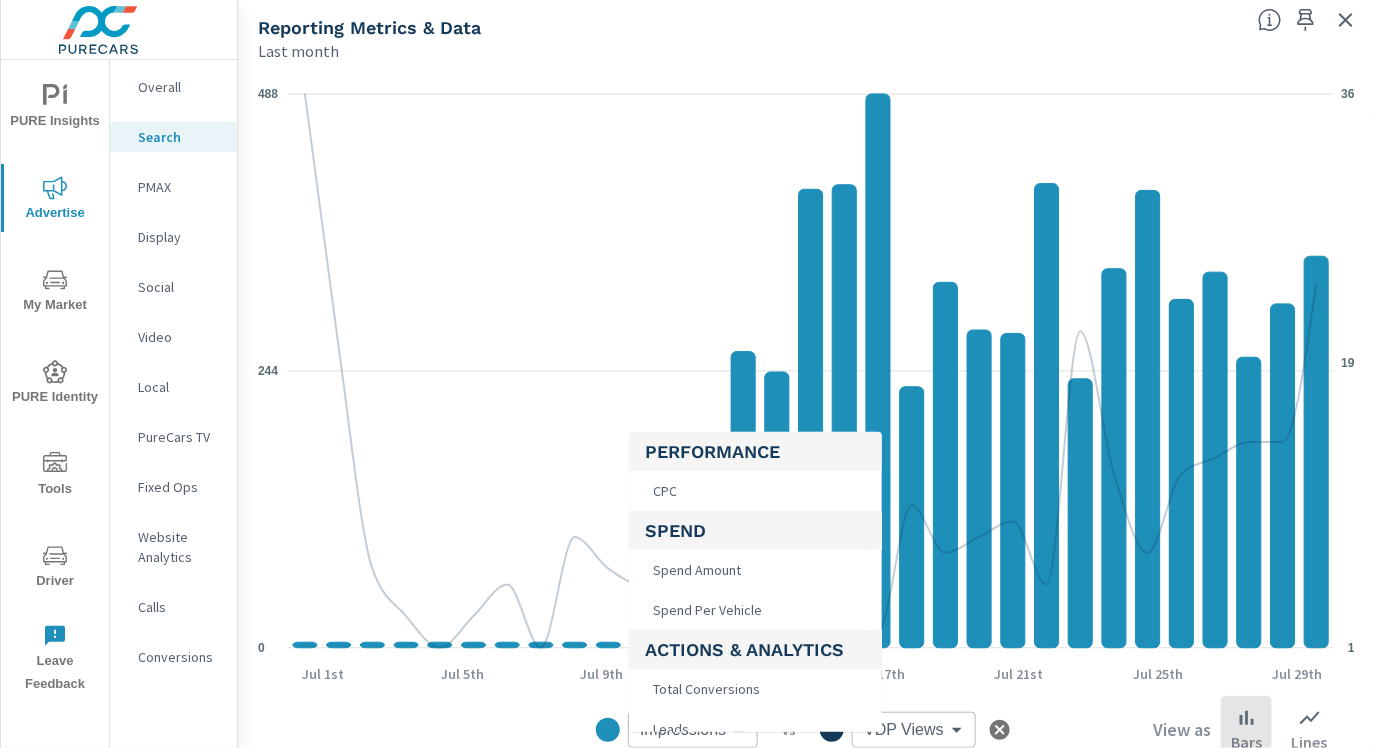 scroll, scrollTop: 289, scrollLeft: 0, axis: vertical 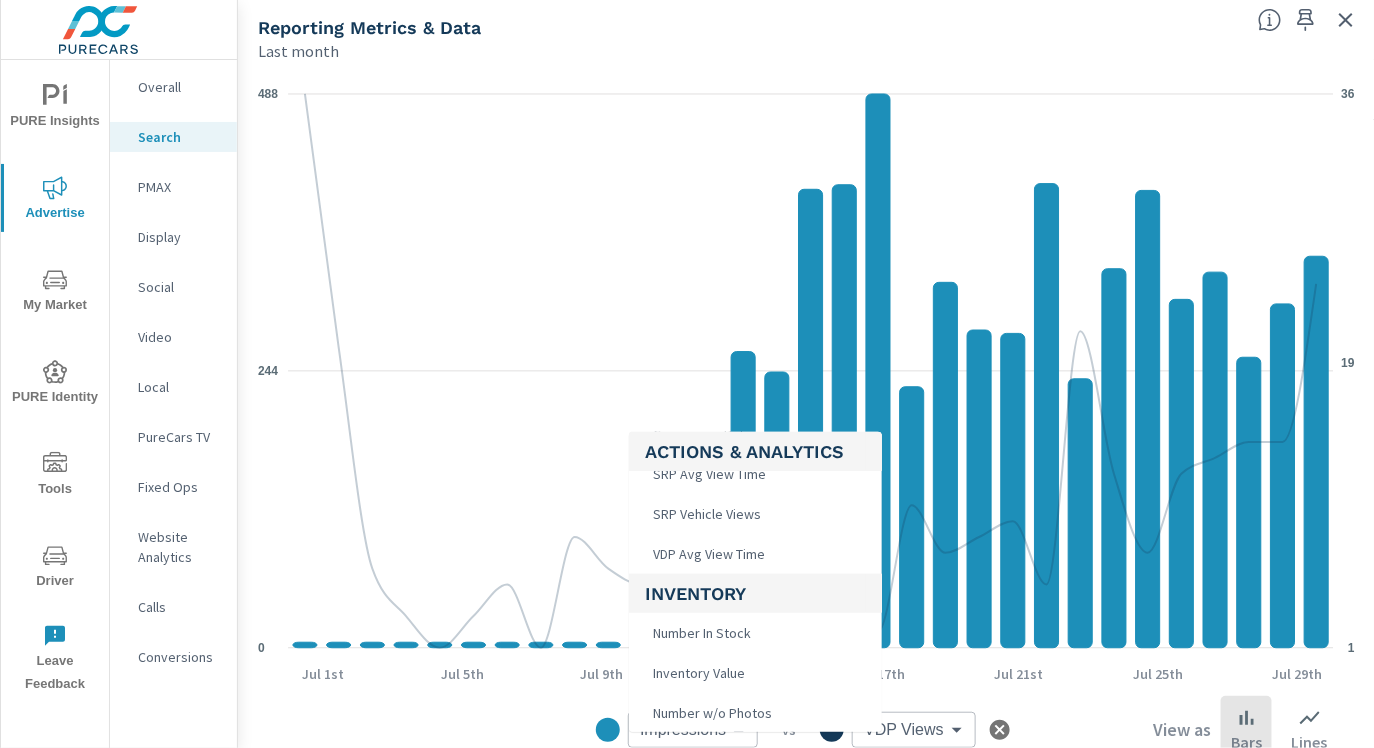 click at bounding box center (687, 374) 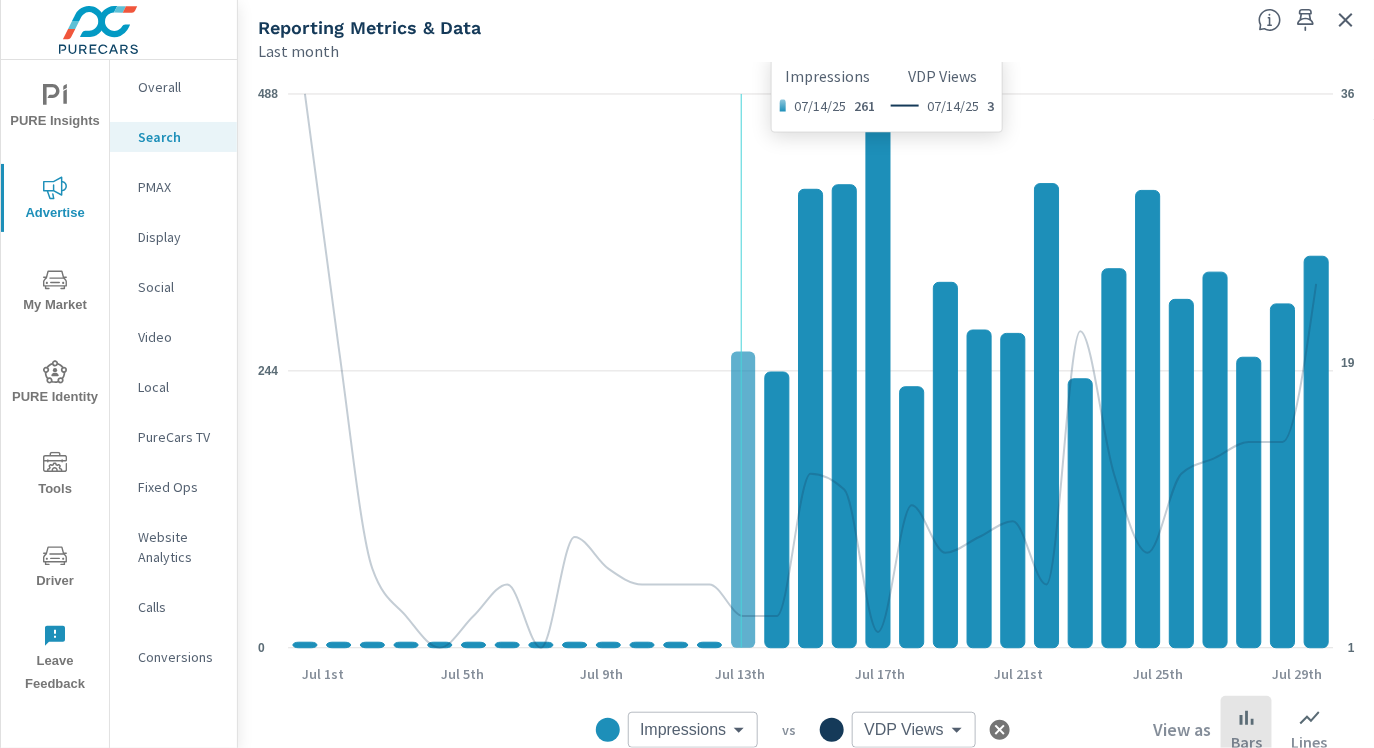 click 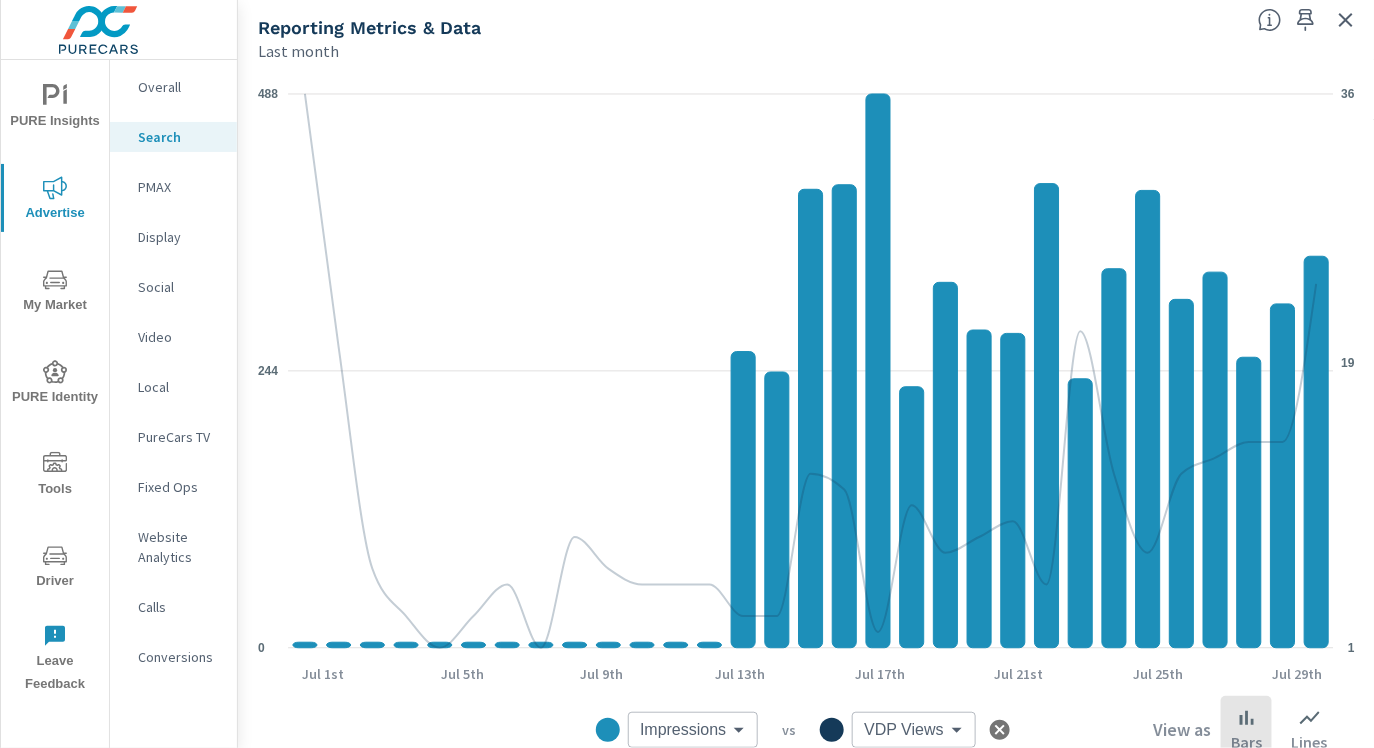 click on "PURE Insights Advertise My Market PURE Identity Tools Driver Leave Feedback Overall Search PMAX Display Social Video Local PureCars TV Fixed Ops Website Analytics Calls Conversions Covert Lincoln JM Search Performance Covert Lincoln Report date range:
[DATE] -
[DATE]
Filters: ConditionId: Used Reset Filters Used Reporting Metrics & Data Last month 0    244    488       1    19    36 [DATE] [DATE] [DATE] [DATE] [DATE] [DATE] [DATE] [DATE] Impressions Impressions ​ vs VDP Views VDP Views ​ View as Bars Lines" at bounding box center (687, 374) 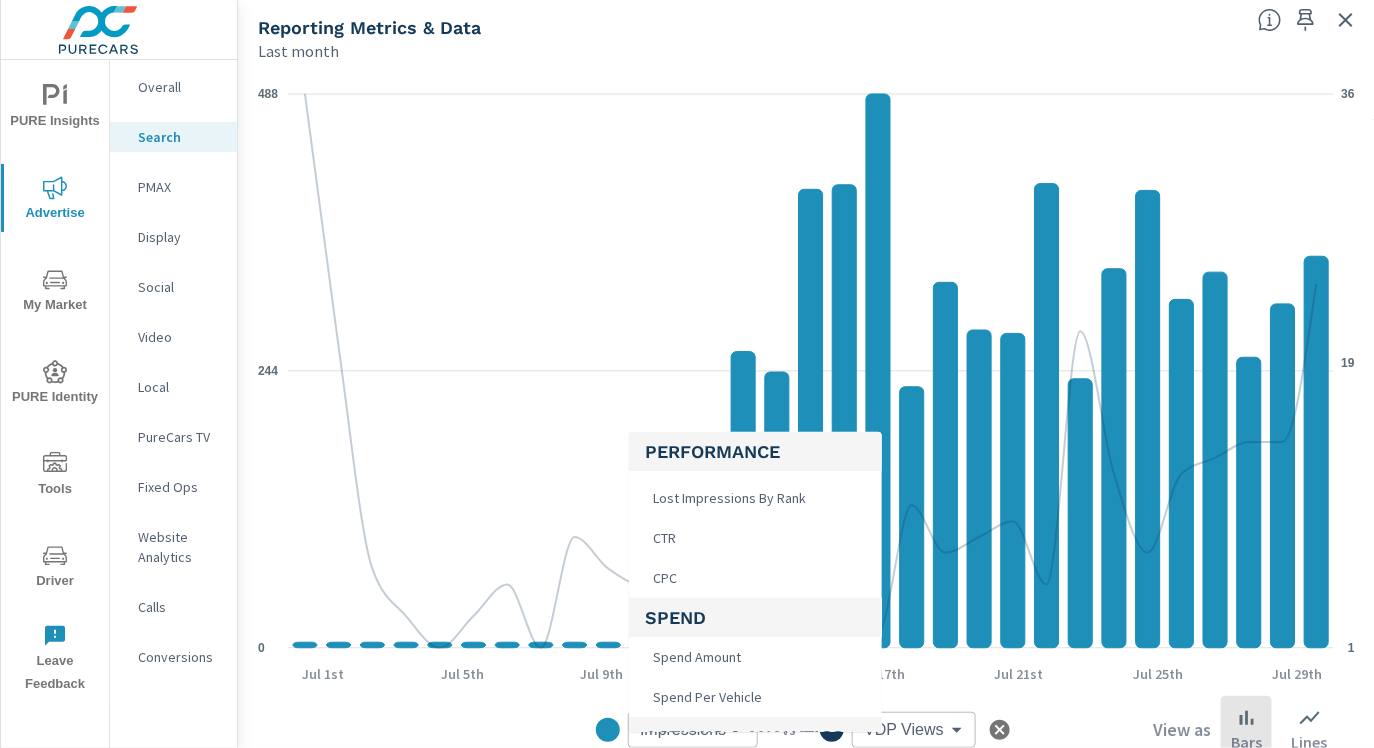 scroll, scrollTop: 195, scrollLeft: 0, axis: vertical 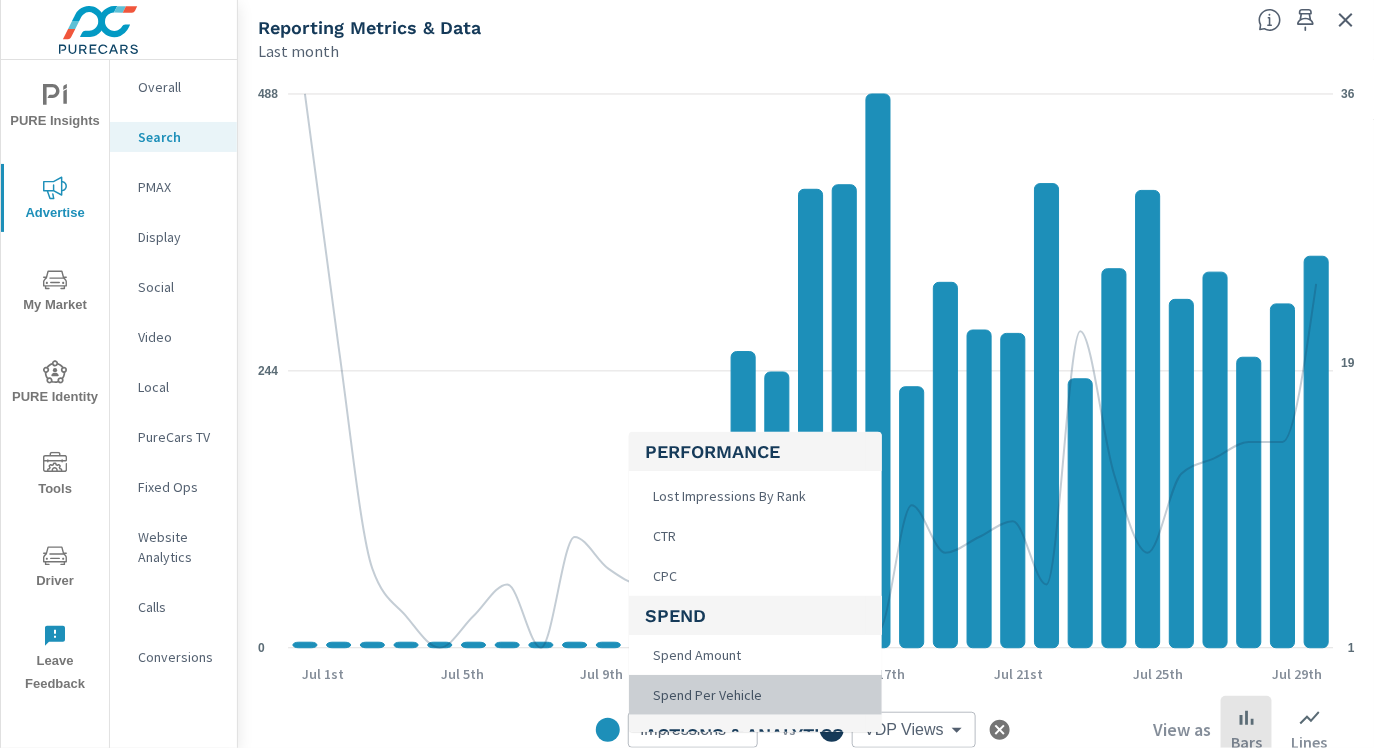 click on "Spend Per Vehicle" at bounding box center [755, 695] 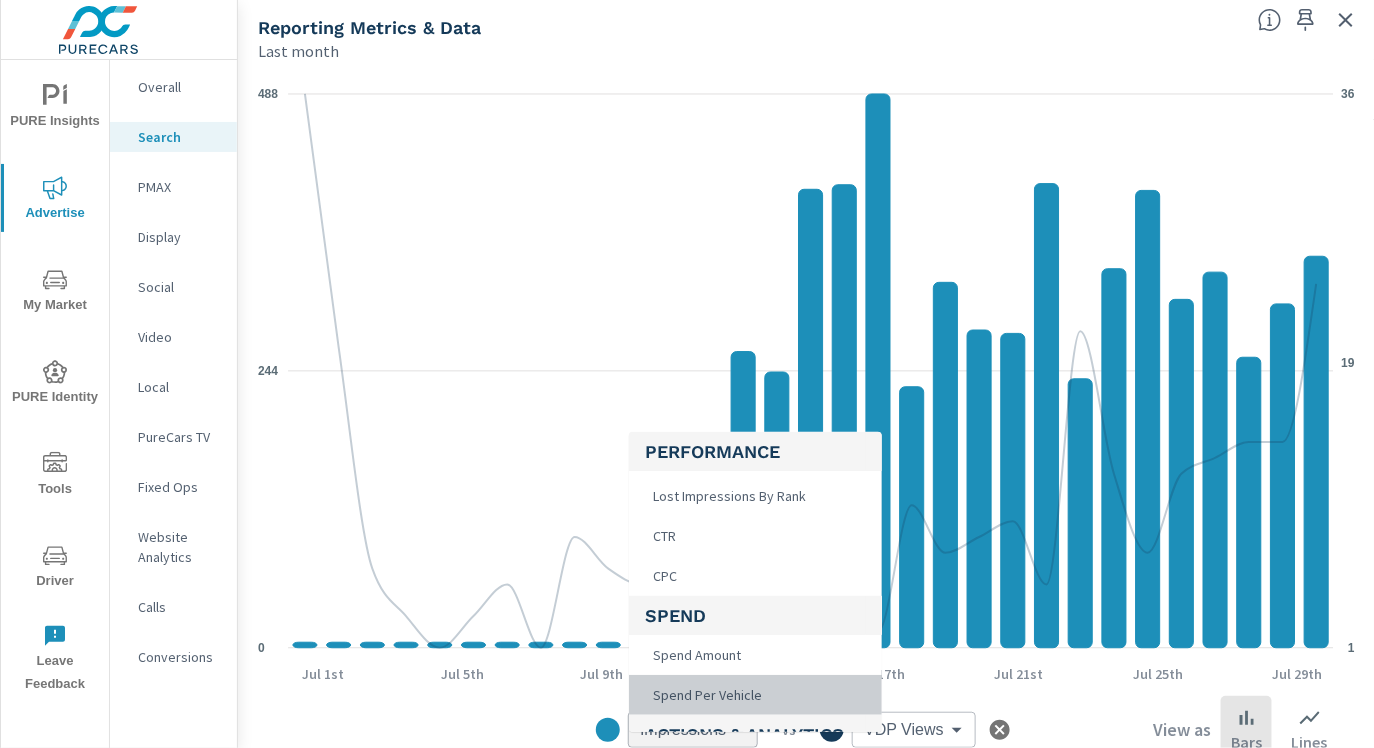type on "Spend Per Vehicle" 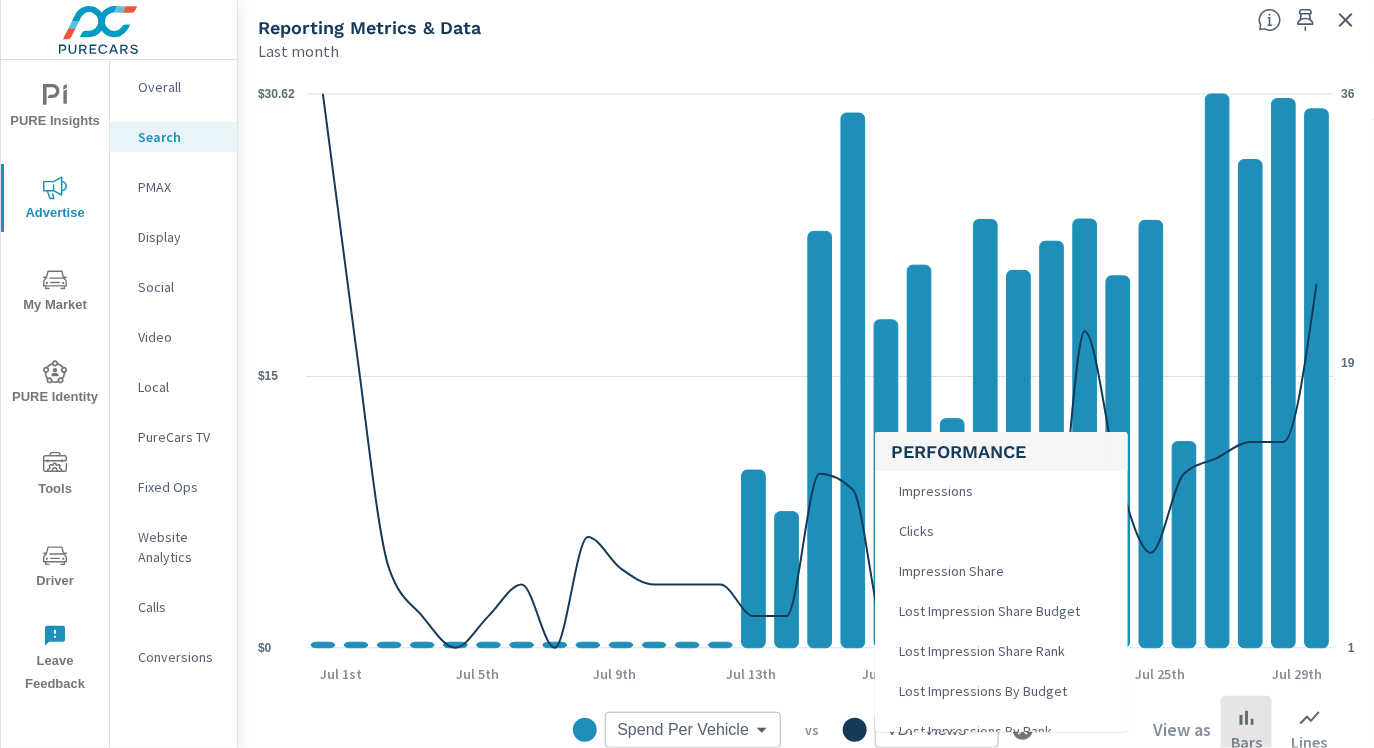 click on "PURE Insights Advertise My Market PURE Identity Tools Driver Leave Feedback Overall Search PMAX Display Social Video Local PureCars TV Fixed Ops Website Analytics Calls Conversions Covert Lincoln JM Search Performance Covert Lincoln Report date range:
[DATE] -
[DATE]
Filters: ConditionId: Used Reset Filters Used Reporting Metrics & Data Last month $0    $15    $[VALUE]       1    19    36 [DATE] [DATE] [DATE] [DATE] [DATE] [DATE] [DATE] [DATE] Spend Per Vehicle Spend Per Vehicle ​ vs VDP Views VDP Views ​ View as Bars Lines
Performance Impressions Clicks Impression Share Lost Impression Share Budget Lost Impression Share Rank Lost Impressions By Budget Lost Impressions By Rank CTR CPC Spend Spend Amount Actions & Analytics Total Conversions Leads Actions Spend/Conversion Conversion Rate SRP Avg View Time SRP Vehicle Views VDP Avg View Time Inventory Number In Stock Inventory Value Number w/o Photos Avg Price" at bounding box center [687, 374] 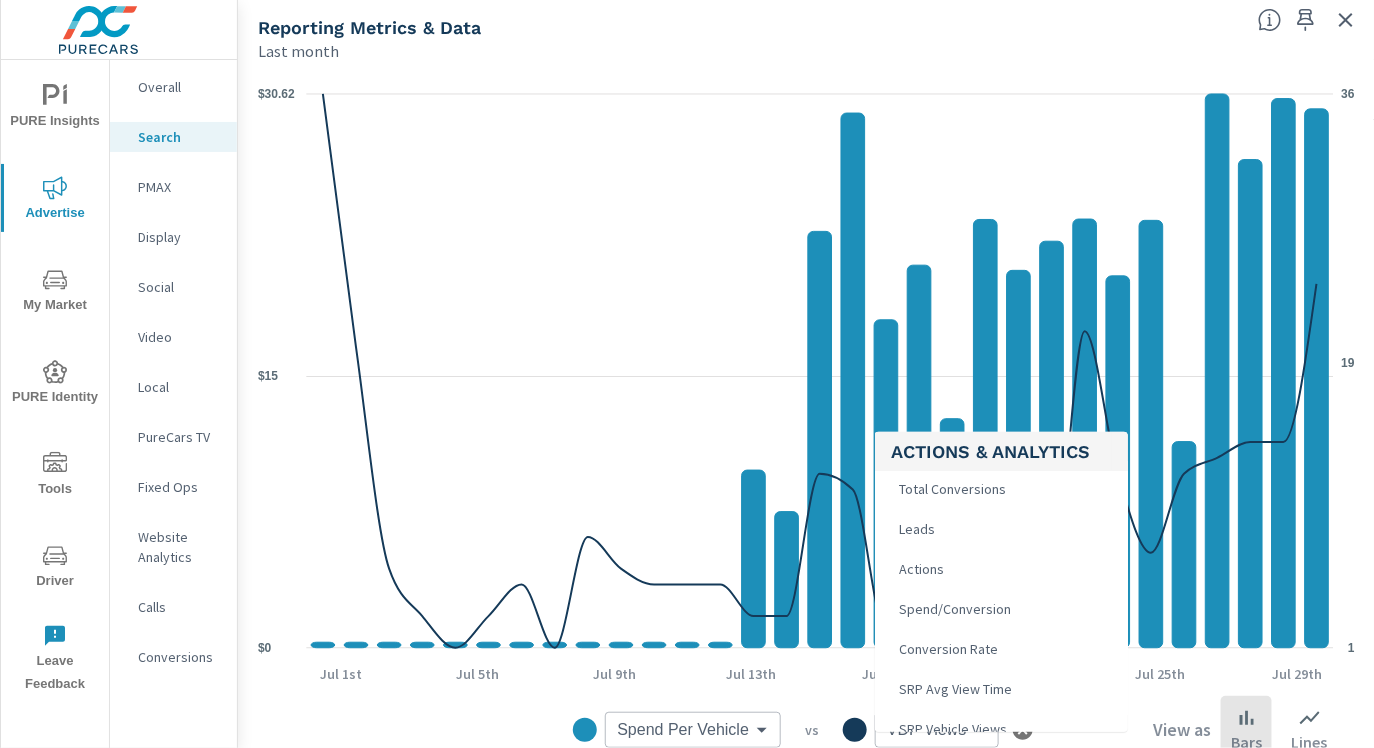 scroll, scrollTop: 480, scrollLeft: 0, axis: vertical 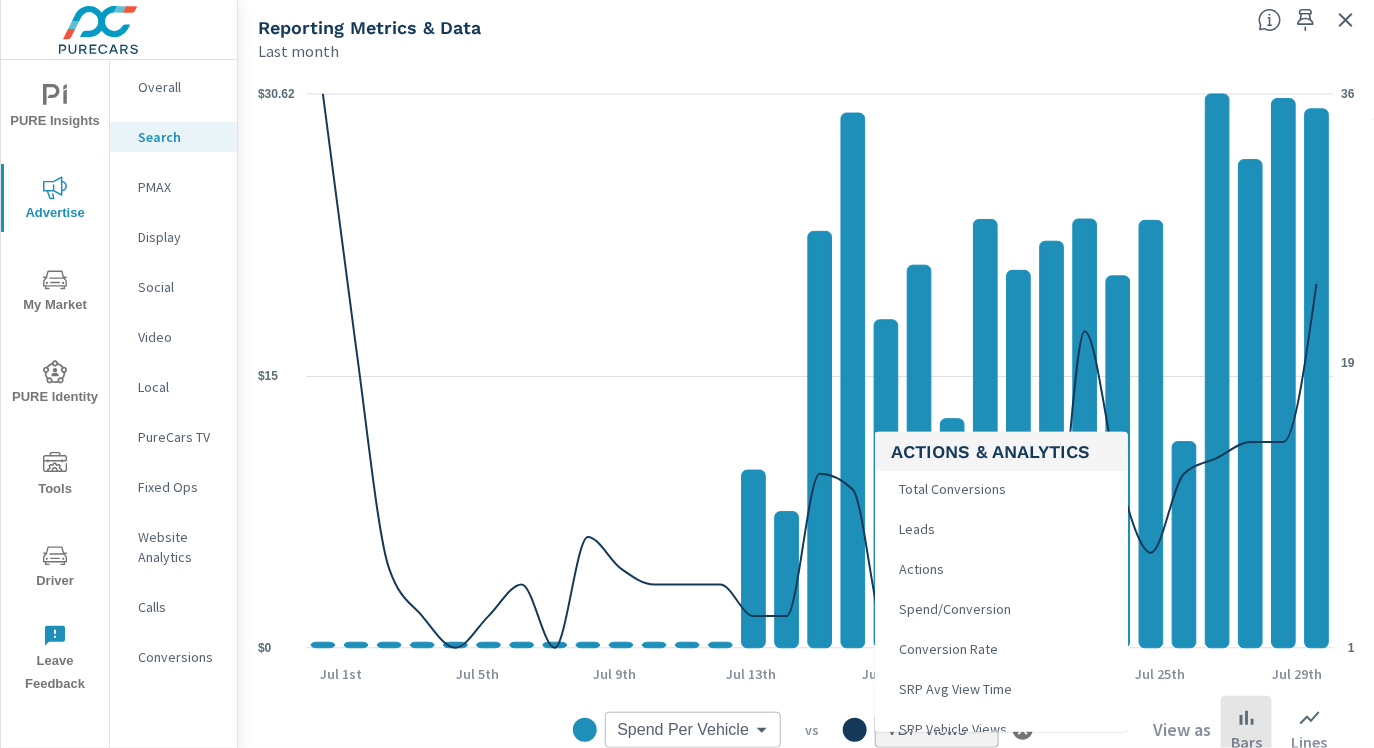 type on "Spend/Conversion" 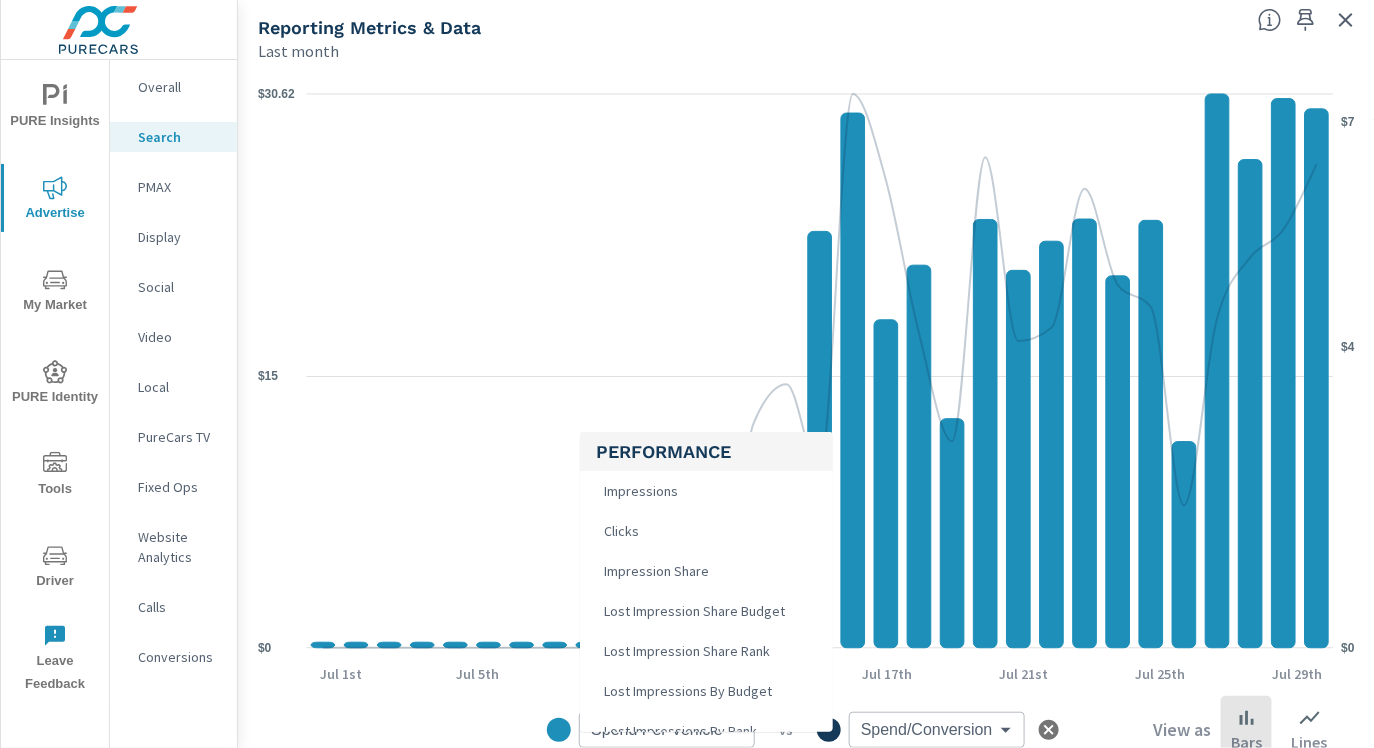 click on "PURE Insights Advertise My Market PURE Identity Tools Driver Leave Feedback Overall Search PMAX Display Social Video Local PureCars TV Fixed Ops Website Analytics Calls Conversions Covert Lincoln JM Search Performance Covert Lincoln Report date range:
[DATE] -
[DATE]
Filters: ConditionId: Used Reset Filters Used Reporting Metrics & Data Last month $0    $15    $[VALUE]       $0    $4    $7 [DATE] [DATE] [DATE] [DATE] [DATE] [DATE] [DATE] [DATE] Spend Per Vehicle Spend Per Vehicle ​ vs Spend/Conversion Spend/Conversion ​ View as Bars Lines
Performance Impressions Clicks Impression Share Lost Impression Share Budget Lost Impression Share Rank Lost Impressions By Budget Lost Impressions By Rank CTR CPC Spend Spend Amount Actions & Analytics Total Conversions Leads Actions Conversion Rate SRP Avg View Time SRP Vehicle Views VDP Avg View Time VDP Views Inventory Number In Stock Inventory Value Number w/o Photos" at bounding box center [687, 374] 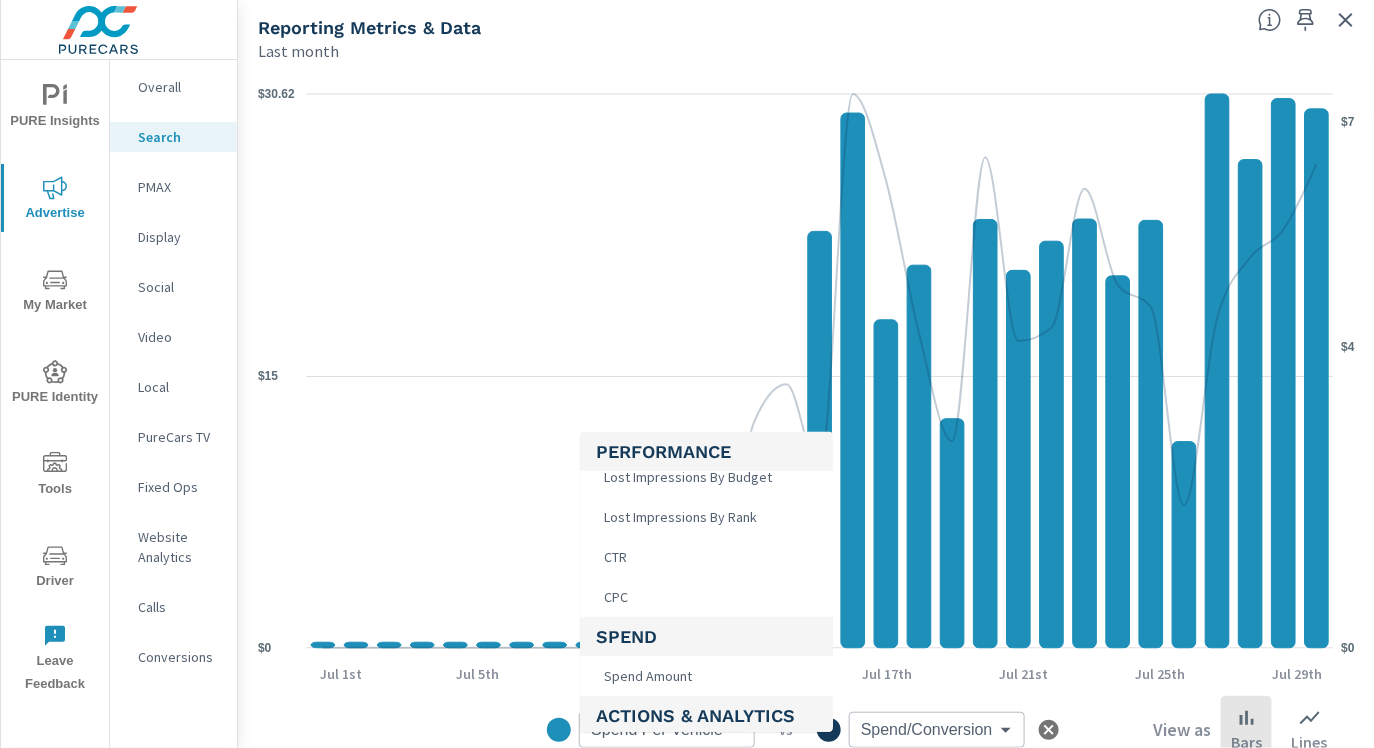 scroll, scrollTop: 227, scrollLeft: 0, axis: vertical 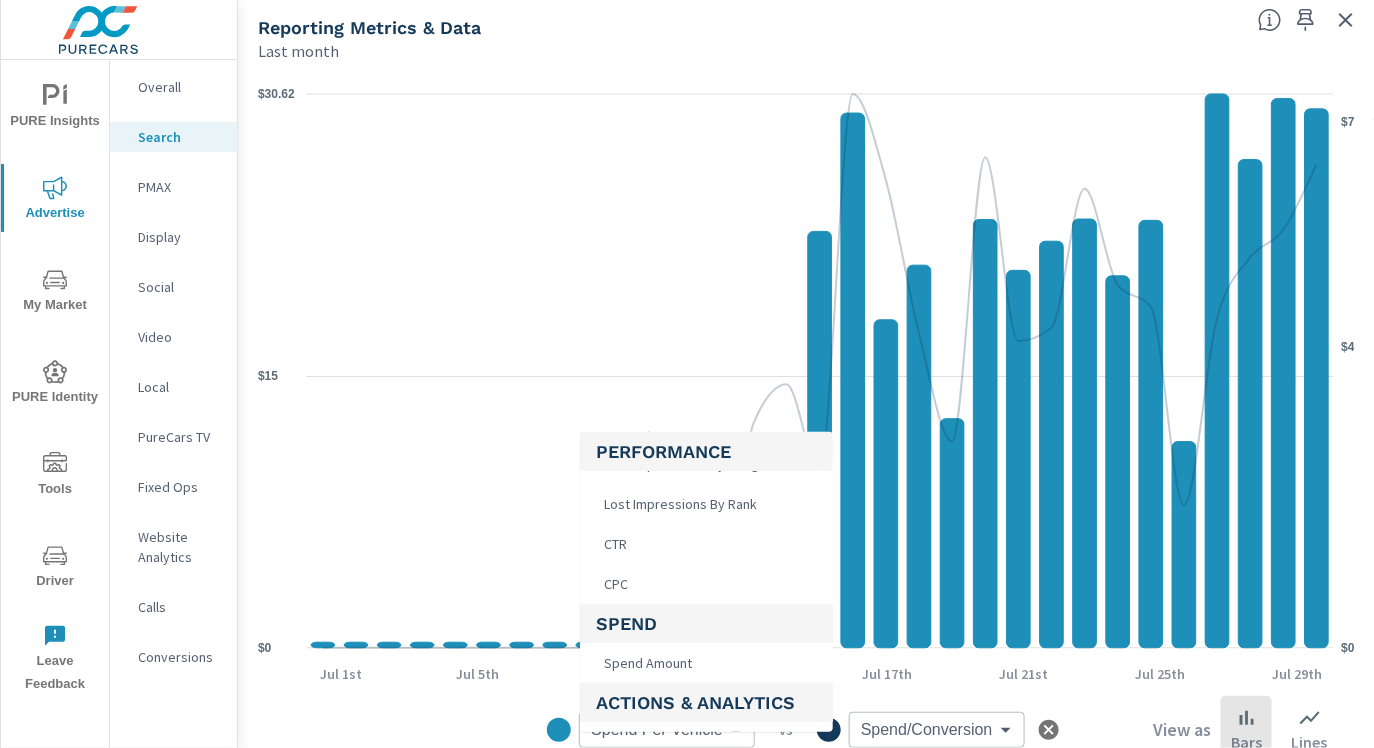 click on "Spend Amount" at bounding box center (706, 663) 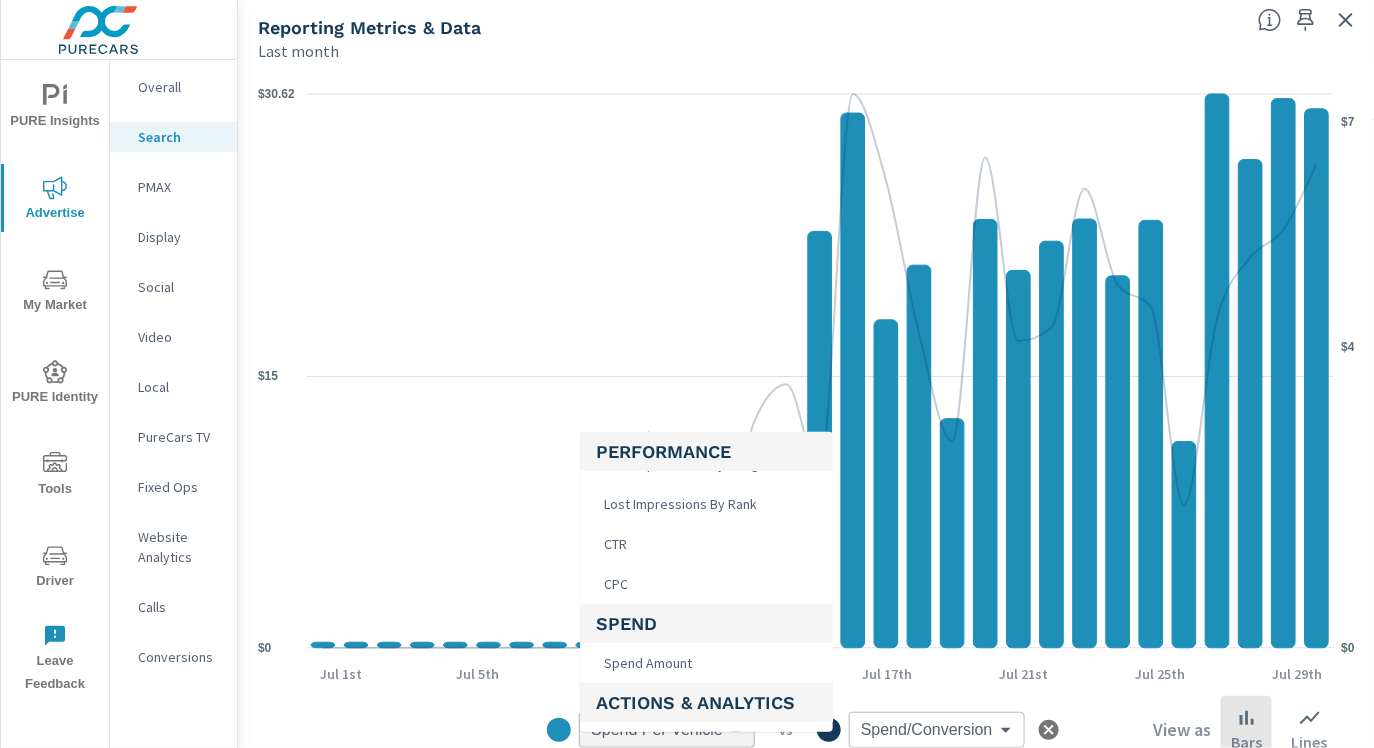 type on "Spend Amount" 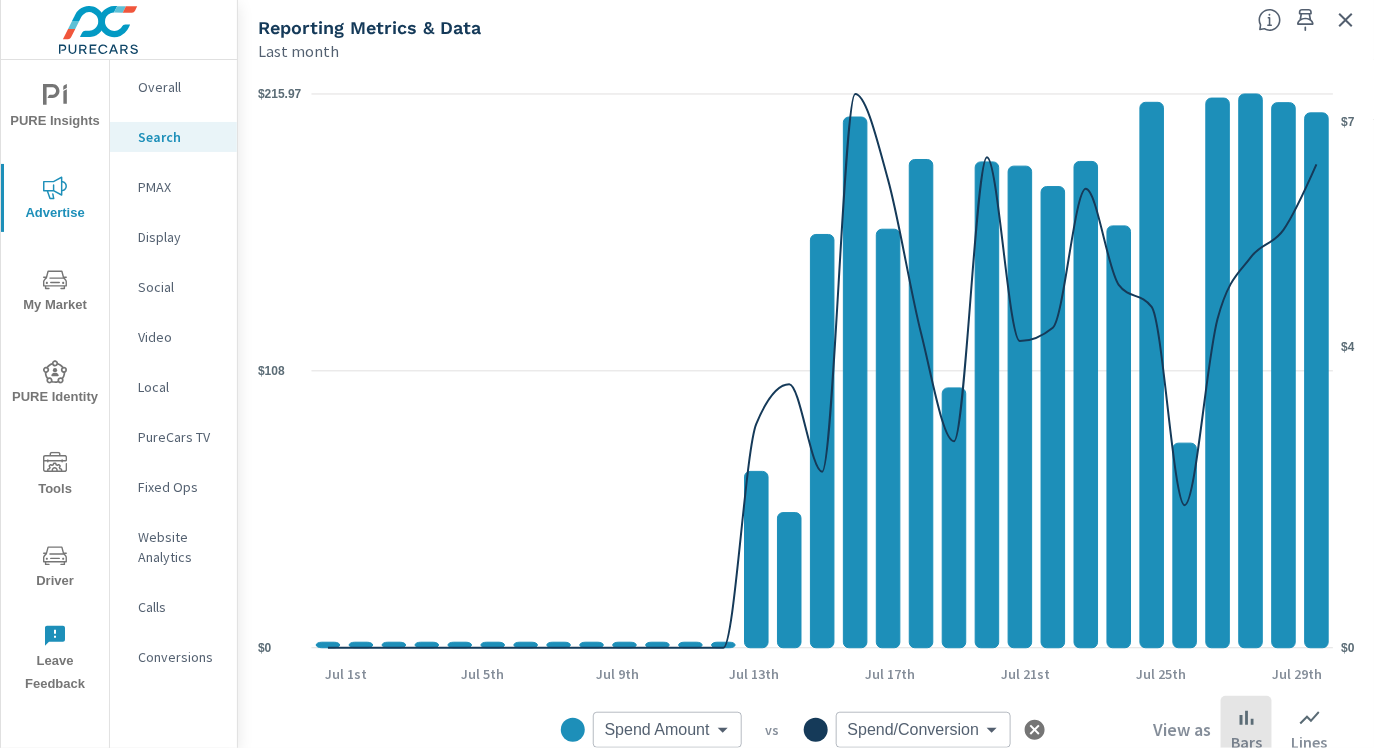 click on "PURE Insights Advertise My Market PURE Identity Tools Driver Leave Feedback Overall Search PMAX Display Social Video Local PureCars TV Fixed Ops Website Analytics Calls Conversions Covert Lincoln JM Search Performance Covert Lincoln Report date range:
[DATE] -
[DATE]
Filters: ConditionId: Used Reset Filters Used Reporting Metrics & Data Last month $0    $108    $[VALUE]       $0    $4    $7 [DATE] [DATE] [DATE] [DATE] [DATE] [DATE] [DATE] [DATE] Spend Amount Spend Amount ​ vs Spend/Conversion Spend/Conversion ​ View as Bars Lines" at bounding box center (687, 374) 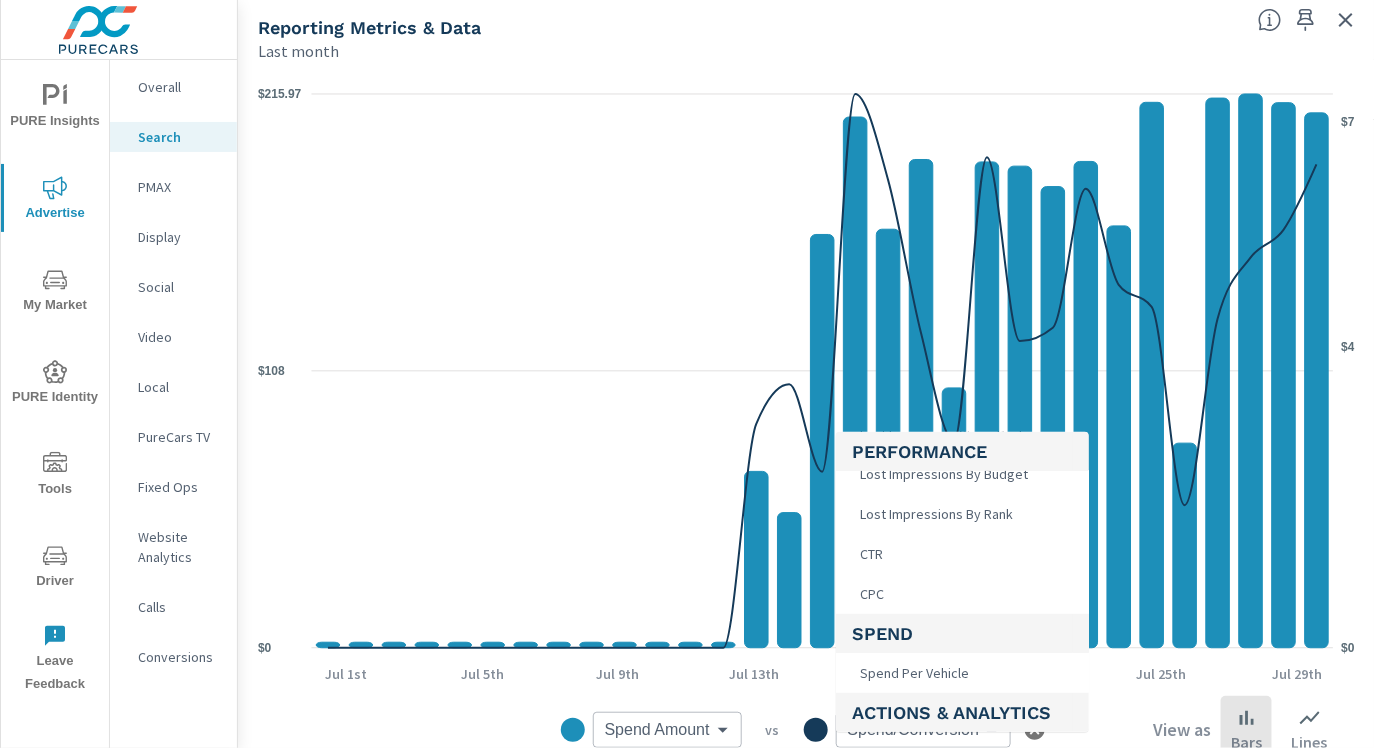 scroll, scrollTop: 219, scrollLeft: 0, axis: vertical 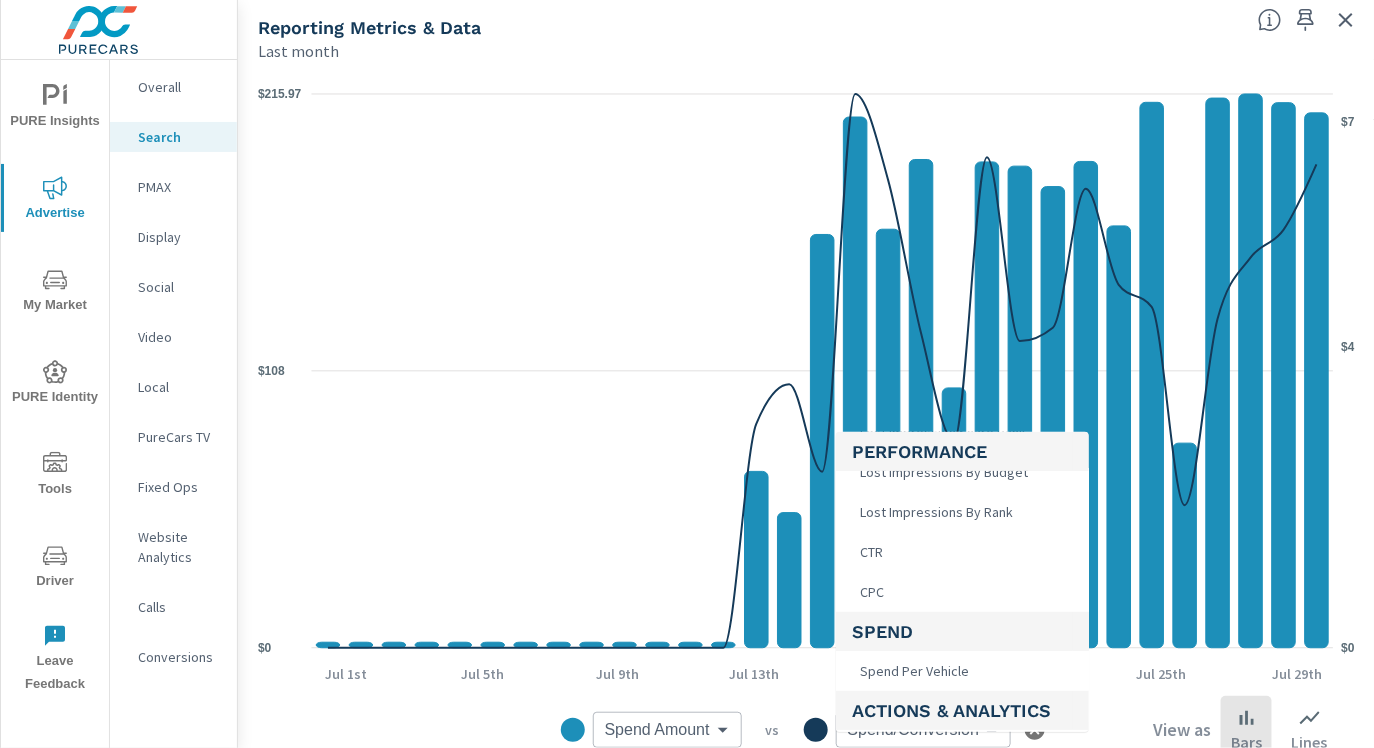 click on "CTR" at bounding box center [962, 552] 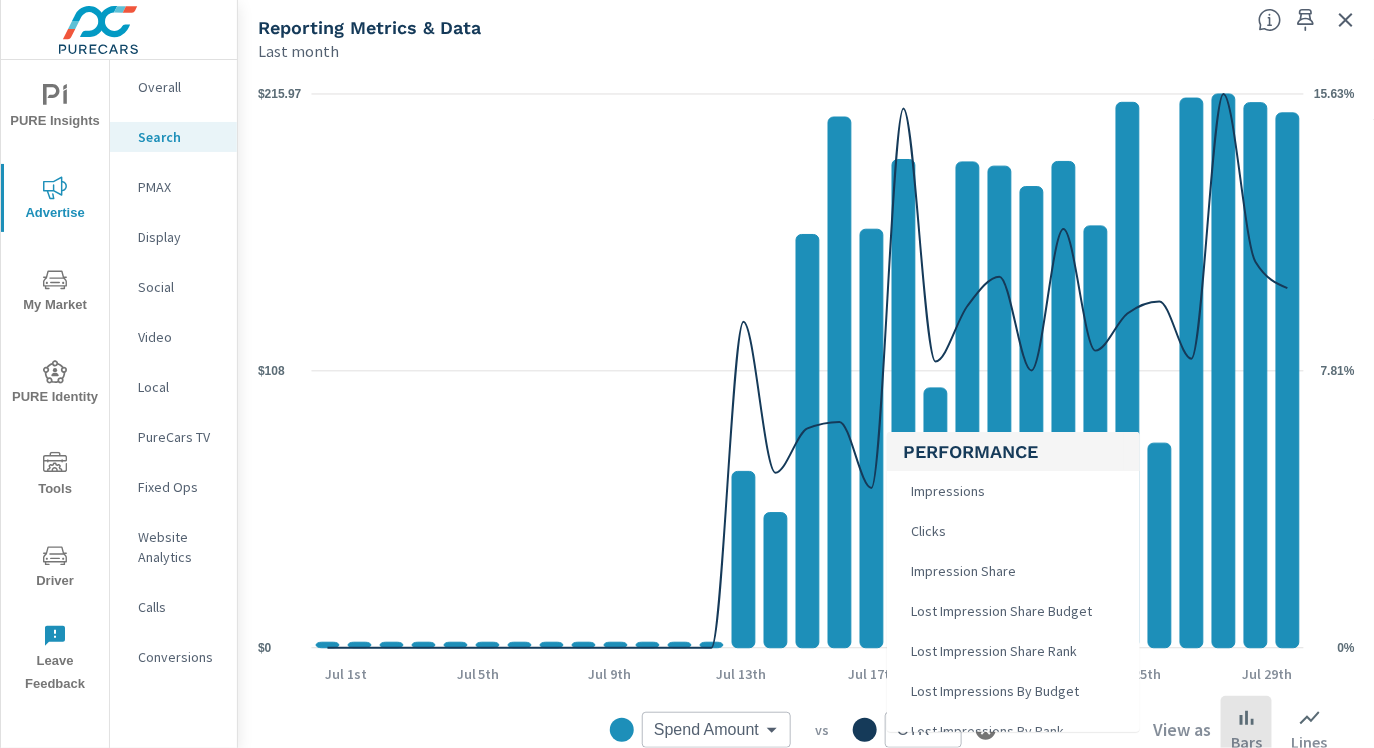 click on "PURE Insights Advertise My Market PURE Identity Tools Driver Leave Feedback Overall Search PMAX Display Social Video Local PureCars TV Fixed Ops Website Analytics Calls Conversions Covert Lincoln JM Search Performance Covert Lincoln Report date range:
[DATE] -
[DATE]
Filters: ConditionId: Used Reset Filters Used Reporting Metrics & Data Last month $0    $108    $[VALUE]       0%    7.81%    15.63% [DATE] [DATE] [DATE] [DATE] [DATE] [DATE] [DATE] [DATE] Spend Amount Spend Amount ​ vs CTR CTR ​ View as Bars Lines
Performance Impressions Clicks Impression Share Lost Impression Share Budget Lost Impression Share Rank Lost Impressions By Budget Lost Impressions By Rank CPC Spend Spend Per Vehicle Actions & Analytics Total Conversions Leads Actions Spend/Conversion Conversion Rate SRP Avg View Time SRP Vehicle Views VDP Avg View Time VDP Views Inventory Number In Stock Inventory Value Number w/o Photos Avg Price" at bounding box center (687, 374) 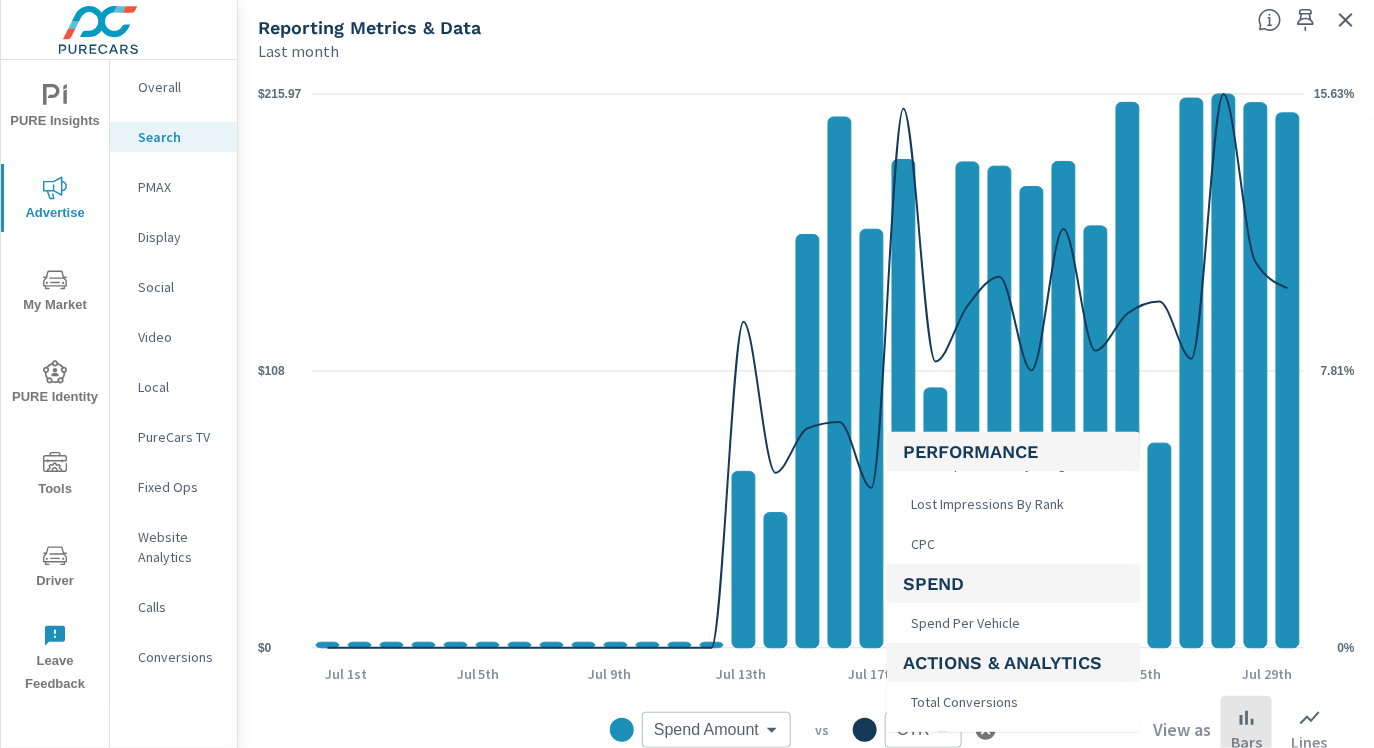 scroll, scrollTop: 230, scrollLeft: 0, axis: vertical 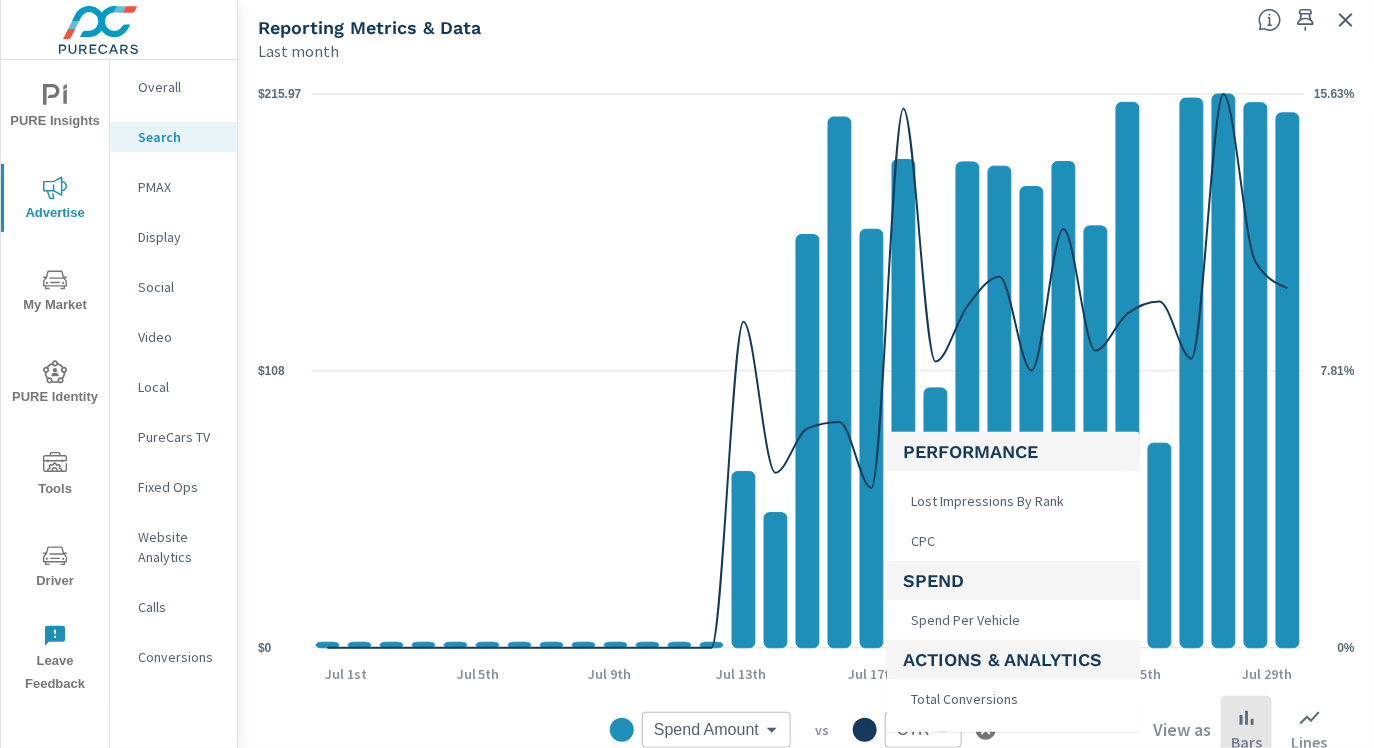 click on "Spend Per Vehicle" at bounding box center (963, 620) 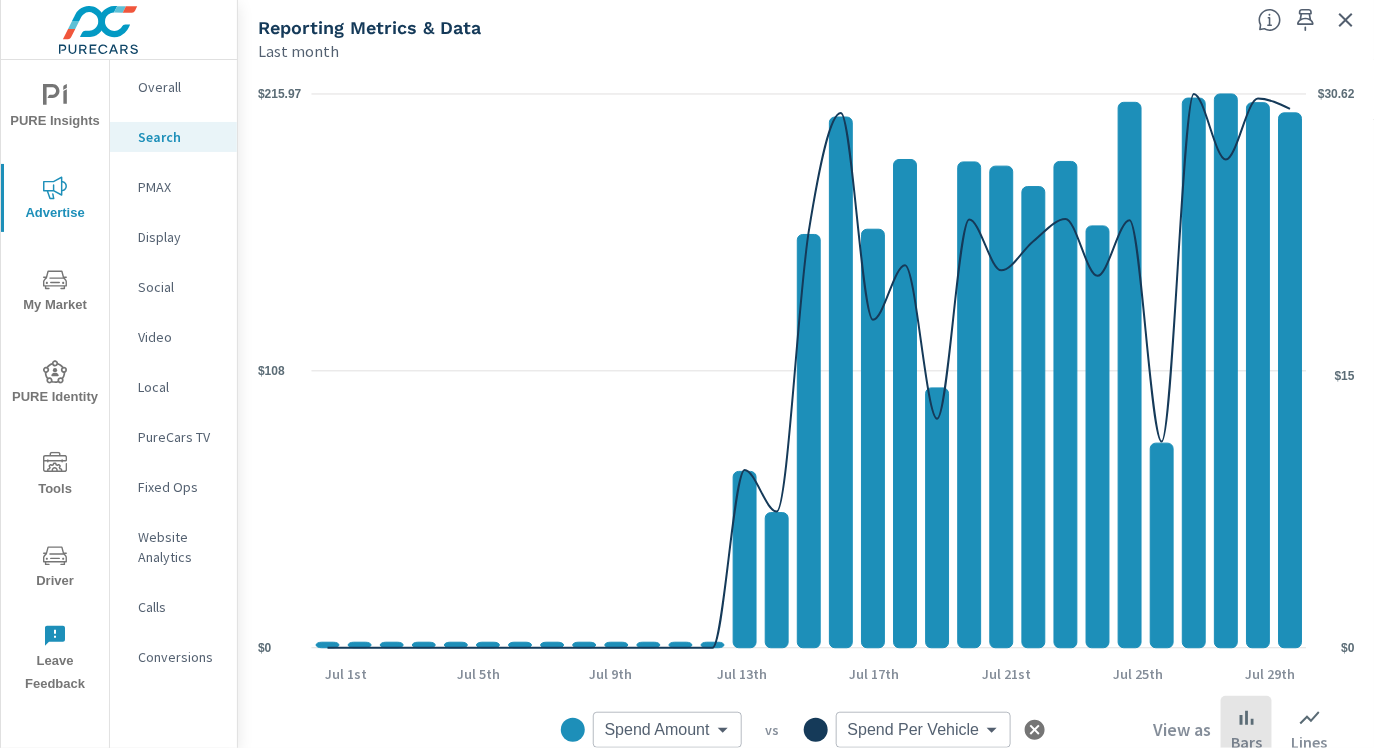 click on "PURE Insights Advertise My Market PURE Identity Tools Driver Leave Feedback Overall Search PMAX Display Social Video Local PureCars TV Fixed Ops Website Analytics Calls Conversions Covert Lincoln JM Search Performance Covert Lincoln Report date range:
[DATE] -
[DATE]
Filters: ConditionId: Used Reset Filters Used Reporting Metrics & Data Last month $0    $108    $[VALUE]       $0    $15    $30.62 [DATE] [DATE] [DATE] [DATE] [DATE] [DATE] [DATE] [DATE] Spend Amount Spend Amount ​ vs Spend Per Vehicle Spend Per Vehicle ​ View as Bars Lines" at bounding box center [687, 374] 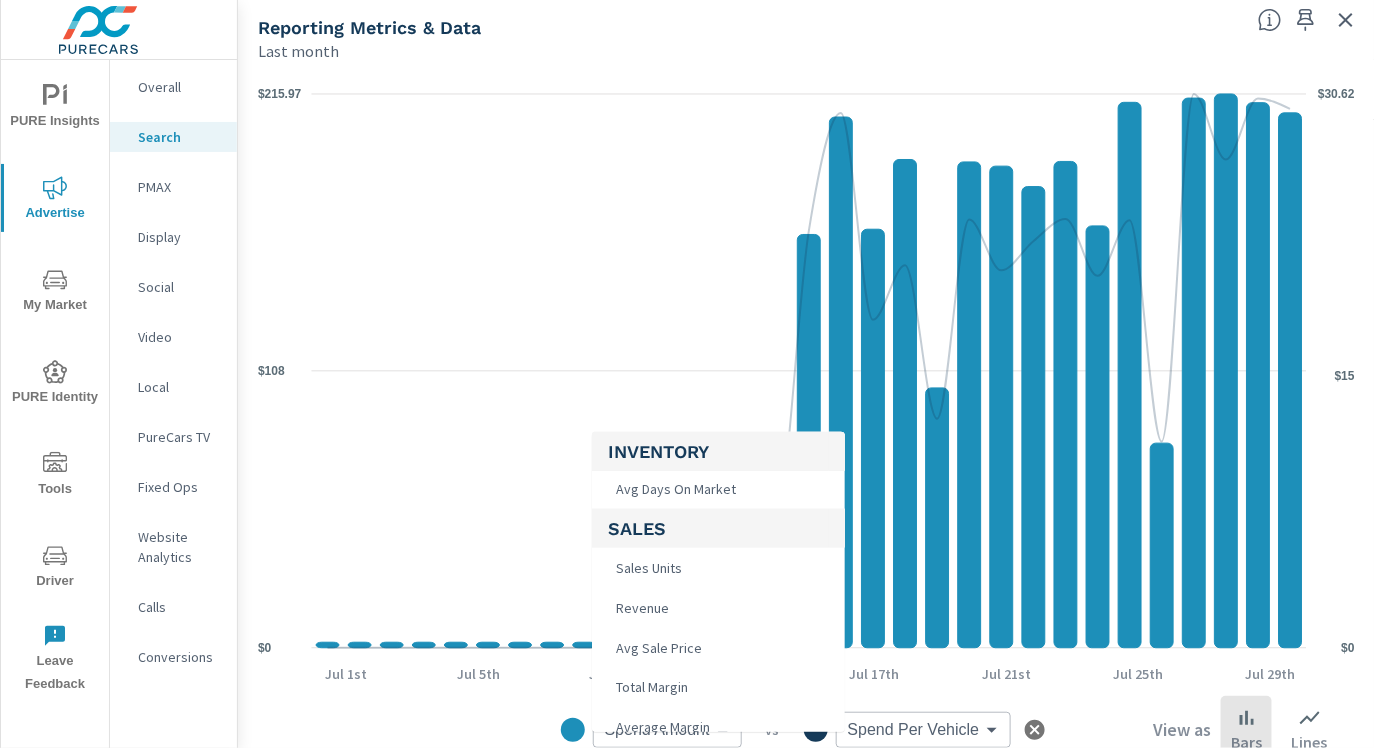 scroll, scrollTop: 1054, scrollLeft: 0, axis: vertical 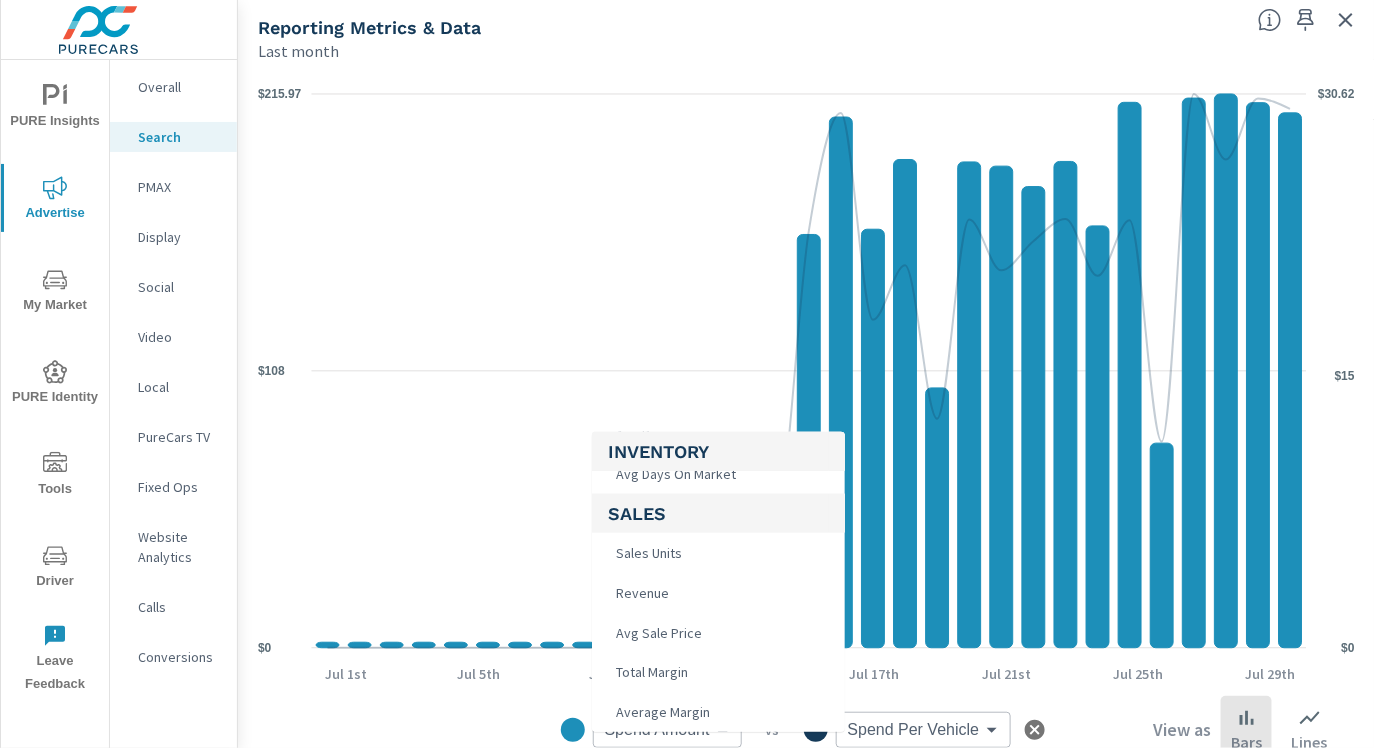 click at bounding box center (687, 374) 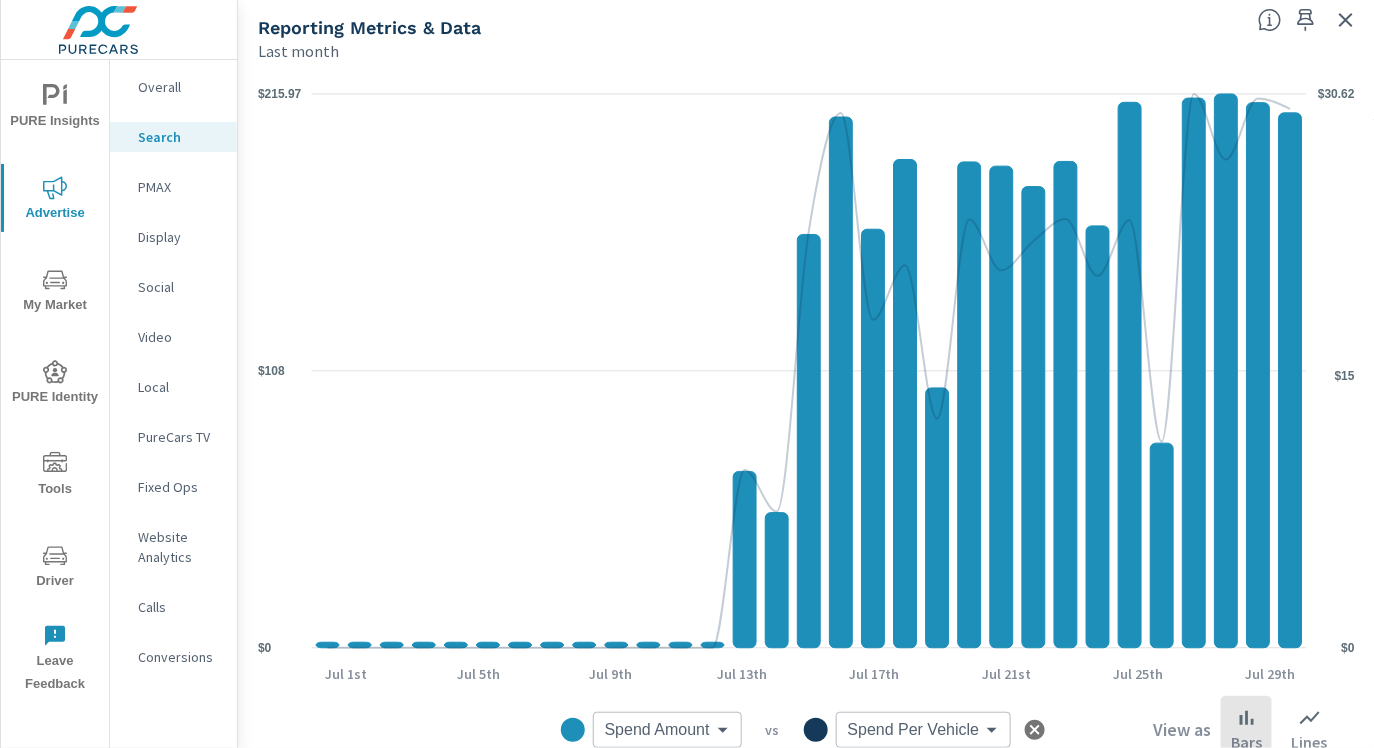 click on "PURE Insights Advertise My Market PURE Identity Tools Driver Leave Feedback Overall Search PMAX Display Social Video Local PureCars TV Fixed Ops Website Analytics Calls Conversions Covert Lincoln JM Search Performance Covert Lincoln Report date range:
[DATE] -
[DATE]
Filters: ConditionId: Used Reset Filters Used Reporting Metrics & Data Last month $0    $108    $[VALUE]       $0    $15    $30.62 [DATE] [DATE] [DATE] [DATE] [DATE] [DATE] [DATE] [DATE] Spend Amount Spend Amount ​ vs Spend Per Vehicle Spend Per Vehicle ​ View as Bars Lines" at bounding box center [687, 374] 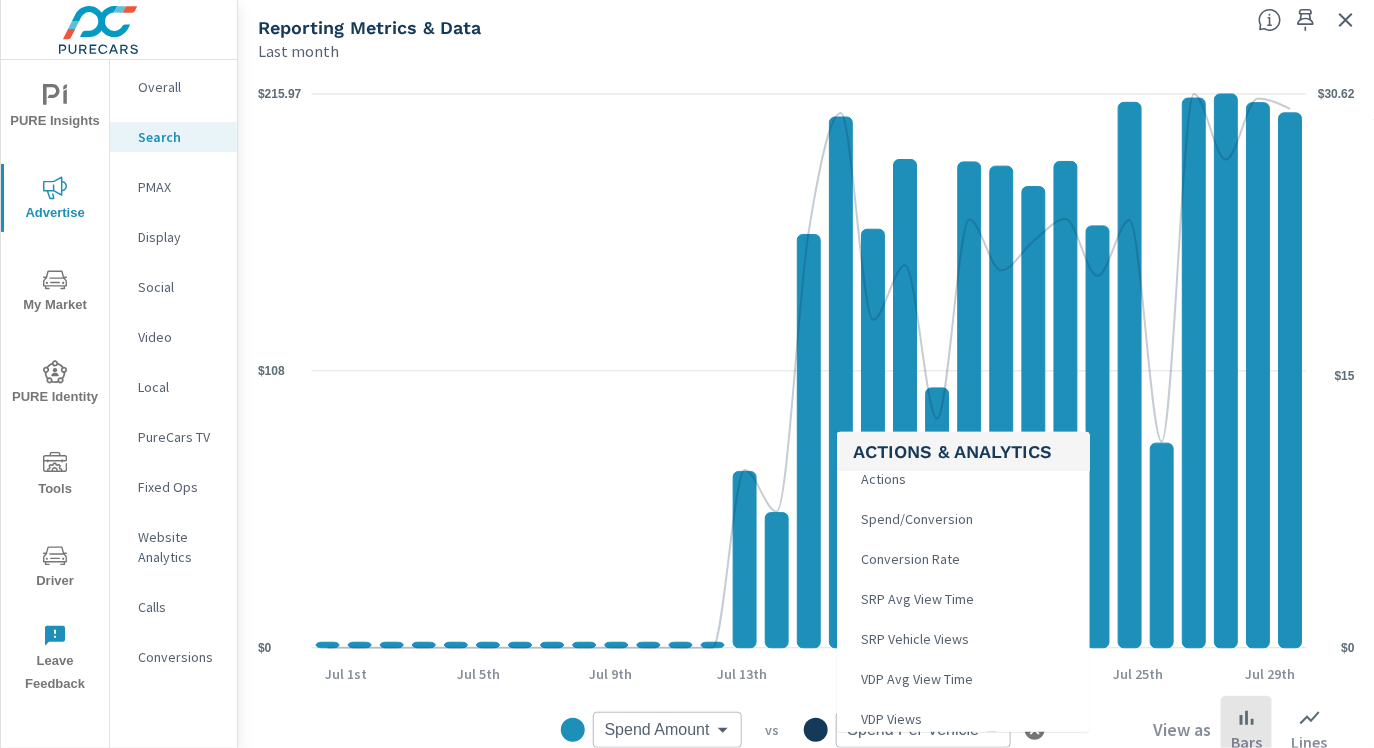 scroll, scrollTop: 525, scrollLeft: 0, axis: vertical 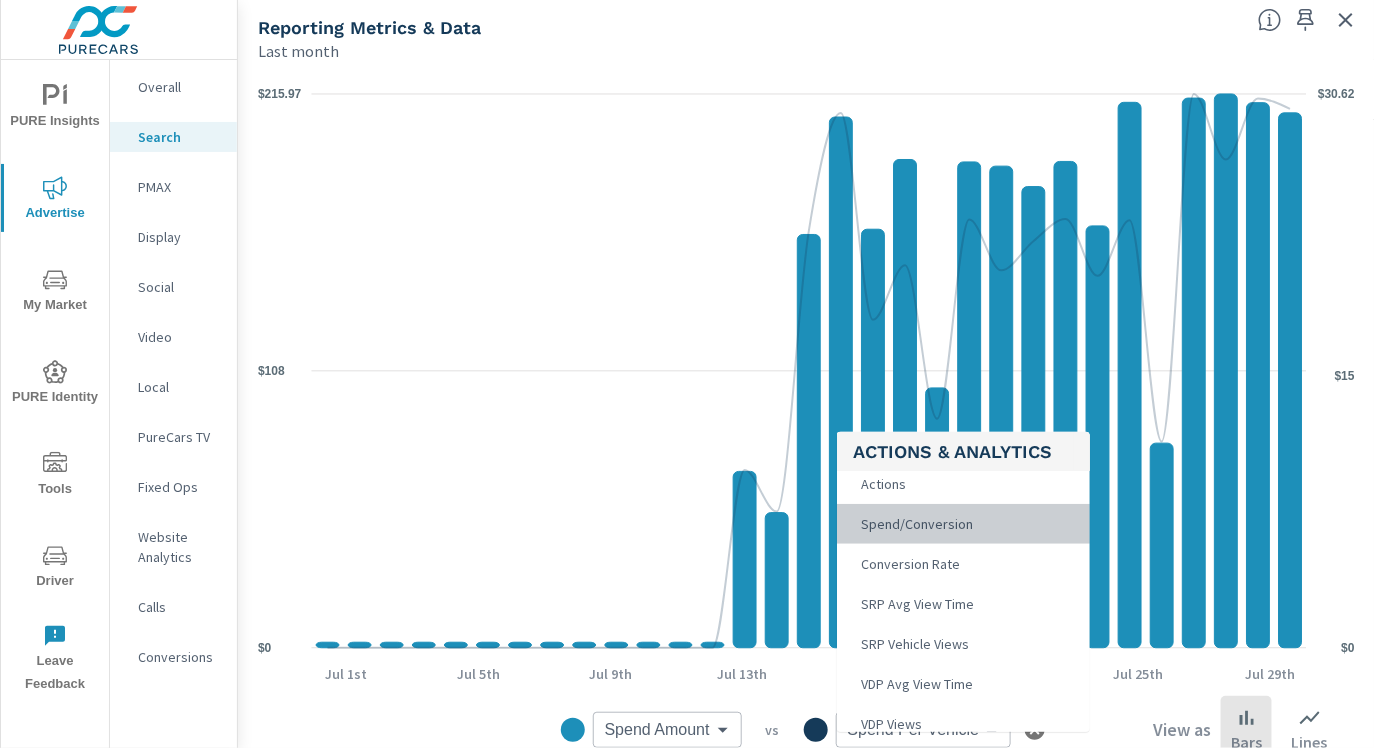 click on "Spend/Conversion" at bounding box center (915, 524) 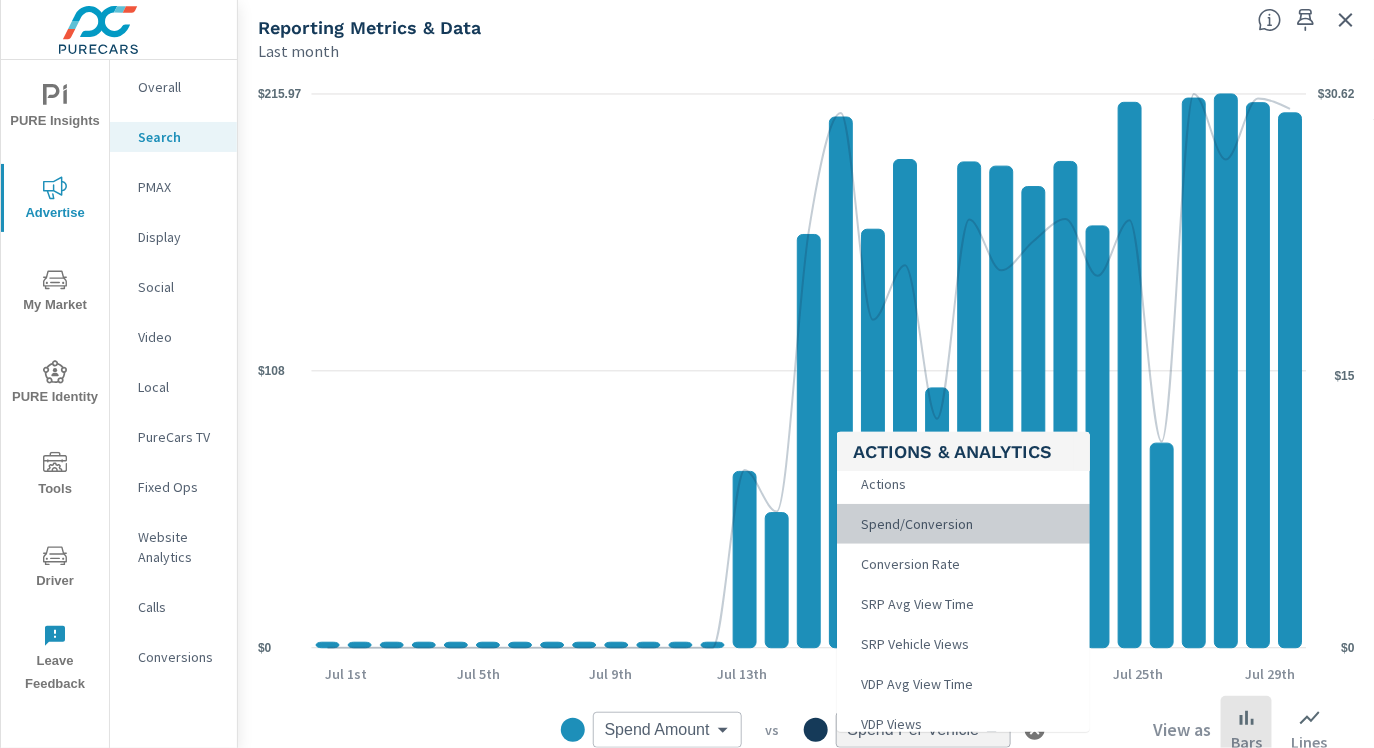 type on "Spend/Conversion" 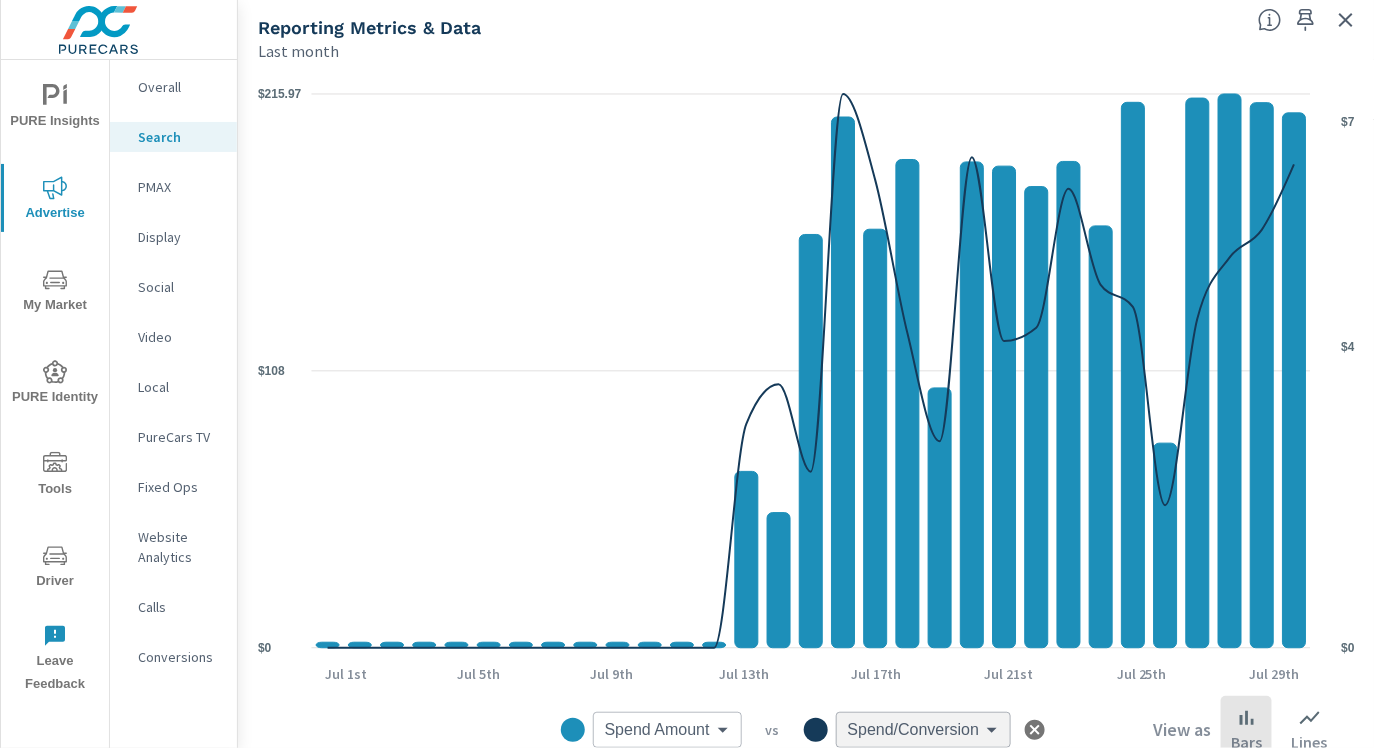 scroll, scrollTop: 565, scrollLeft: 0, axis: vertical 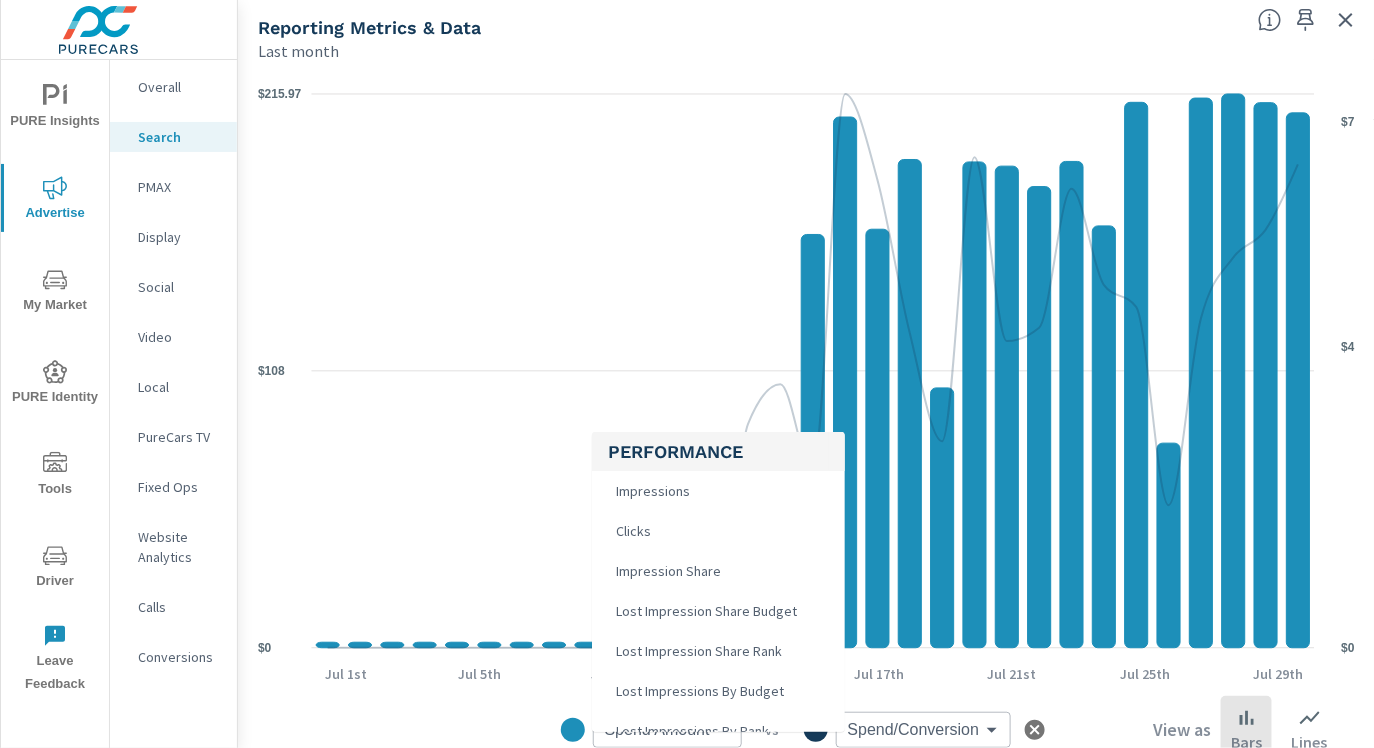 click on "PURE Insights Advertise My Market PURE Identity Tools Driver Leave Feedback Overall Search PMAX Display Social Video Local PureCars TV Fixed Ops Website Analytics Calls Conversions Covert Lincoln JM Search Performance Covert Lincoln Report date range:
[DATE] -
[DATE]
Filters: ConditionId: Used Reset Filters Used Reporting Metrics & Data Last month $0    $108    $[VALUE]       $0    $4    $7 [DATE] [DATE] [DATE] [DATE] [DATE] [DATE] [DATE] [DATE] Spend Amount Spend Amount ​ vs Spend/Conversion Spend/Conversion ​ View as Bars Lines
Performance Impressions Clicks Impression Share Lost Impression Share Budget Lost Impression Share Rank Lost Impressions By Budget Lost Impressions By Rank CTR CPC Spend Spend Per Vehicle Actions & Analytics Total Conversions Leads Actions Conversion Rate SRP Avg View Time SRP Vehicle Views VDP Avg View Time VDP Views Inventory Number In Stock Inventory Value Number w/o Photos Sales" at bounding box center (687, 374) 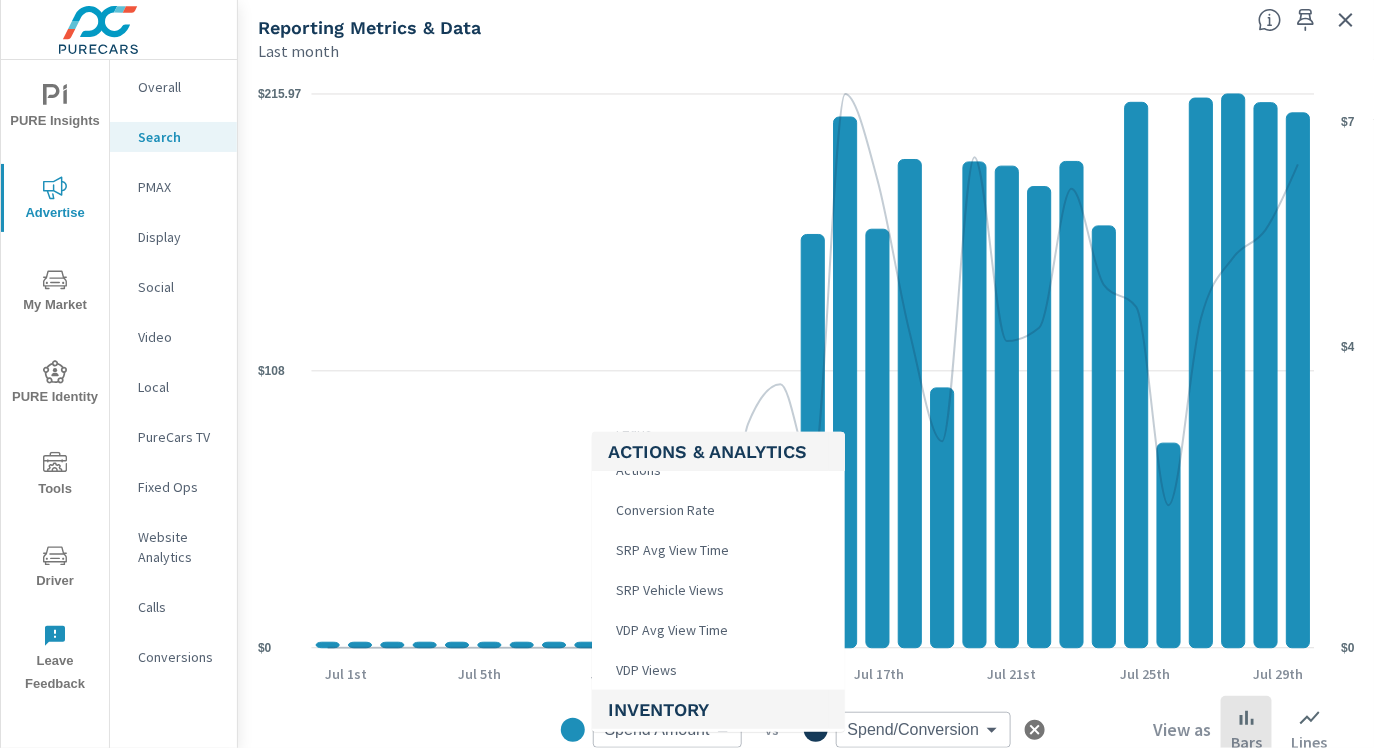 scroll, scrollTop: 548, scrollLeft: 0, axis: vertical 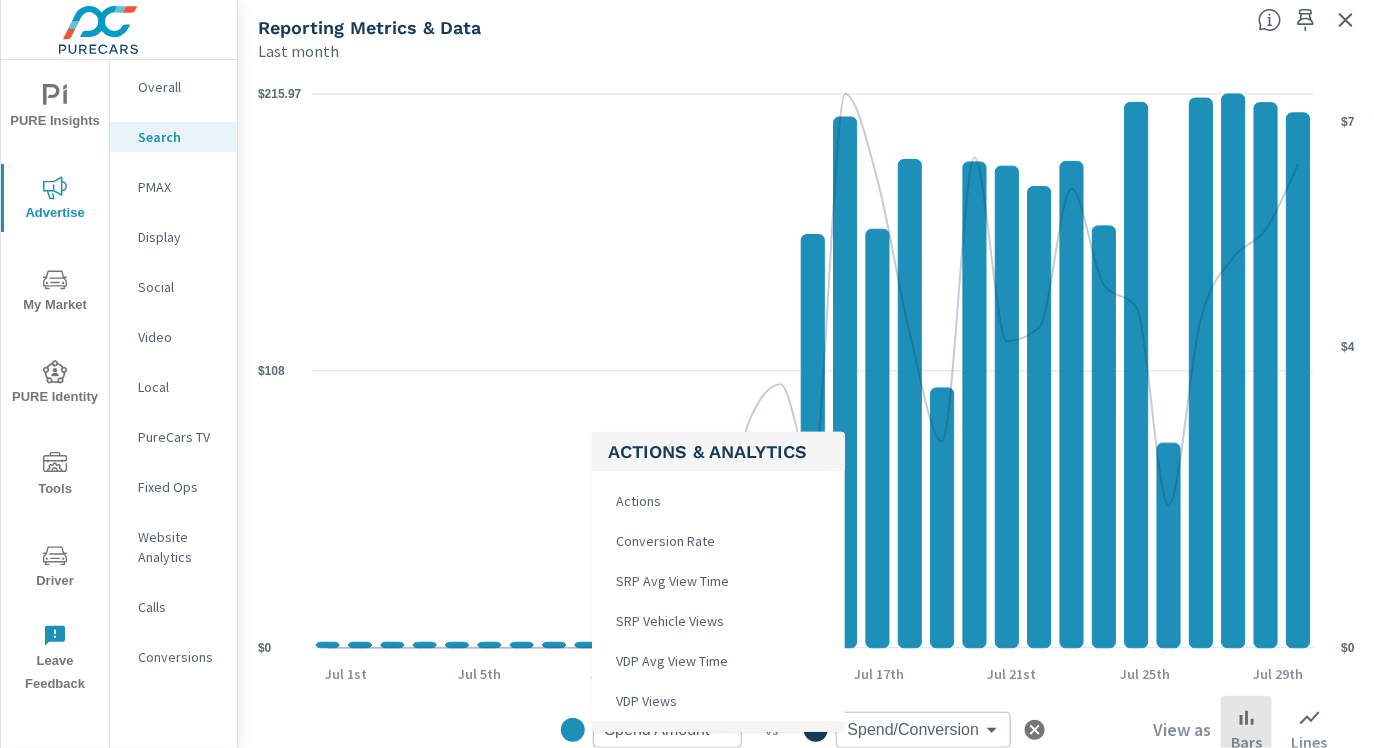 click on "SRP Vehicle Views" at bounding box center (668, 621) 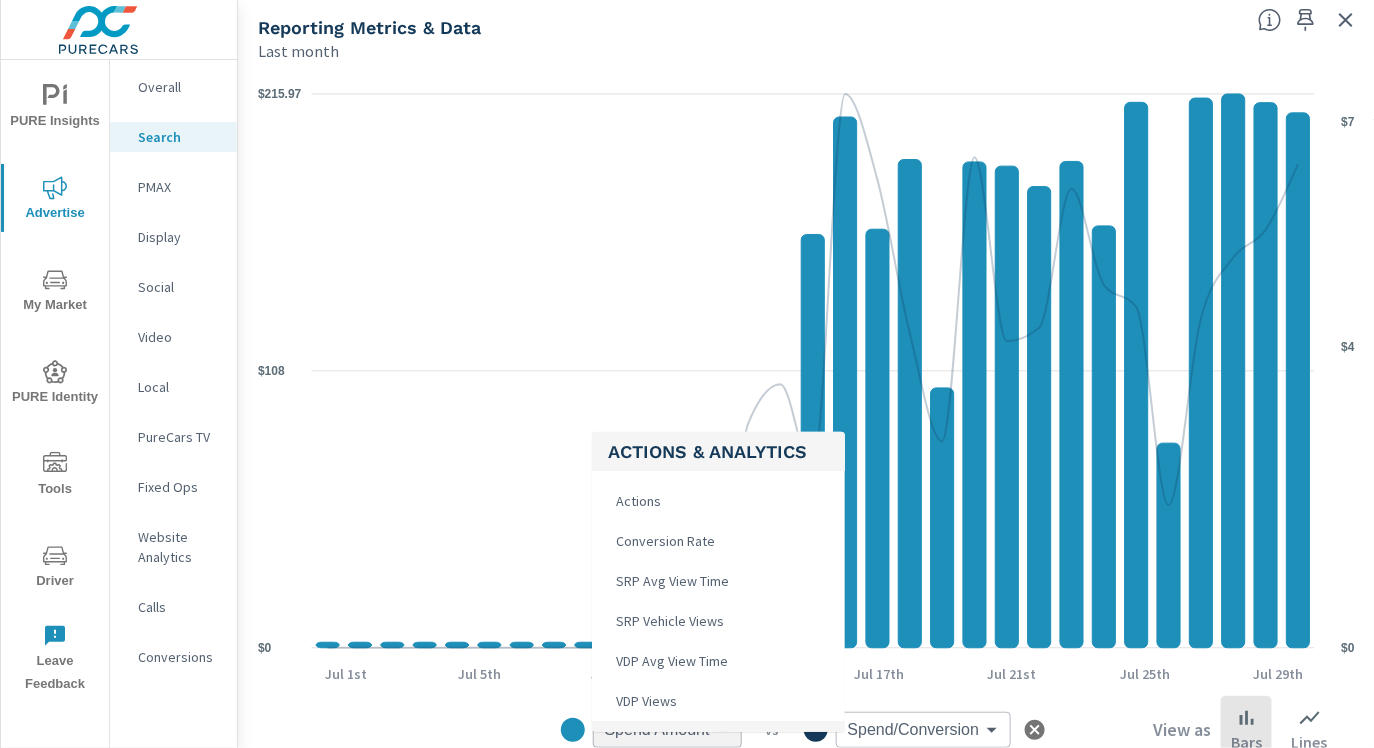 scroll, scrollTop: 588, scrollLeft: 0, axis: vertical 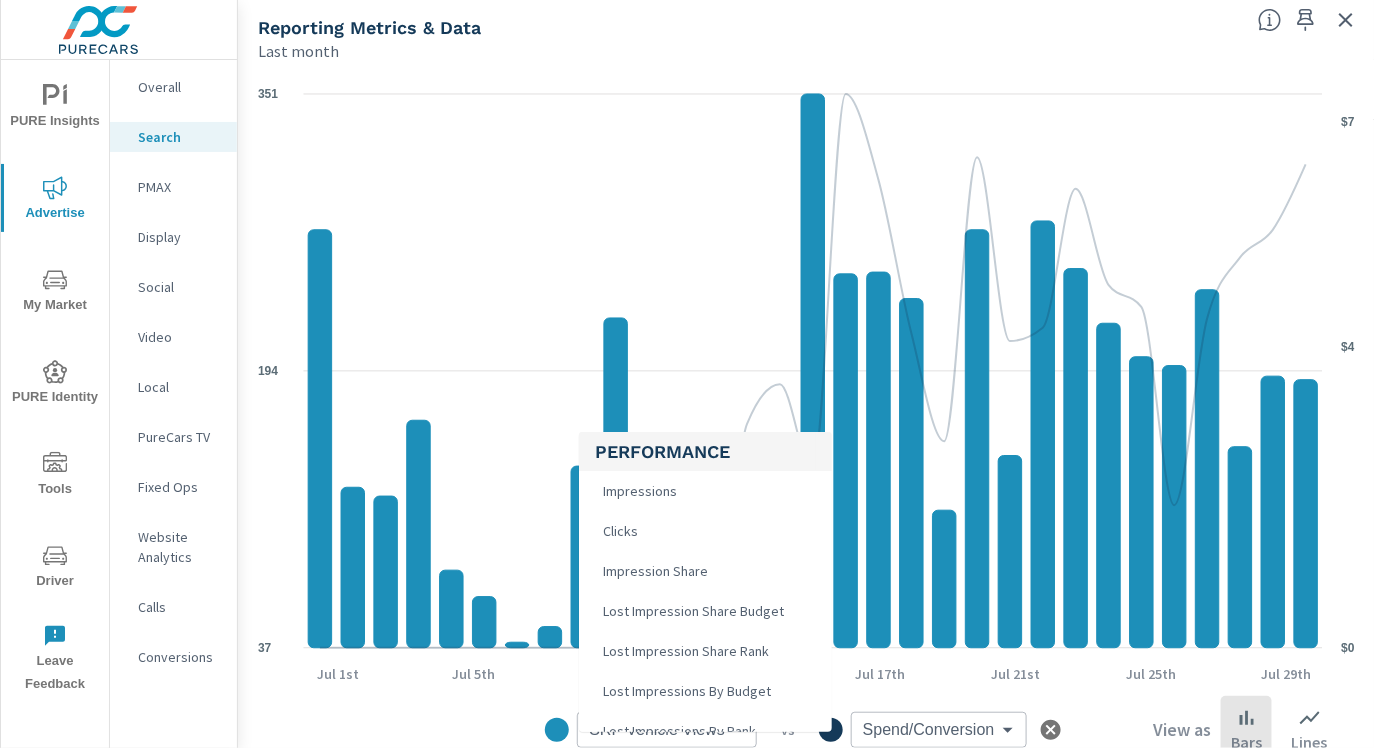 click on "PURE Insights Advertise My Market PURE Identity Tools Driver Leave Feedback Overall Search PMAX Display Social Video Local PureCars TV Fixed Ops Website Analytics Calls Conversions Covert Lincoln JM Search Performance Covert Lincoln Report date range:
[DATE] -
[DATE]
Filters: ConditionId: Used Reset Filters Used Reporting Metrics & Data Last month 37    194    351       $0    $4    $7 [DATE] [DATE] [DATE] [DATE] [DATE] [DATE] [DATE] [DATE] SRP Vehicle Views SRP Vehicle Views ​ vs Spend/Conversion Spend/Conversion ​ View as Bars Lines
Performance Impressions Clicks Impression Share Lost Impression Share Budget Lost Impression Share Rank Lost Impressions By Budget Lost Impressions By Rank CTR CPC Spend Spend Amount Spend Per Vehicle Actions & Analytics Total Conversions Leads Actions Conversion Rate SRP Avg View Time VDP Avg View Time VDP Views Inventory Number In Stock Inventory Value Number w/o Photos Sales" at bounding box center [687, 374] 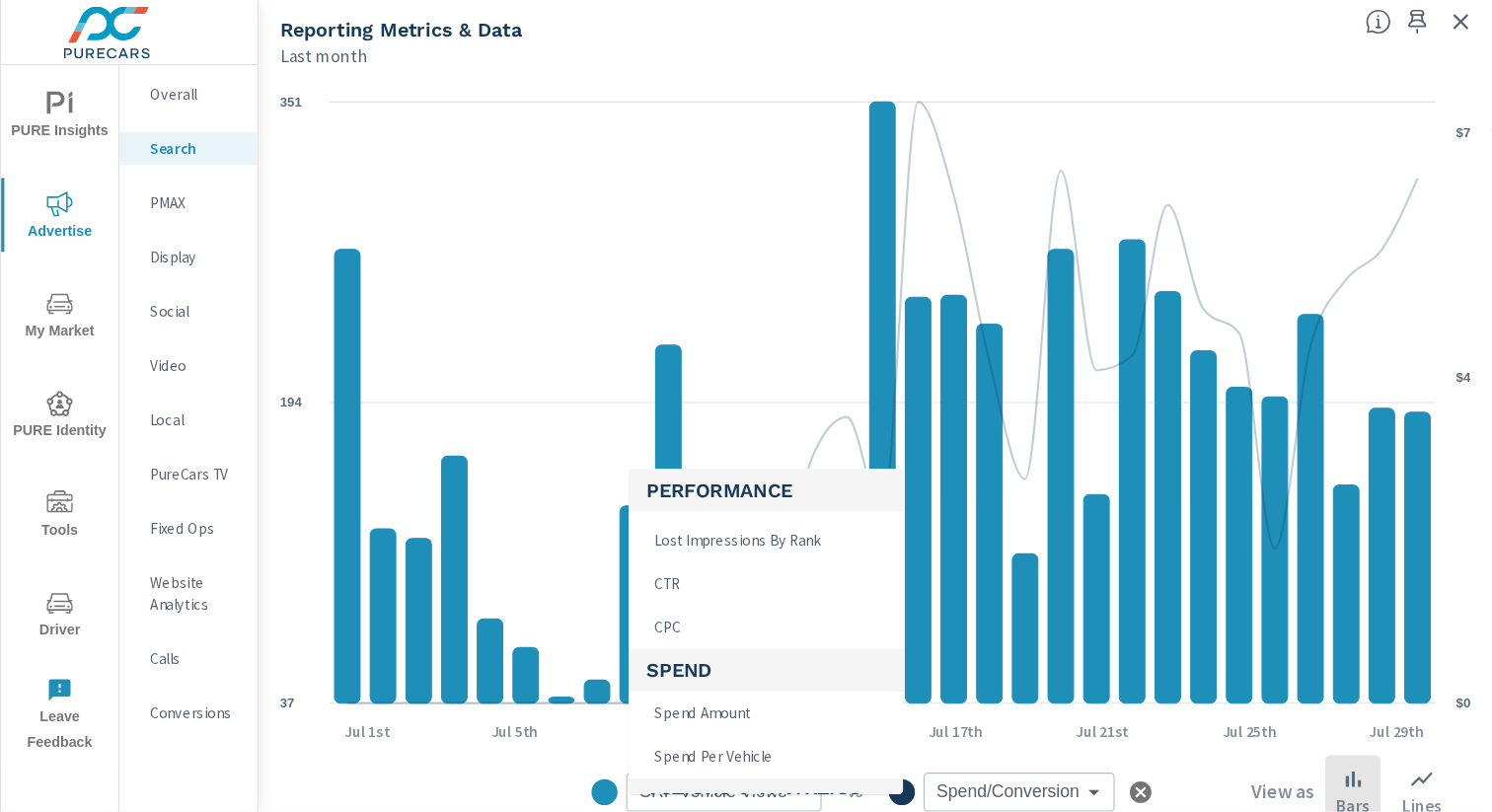 scroll, scrollTop: 233, scrollLeft: 0, axis: vertical 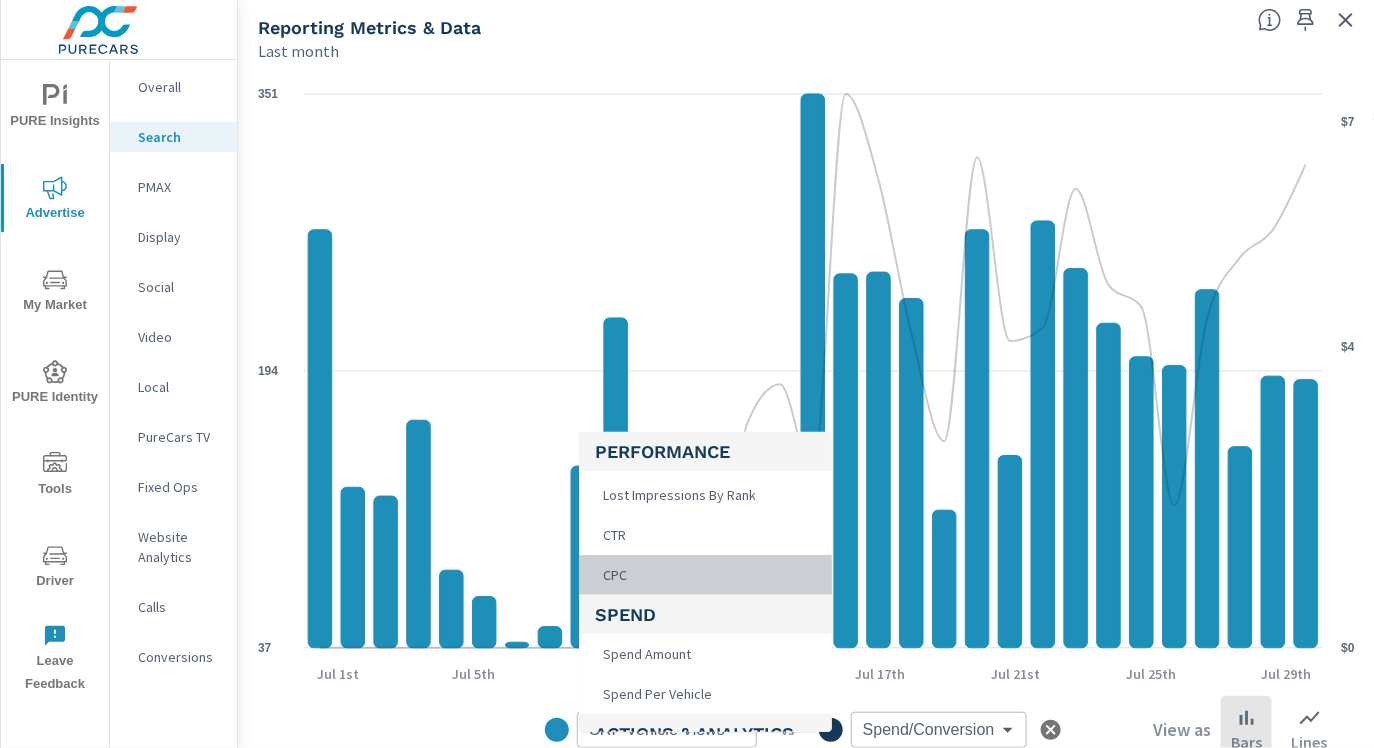 click on "CPC" at bounding box center (705, 575) 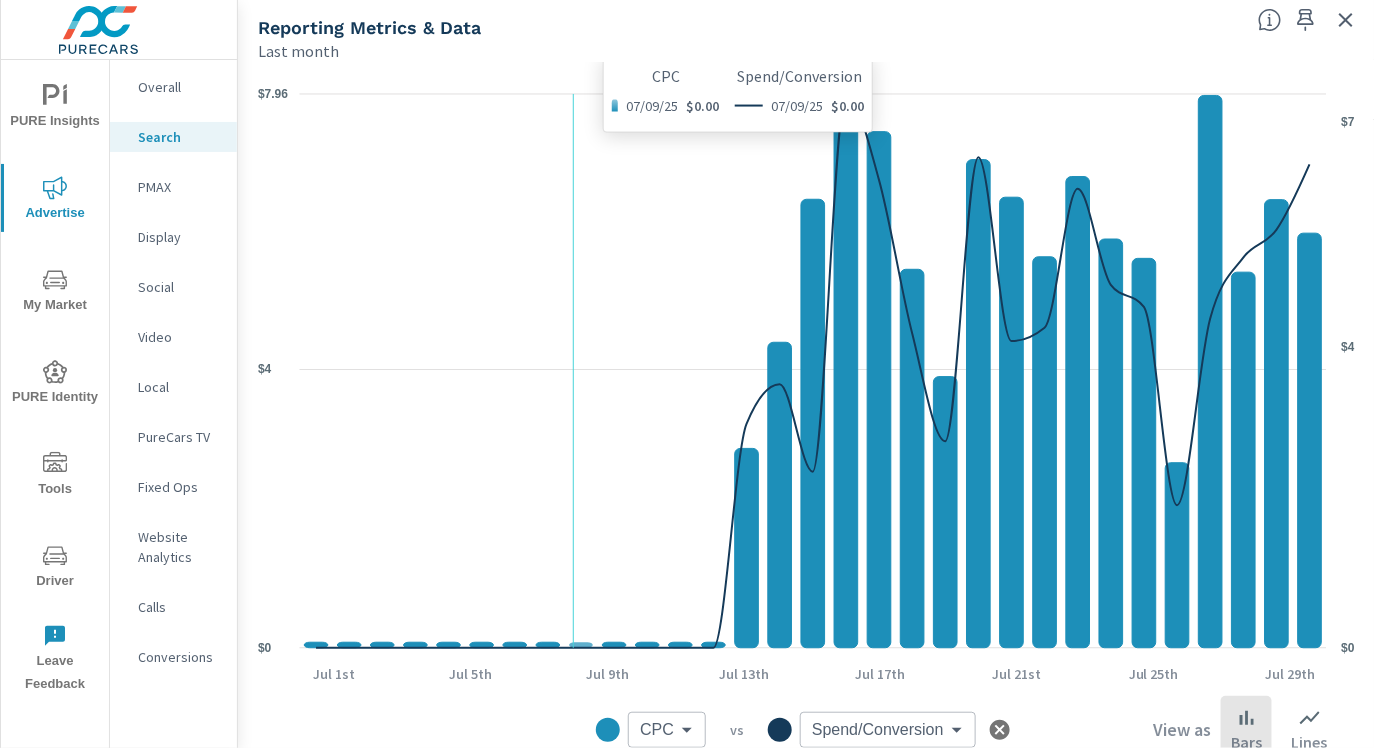 click on "$0    $4    $7.96       $0    $4    $7 [DATE] [DATE] [DATE] [DATE] [DATE] [DATE] [DATE] [DATE] [DATE] [DATE] [DATE] [DATE] [DATE] [DATE] [DATE] [DATE] [DATE]" 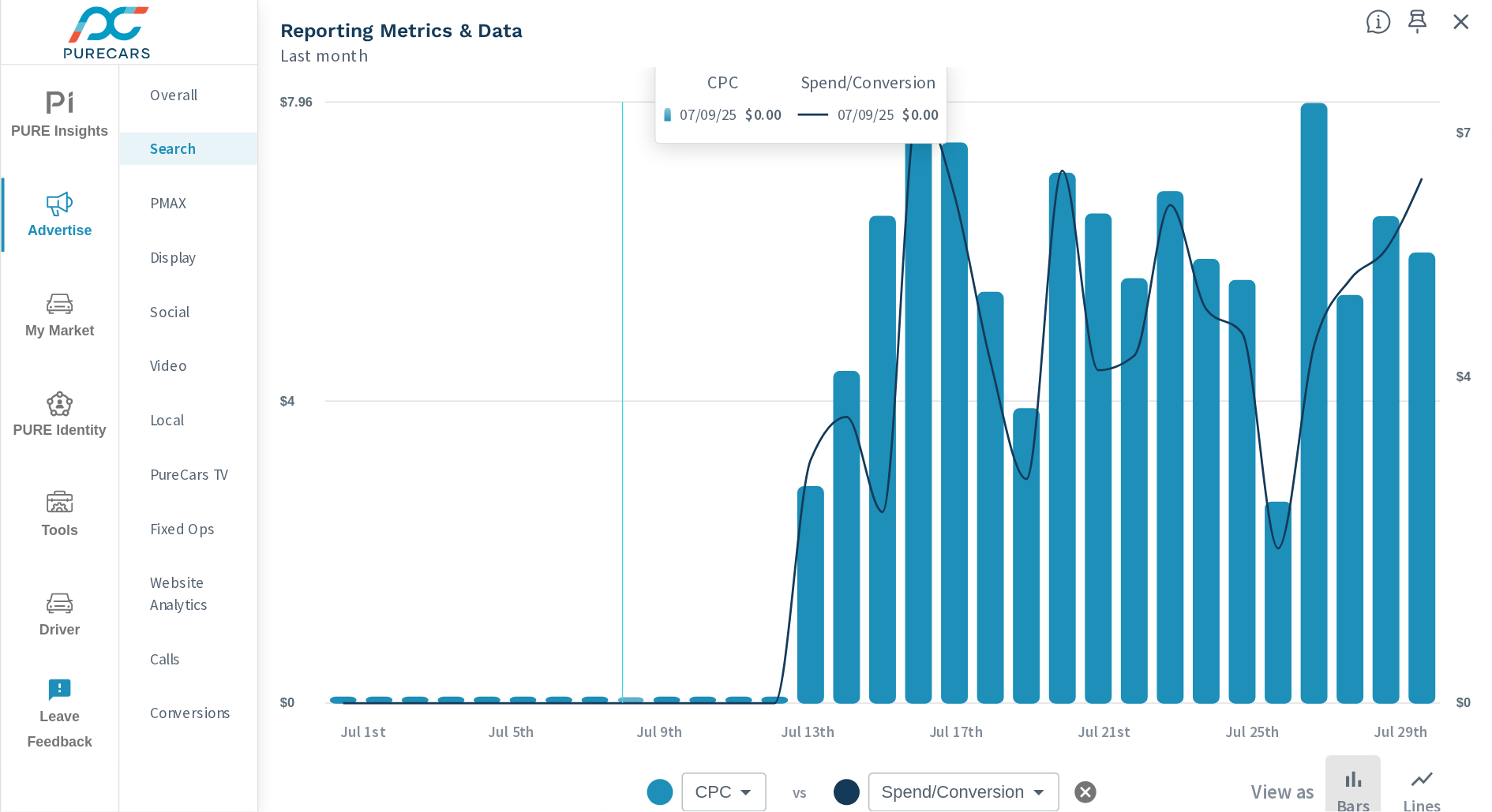 scroll, scrollTop: 0, scrollLeft: 0, axis: both 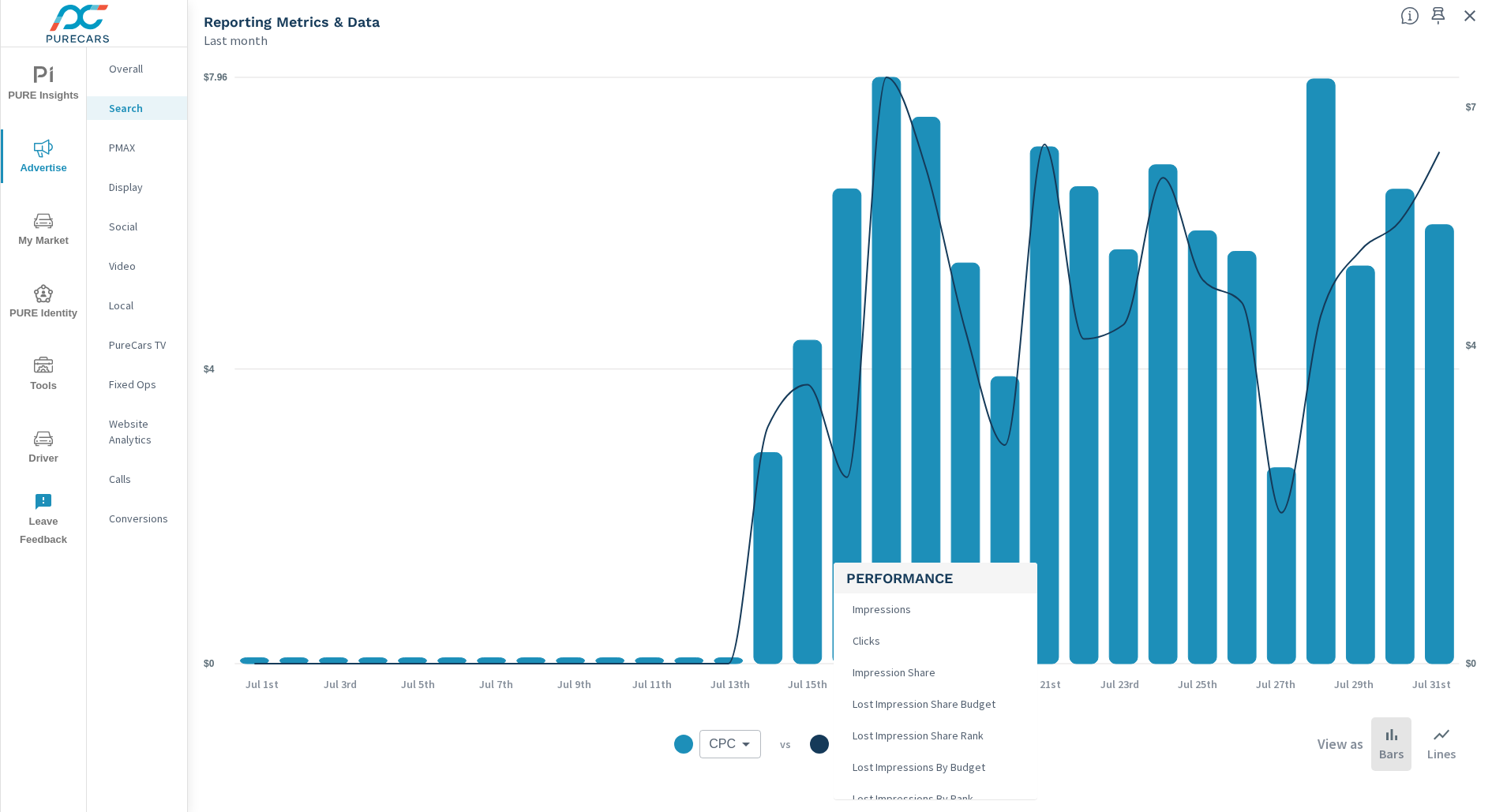 click on "PURE Insights Advertise My Market PURE Identity Tools Driver Leave Feedback Overall Search PMAX Display Social Video Local PureCars TV Fixed Ops Website Analytics Calls Conversions Covert Lincoln JM Search Performance Covert Lincoln Report date range:
[DATE] -
[DATE]
Filters: ConditionId: Used Reset Filters Used Reporting Metrics & Data Last month $0    $4    $7.96       $0    $4    $7 [DATE] [DATE] [DATE] [DATE] [DATE] [DATE] [DATE] [DATE] [DATE] [DATE] [DATE] [DATE] [DATE] [DATE] [DATE] [DATE] [DATE] CPC CPC ​ vs Spend/Conversion Spend/Conversion ​ View as Bars Lines
Performance Impressions Clicks Impression Share Lost Impression Share Budget Lost Impression Share Rank Lost Impressions By Budget Lost Impressions By Rank CTR Spend Spend Amount Spend Per Vehicle Actions & Analytics Total Conversions Leads Actions Conversion Rate SRP Avg View Time SRP Vehicle Views VDP Avg View Time VDP Views Sales" at bounding box center (746, 406) 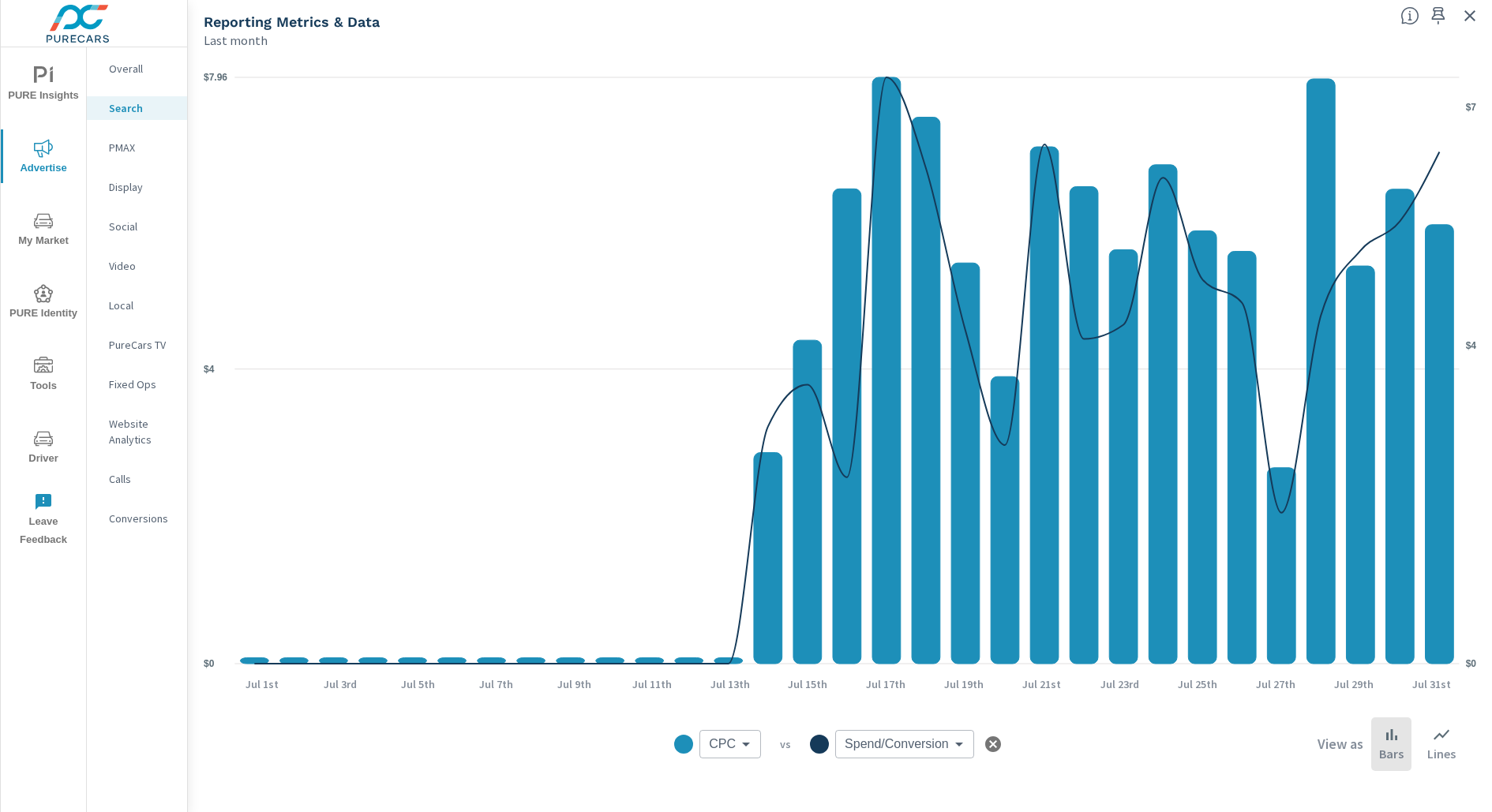 click on "CPC CPC ​ vs Spend/Conversion Spend/Conversion ​ View as Bars Lines" at bounding box center [840, 744] 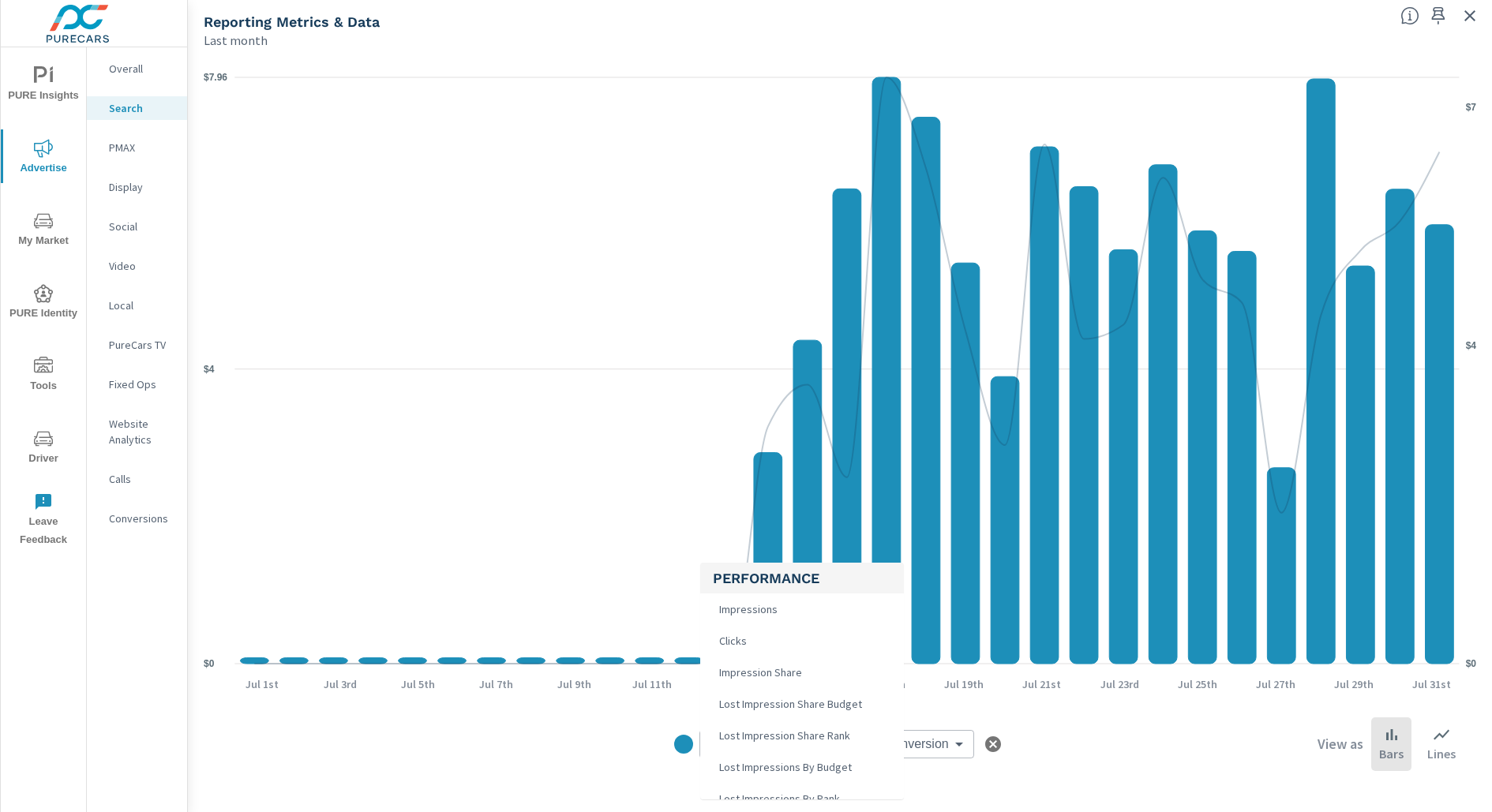 click on "PURE Insights Advertise My Market PURE Identity Tools Driver Leave Feedback Overall Search PMAX Display Social Video Local PureCars TV Fixed Ops Website Analytics Calls Conversions Covert Lincoln JM Search Performance Covert Lincoln Report date range:
[DATE] -
[DATE]
Filters: ConditionId: Used Reset Filters Used Reporting Metrics & Data Last month $0    $4    $7.96       $0    $4    $7 [DATE] [DATE] [DATE] [DATE] [DATE] [DATE] [DATE] [DATE] [DATE] [DATE] [DATE] [DATE] [DATE] [DATE] [DATE] [DATE] [DATE] CPC CPC ​ vs Spend/Conversion Spend/Conversion ​ View as Bars Lines
Performance Impressions Clicks Impression Share Lost Impression Share Budget Lost Impression Share Rank Lost Impressions By Budget Lost Impressions By Rank CTR Spend Spend Amount Spend Per Vehicle Actions & Analytics Total Conversions Leads Actions Conversion Rate SRP Avg View Time SRP Vehicle Views VDP Avg View Time VDP Views Sales" at bounding box center (746, 406) 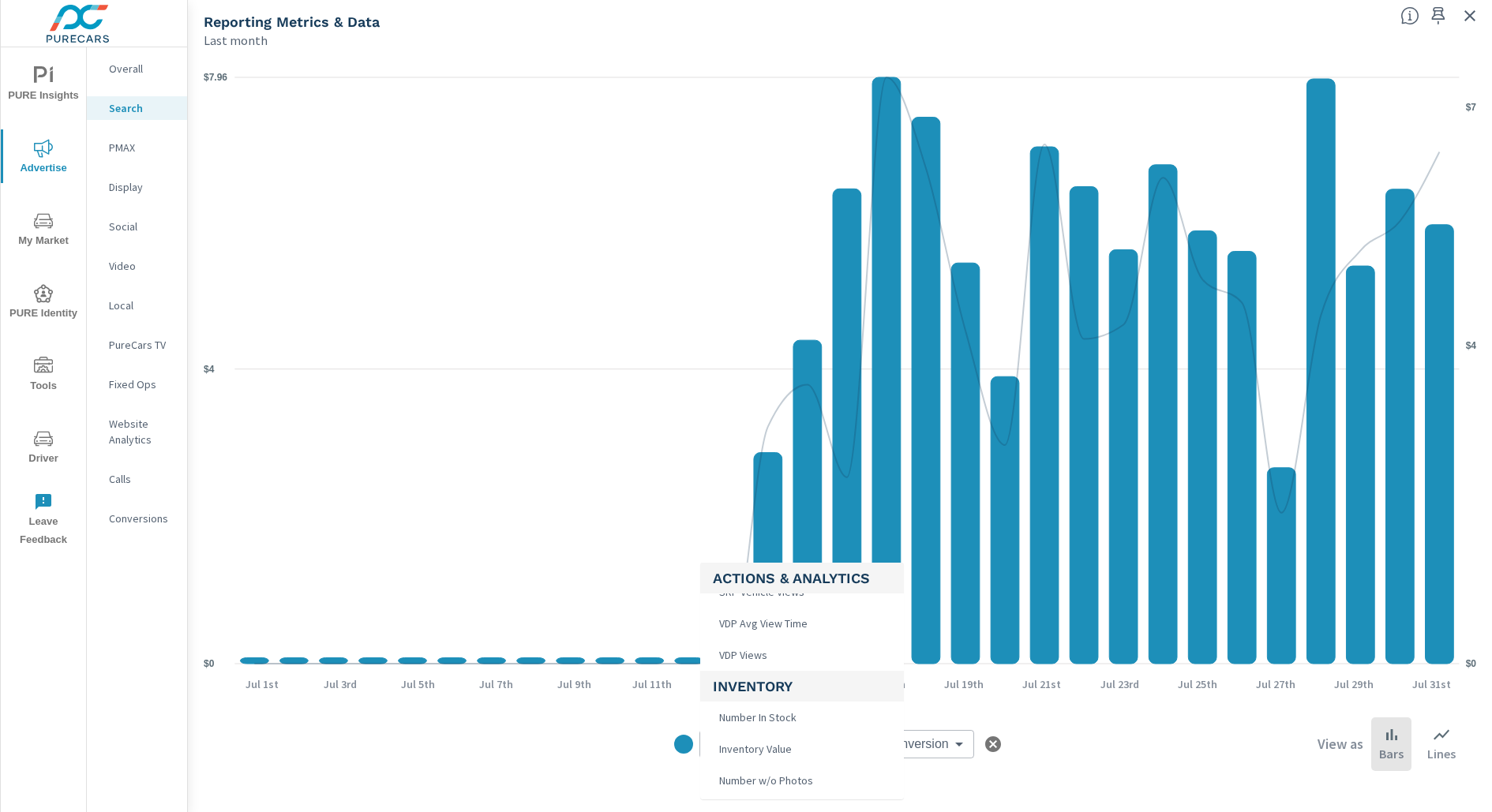 scroll, scrollTop: 557, scrollLeft: 0, axis: vertical 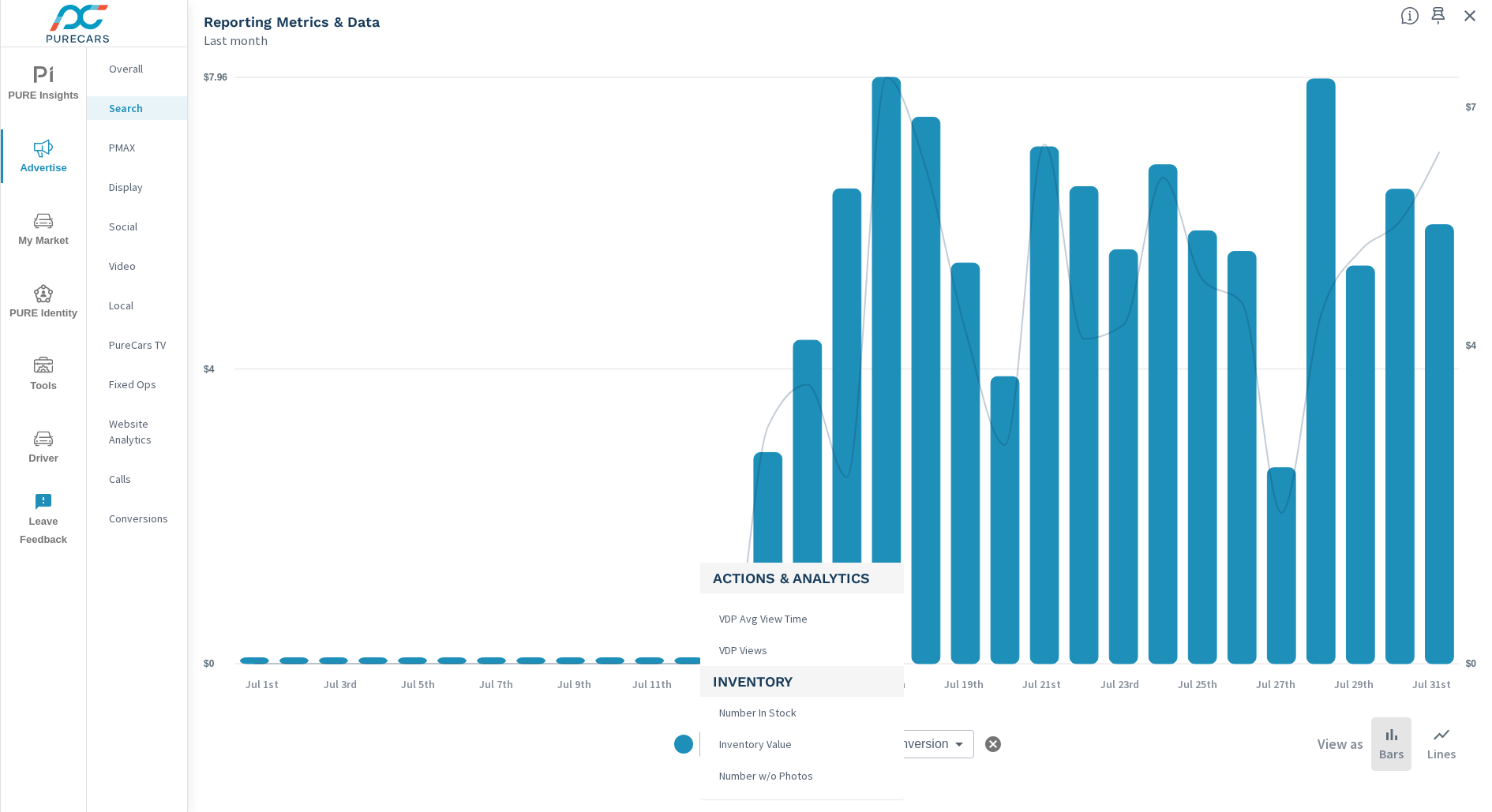 click on "Number In Stock" at bounding box center (802, 713) 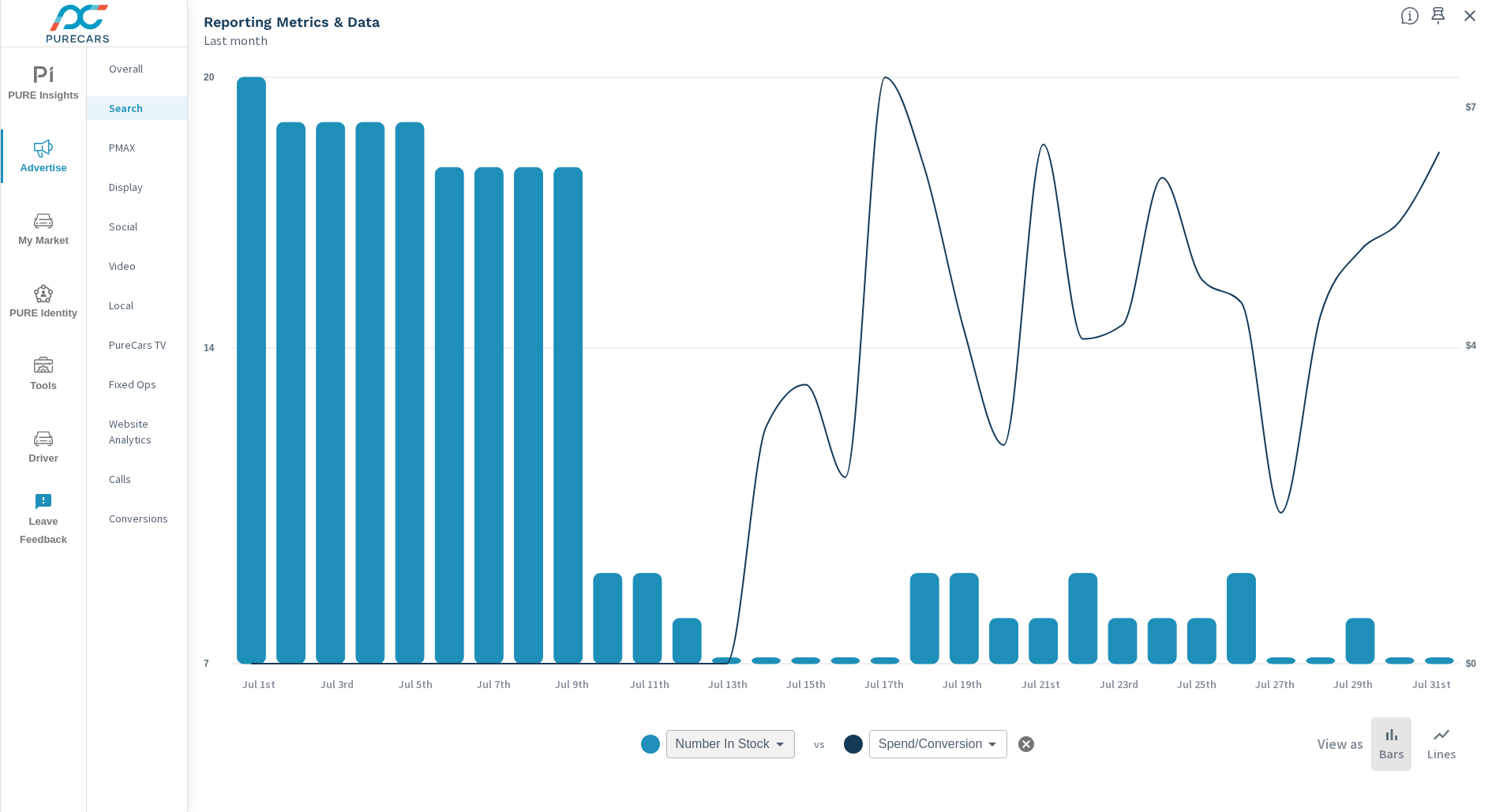 scroll, scrollTop: 589, scrollLeft: 0, axis: vertical 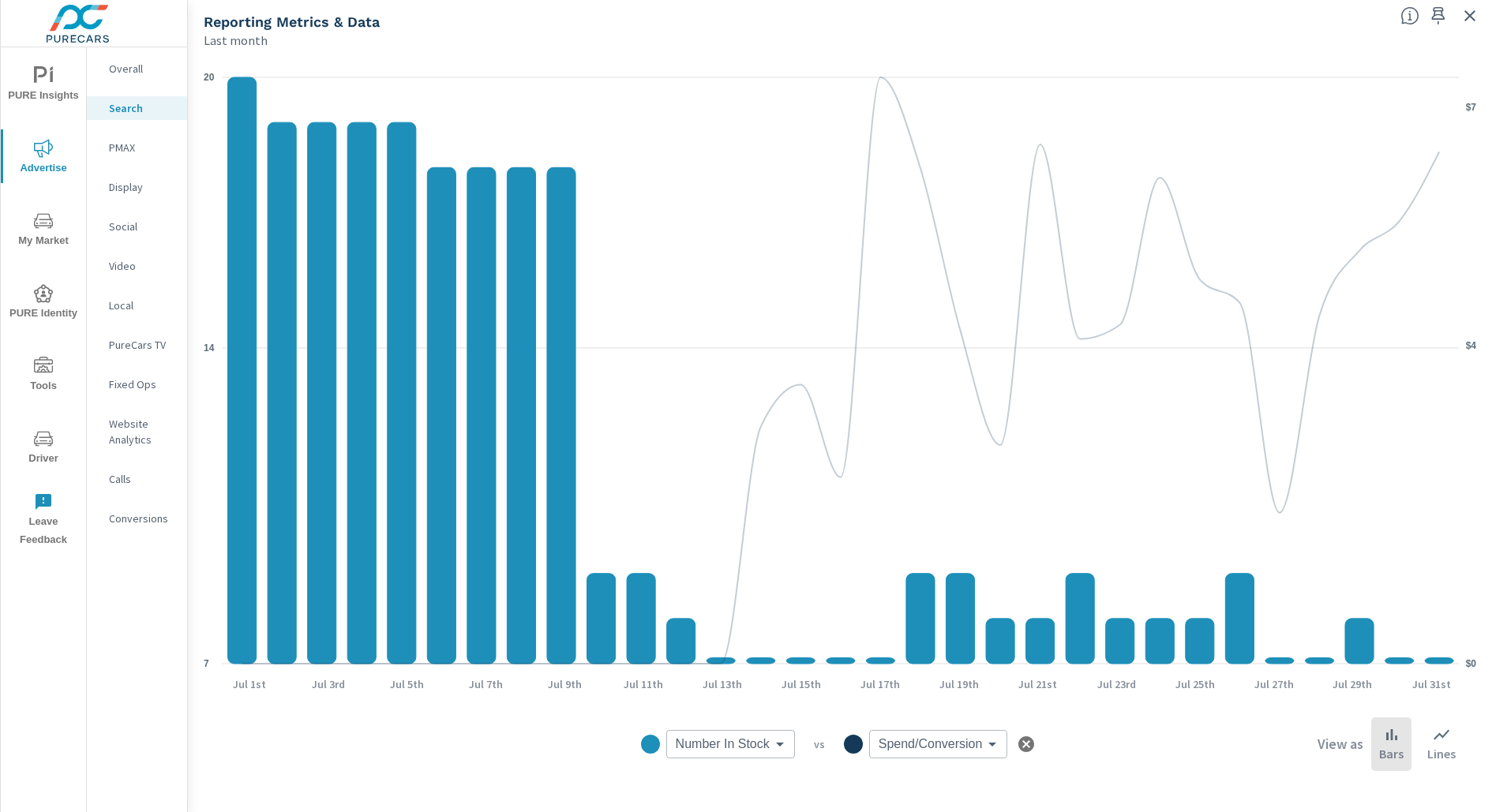 click on "PURE Insights Advertise My Market PURE Identity Tools Driver Leave Feedback Overall Search PMAX Display Social Video Local PureCars TV Fixed Ops Website Analytics Calls Conversions Covert Lincoln JM Search Performance Covert Lincoln Report date range:
[DATE] -
[DATE]
Filters: ConditionId: Used Reset Filters Used Reporting Metrics & Data Last month 7    14    20       $0    $4    $7 [DATE] [DATE] [DATE] [DATE] [DATE] [DATE] [DATE] [DATE] [DATE] [DATE] [DATE] [DATE] [DATE] [DATE] [DATE] [DATE] Number In Stock Number In Stock ​ vs Spend/Conversion Spend/Conversion ​ View as Bars Lines" at bounding box center [746, 406] 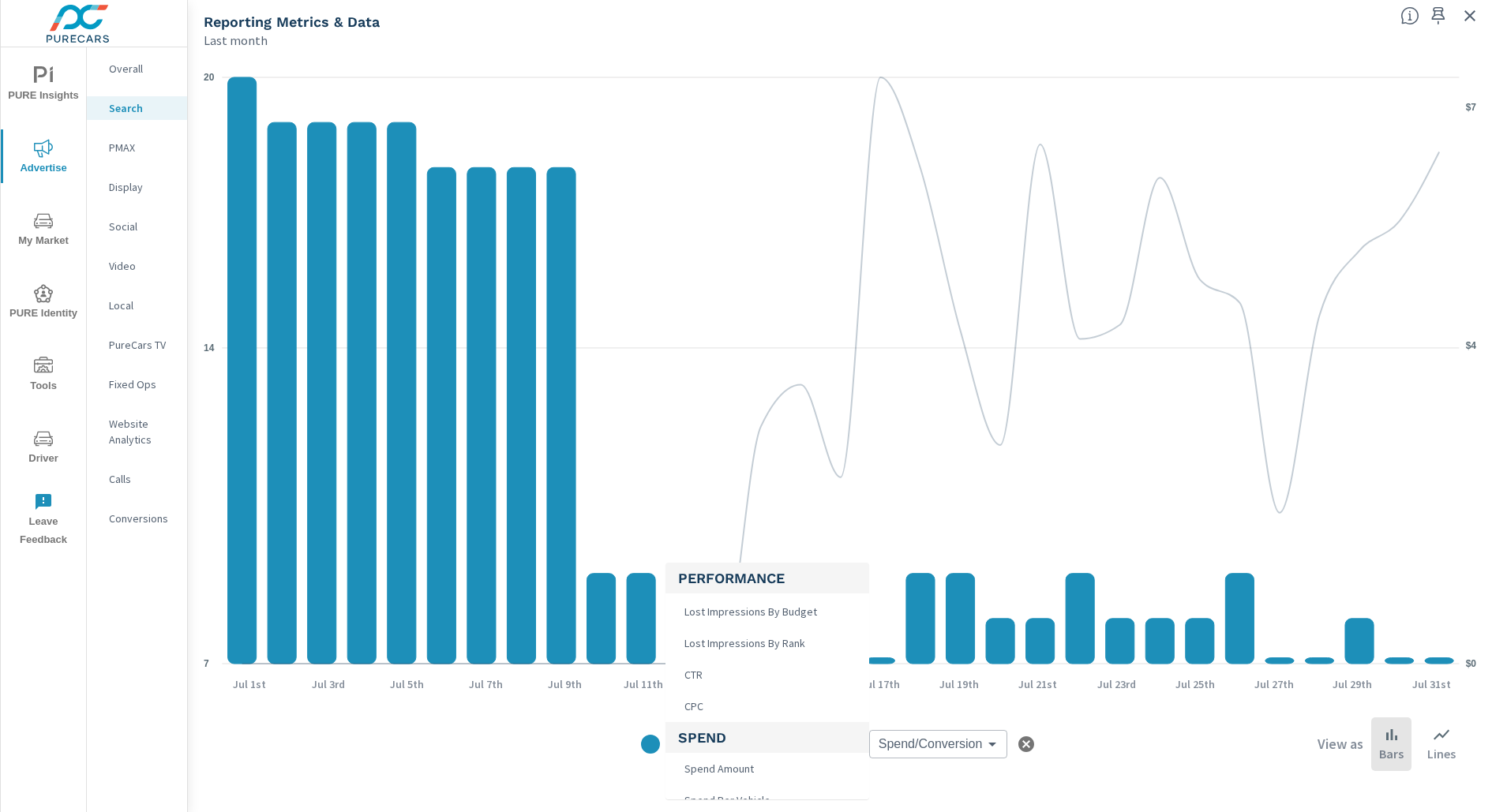 scroll, scrollTop: 192, scrollLeft: 0, axis: vertical 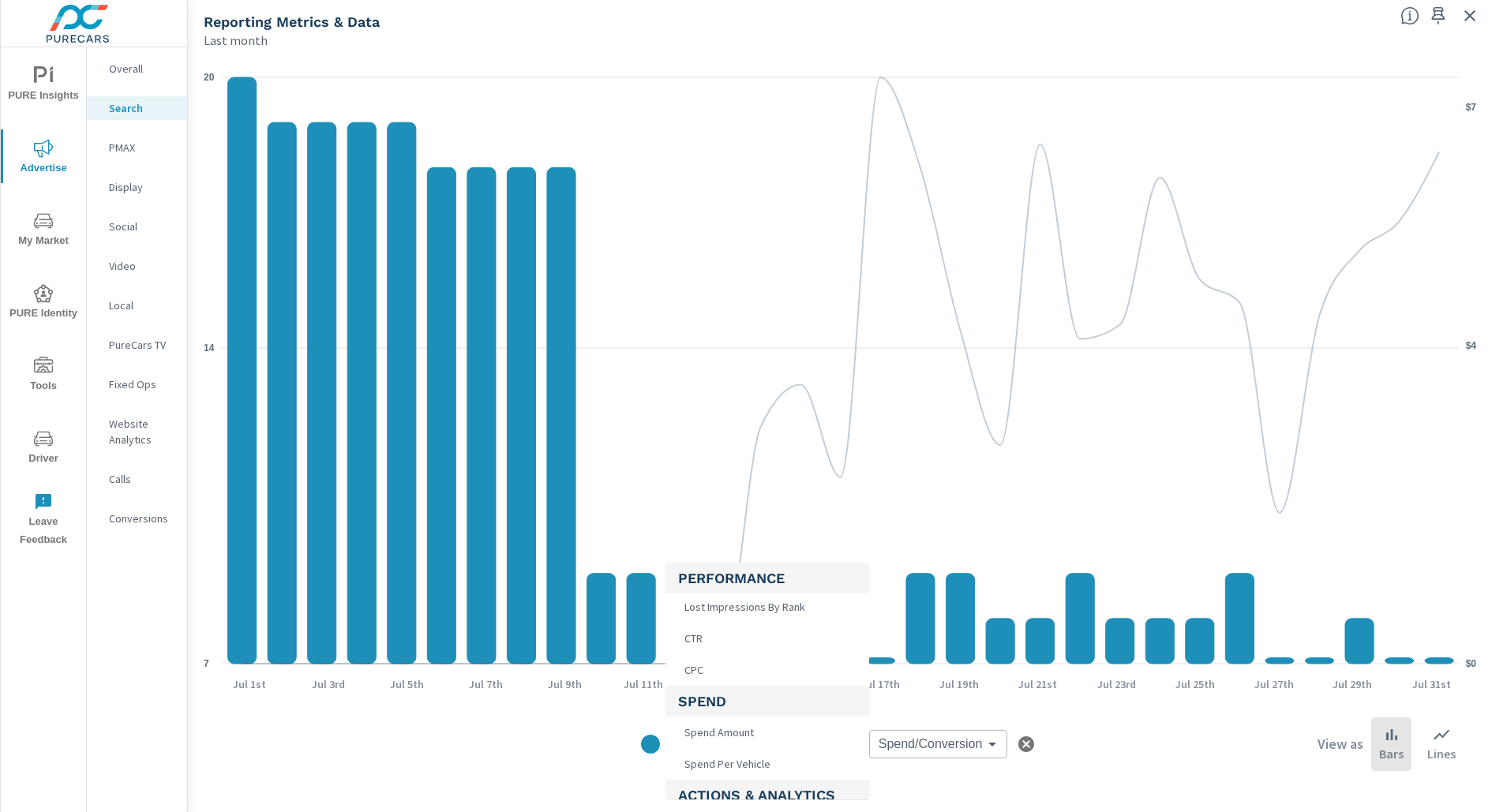 click on "Spend Per Vehicle" at bounding box center (725, 764) 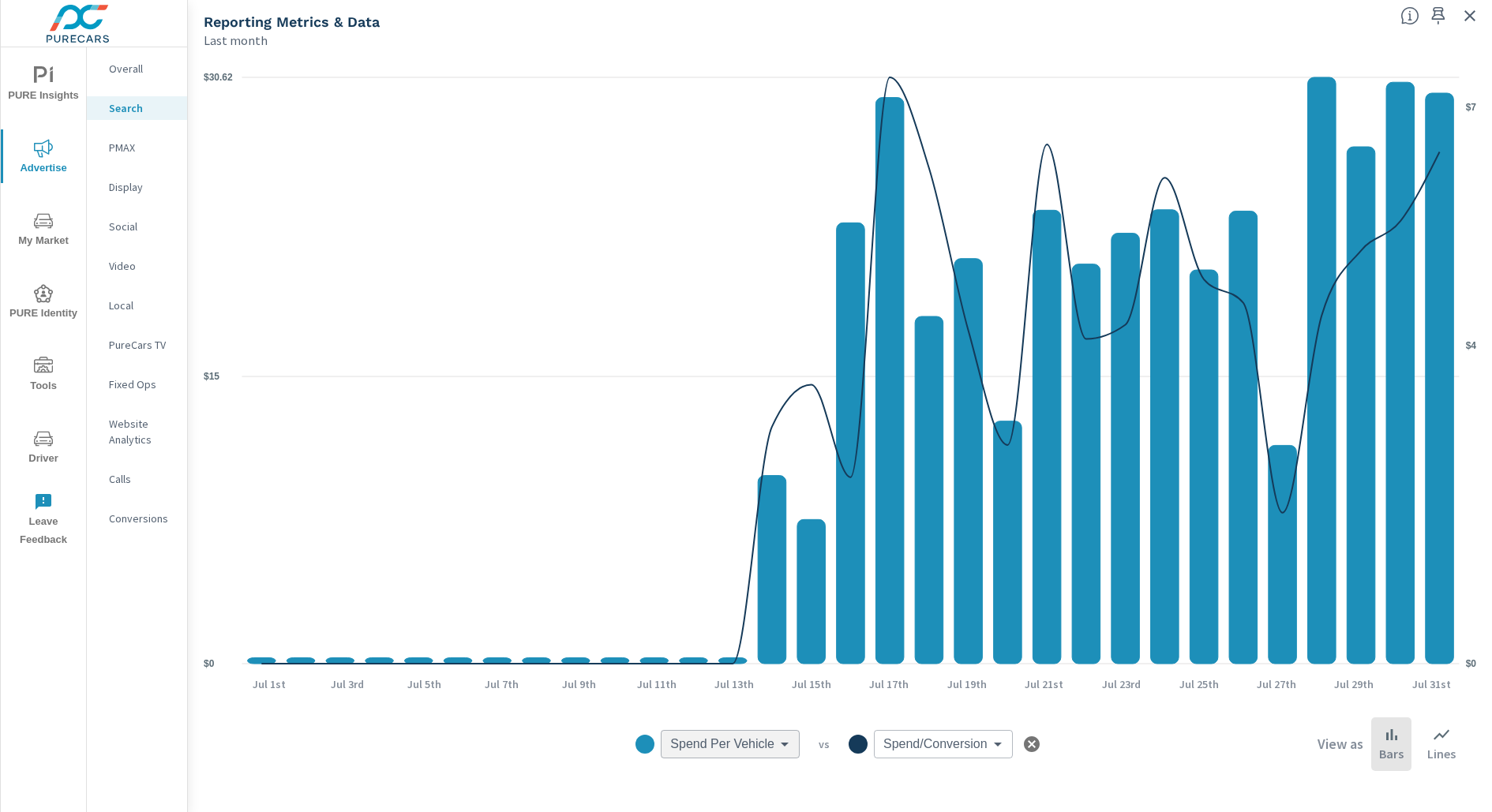 type on "Spend Per Vehicle" 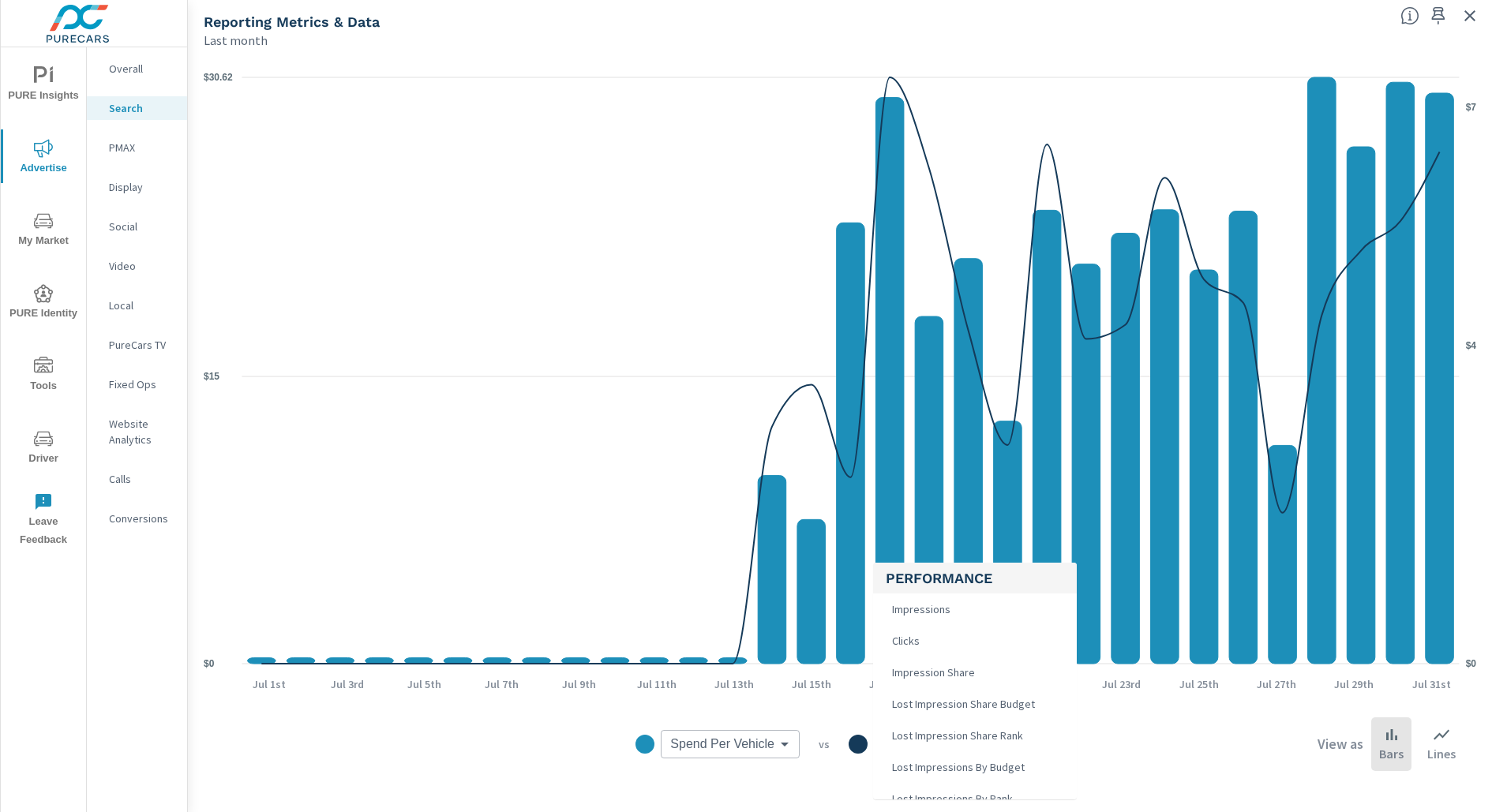 click on "PURE Insights Advertise My Market PURE Identity Tools Driver Leave Feedback Overall Search PMAX Display Social Video Local PureCars TV Fixed Ops Website Analytics Calls Conversions Covert Lincoln JM Search Performance Covert Lincoln Report date range:
[DATE] -
[DATE]
Filters: ConditionId: Used Reset Filters Used Reporting Metrics & Data Last month $0    $15    $[VALUE]       $0    $4    $7 [DATE] [DATE] [DATE] [DATE] [DATE] [DATE] [DATE] [DATE] [DATE] [DATE] [DATE] [DATE] [DATE] [DATE] [DATE] [DATE] Spend Per Vehicle Spend Per Vehicle ​ vs Spend/Conversion Spend/Conversion ​ View as Bars Lines
Performance Impressions Clicks Impression Share Lost Impression Share Budget Lost Impression Share Rank Lost Impressions By Budget Lost Impressions By Rank CTR CPC Spend Spend Amount Actions & Analytics Total Conversions Leads Actions Conversion Rate SRP Avg View Time SRP Vehicle Views VDP Avg View Time" at bounding box center (746, 406) 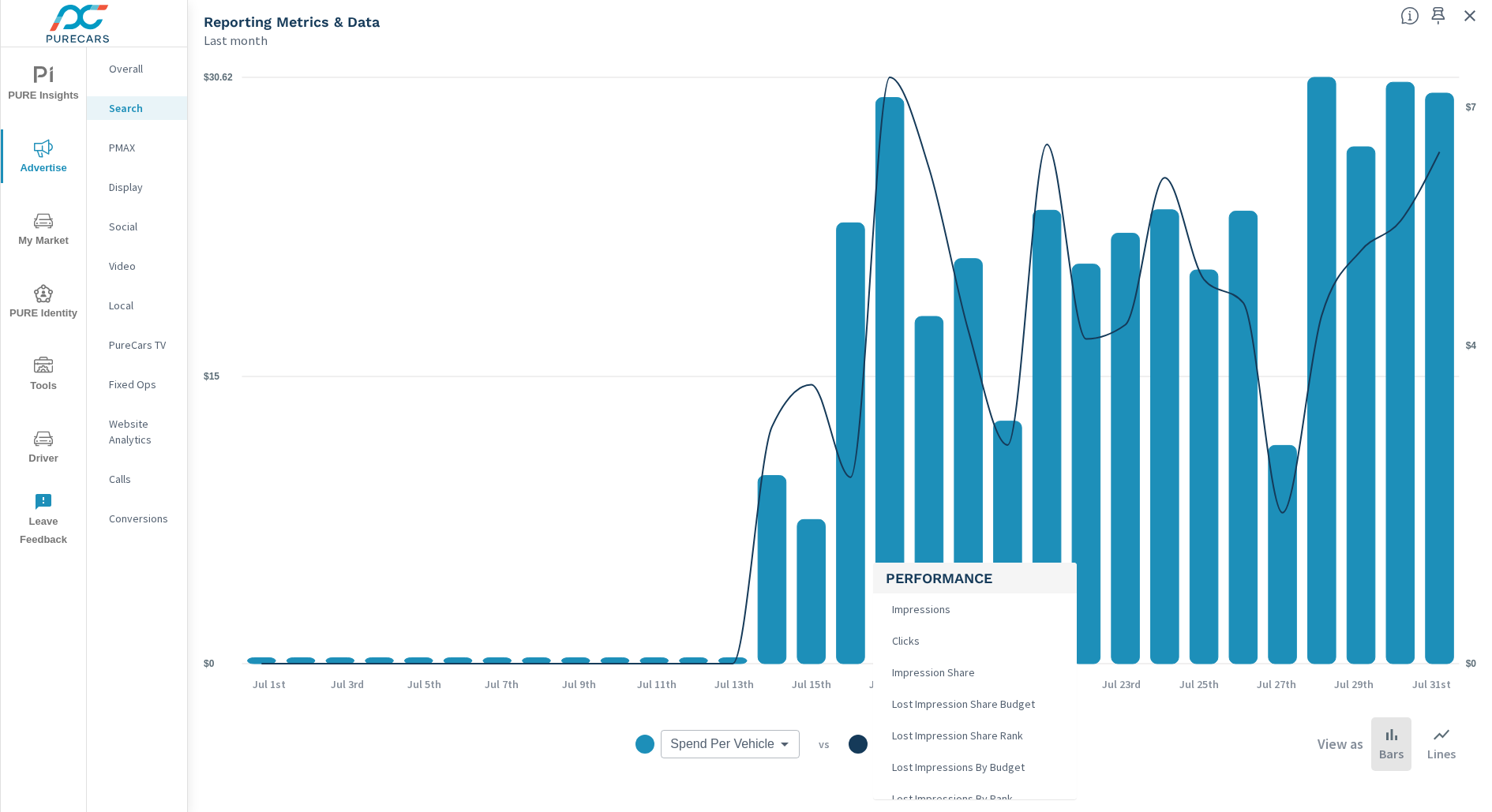 drag, startPoint x: 938, startPoint y: 750, endPoint x: 962, endPoint y: 385, distance: 365.78819 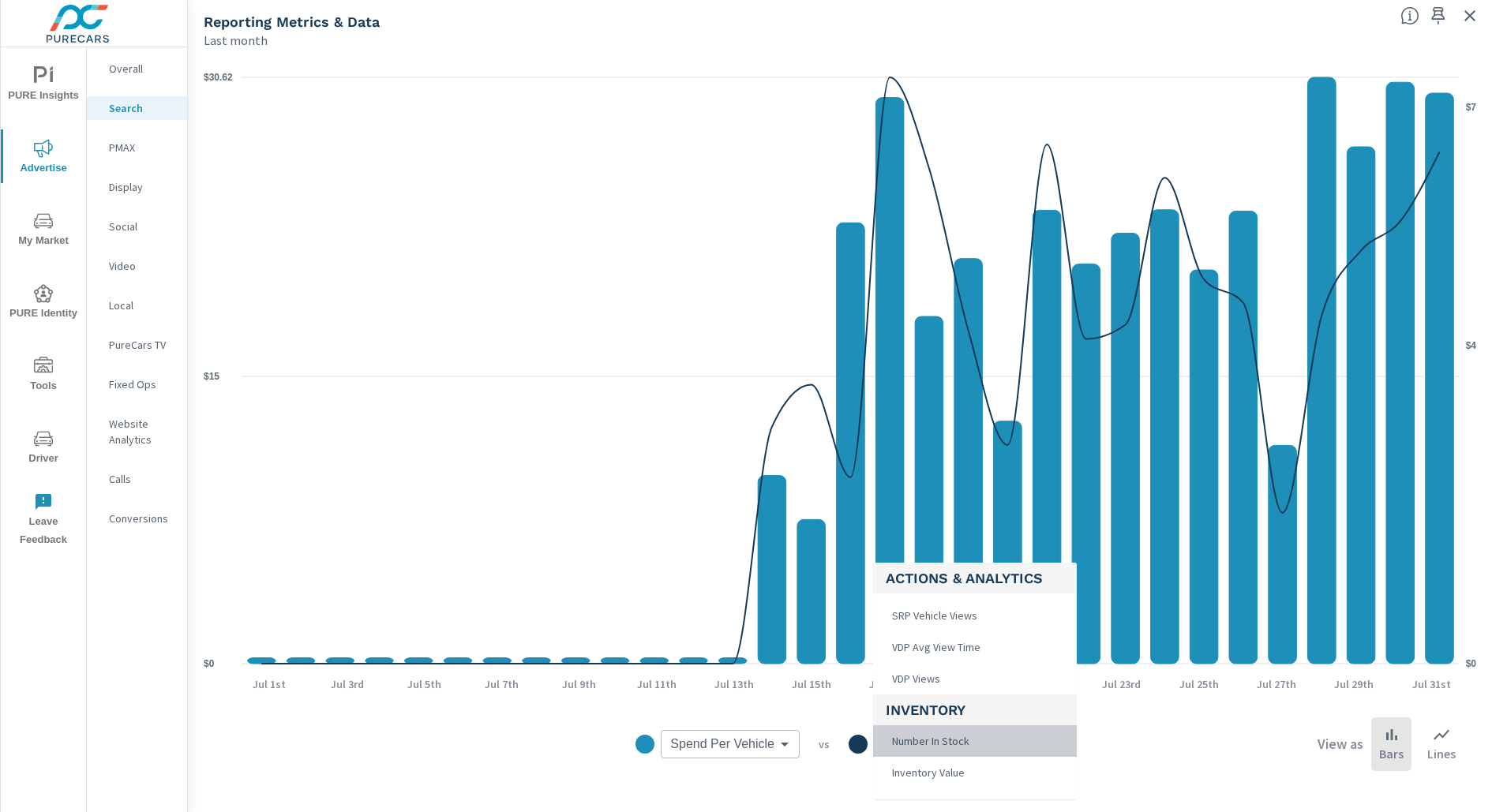 click on "Number In Stock" at bounding box center (929, 741) 